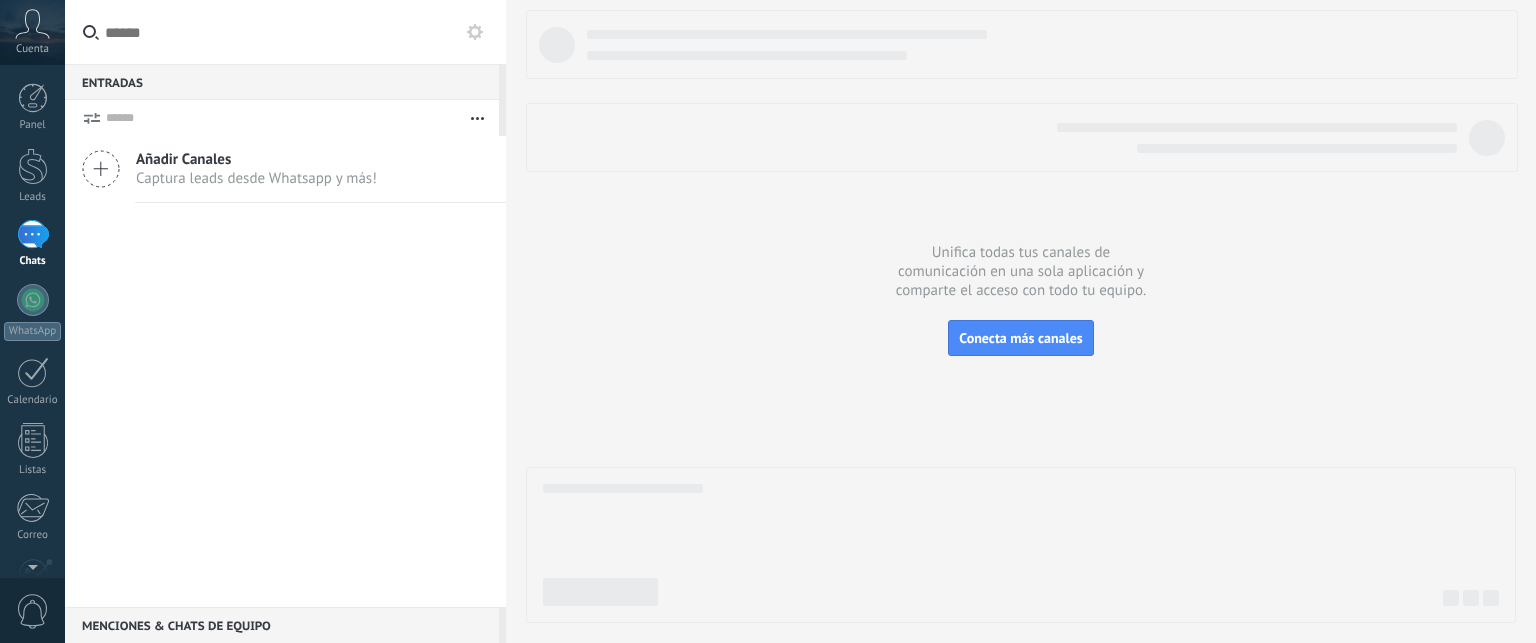 scroll, scrollTop: 0, scrollLeft: 0, axis: both 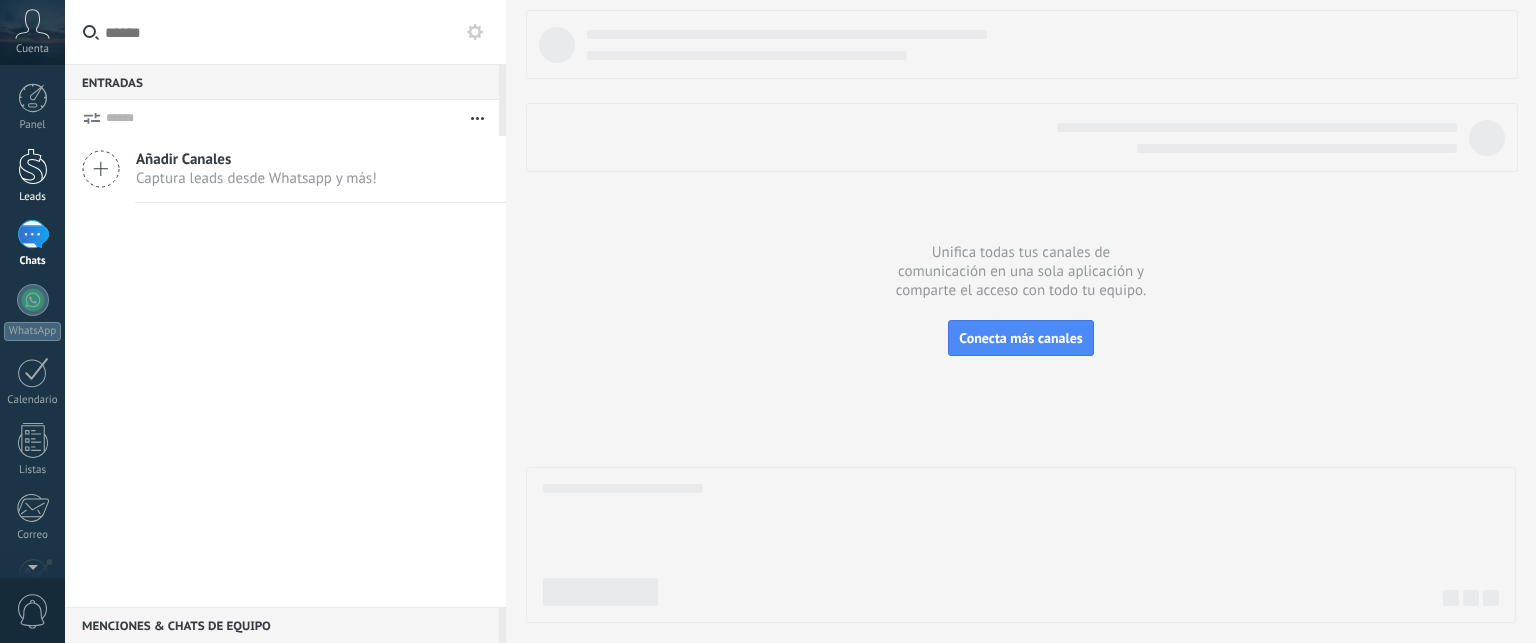 click at bounding box center (33, 166) 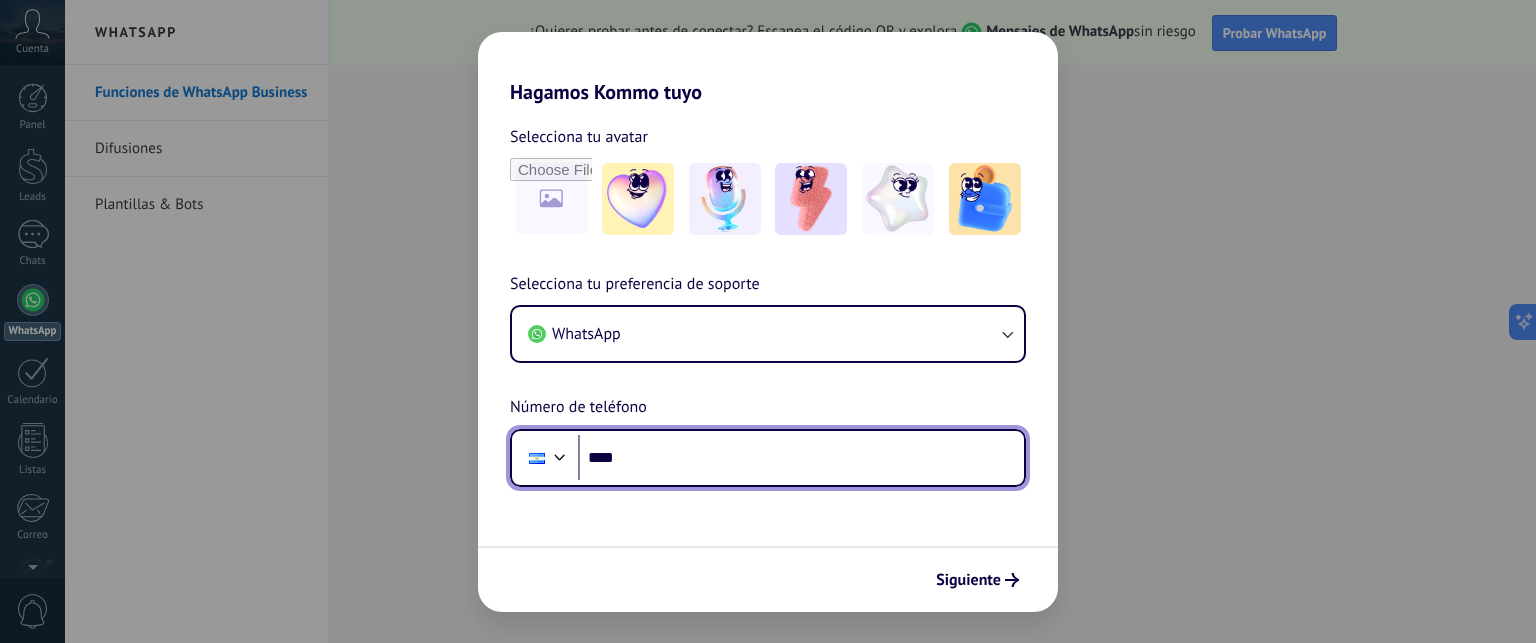 click on "****" at bounding box center [801, 458] 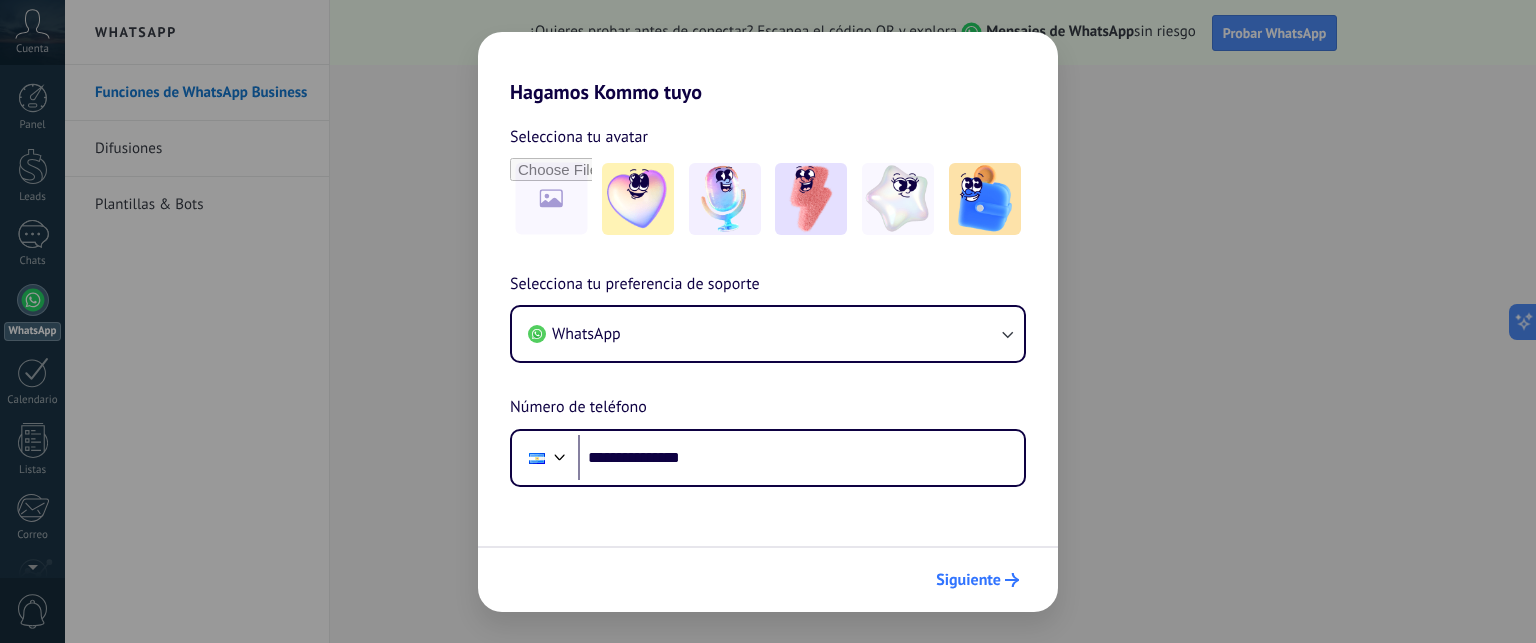 click on "Siguiente" at bounding box center (968, 580) 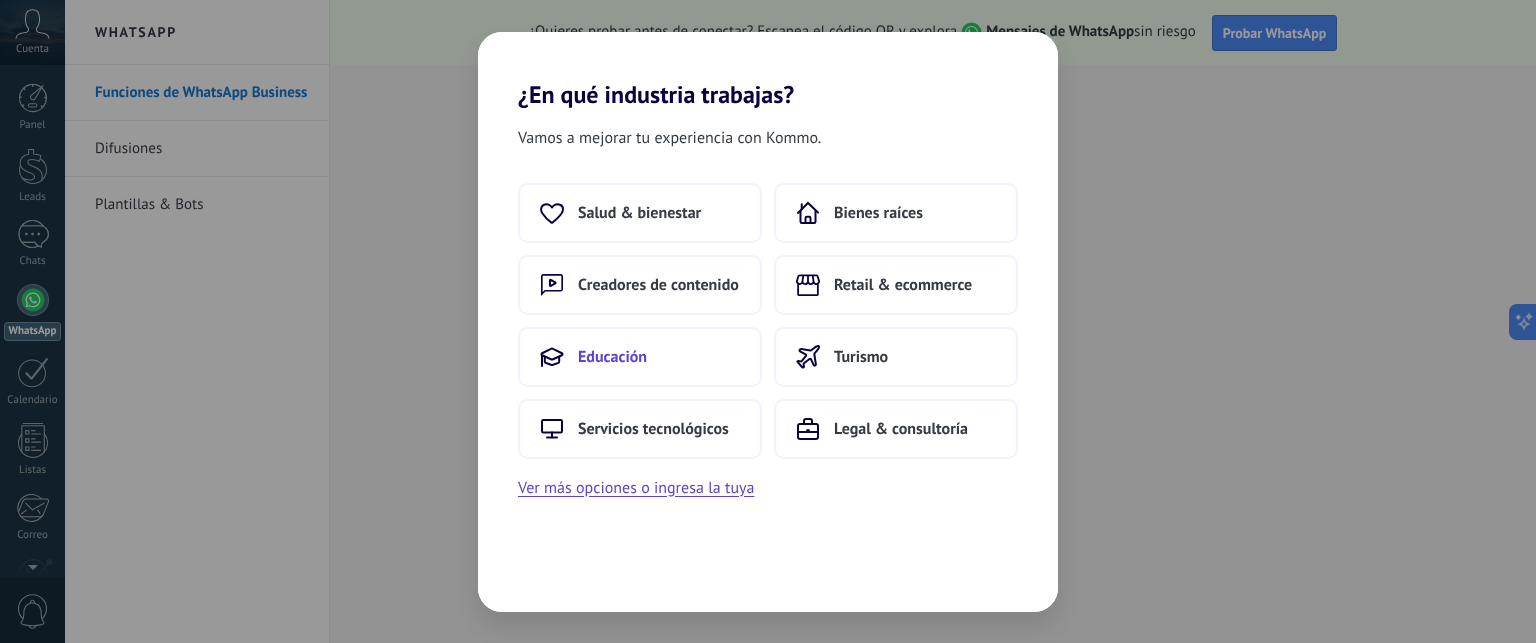 click on "Educación" at bounding box center [639, 213] 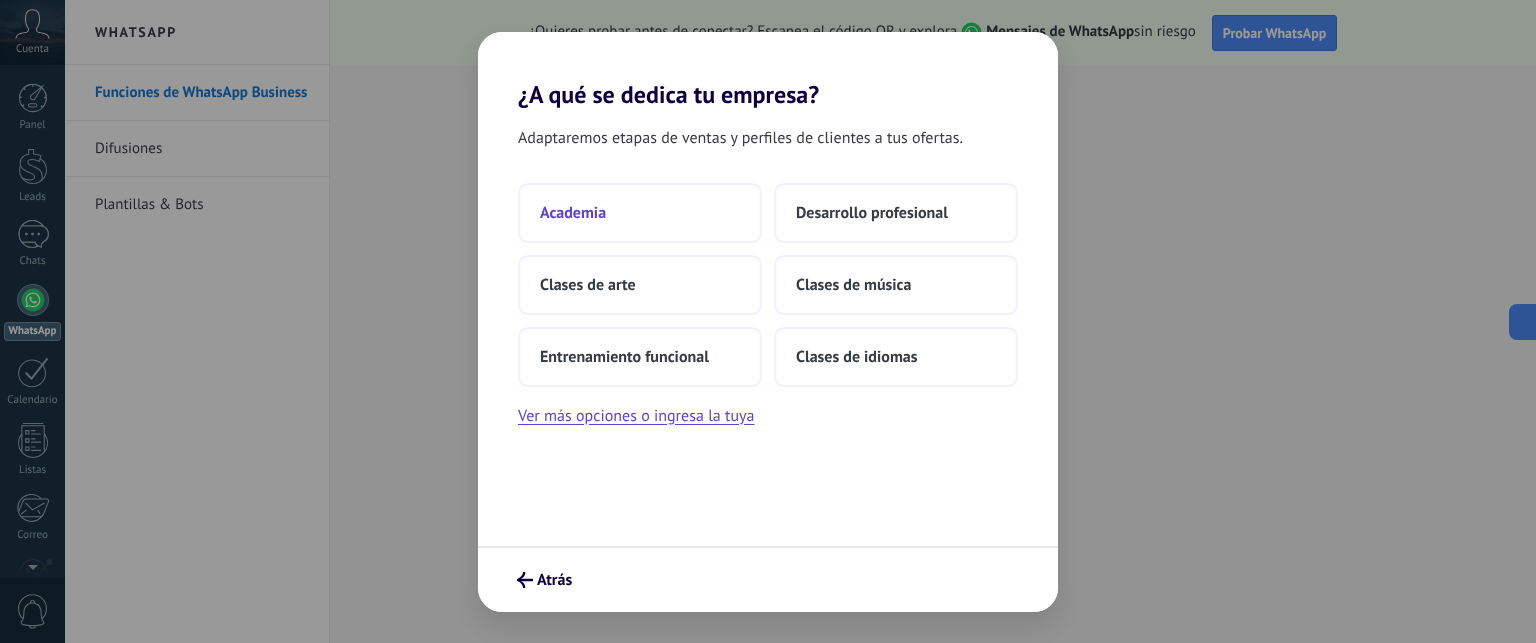 click on "Academia" at bounding box center [573, 213] 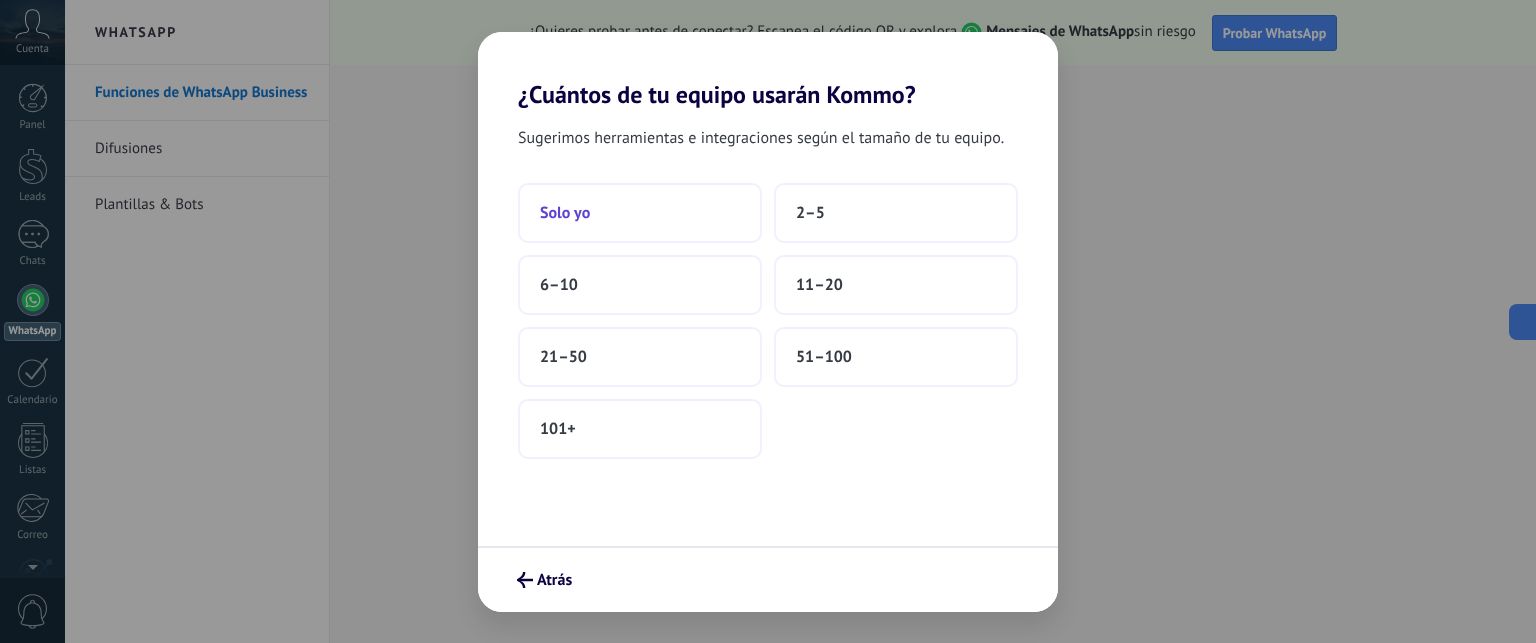 click on "Solo yo" at bounding box center [640, 213] 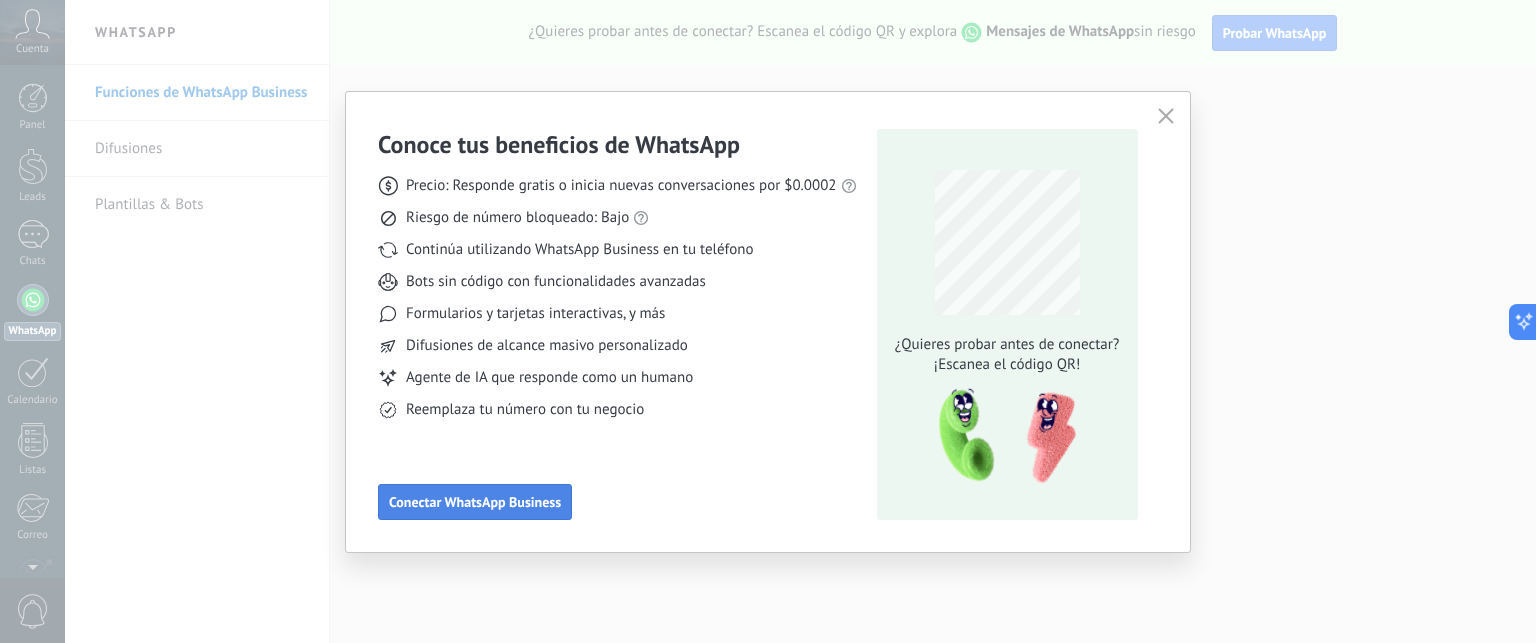 click on "Conectar WhatsApp Business" at bounding box center (475, 502) 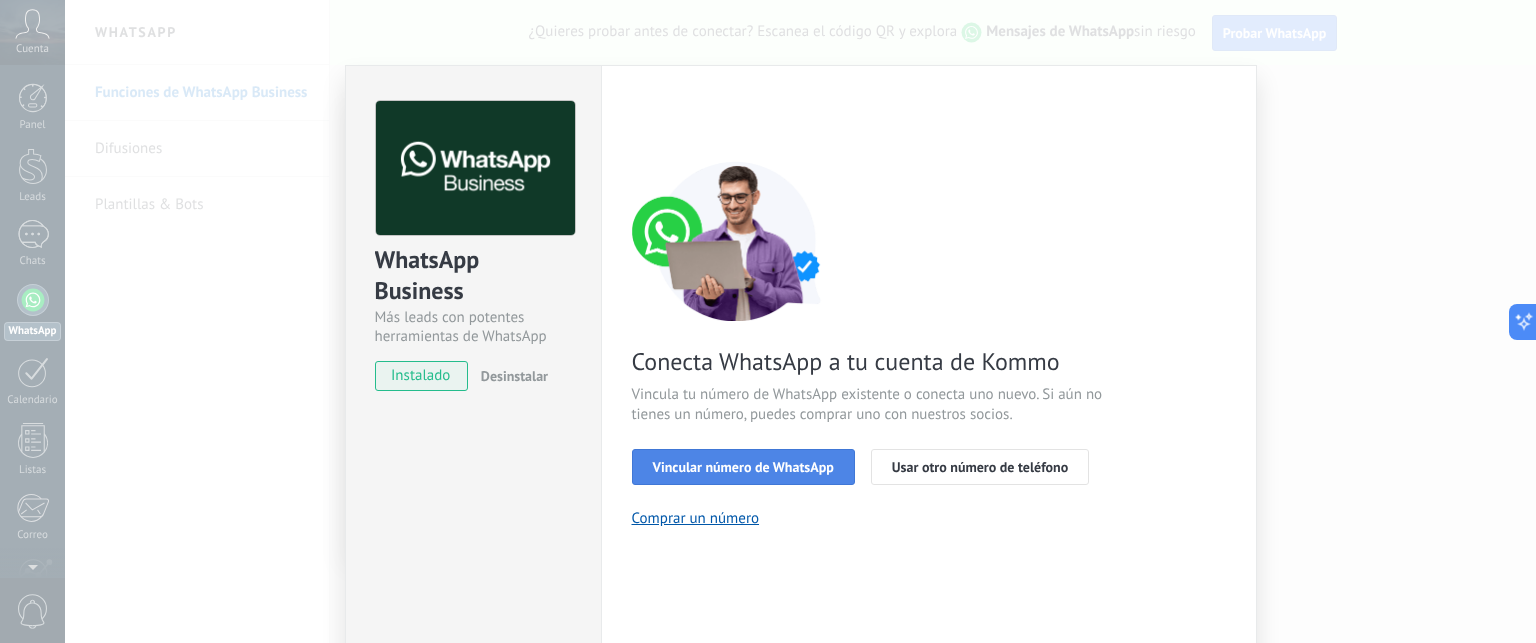 click on "Vincular número de WhatsApp" at bounding box center (743, 467) 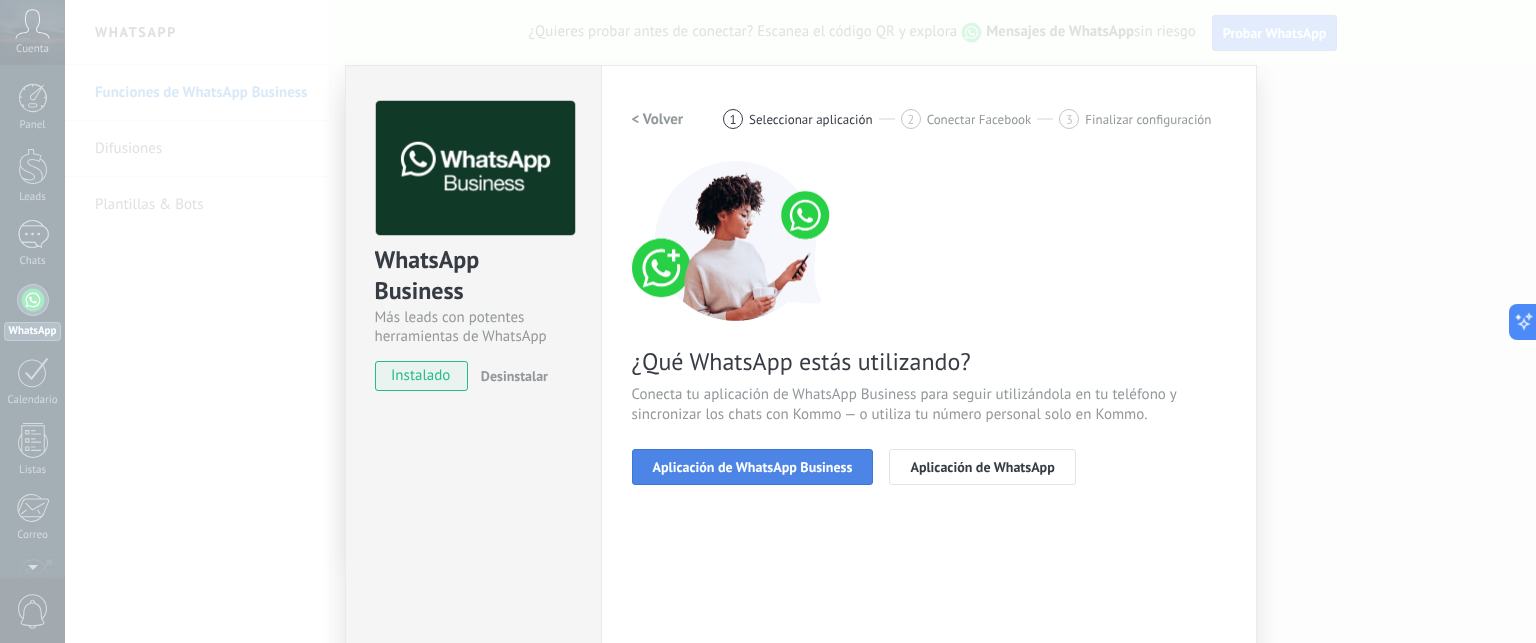 click on "Aplicación de WhatsApp Business" at bounding box center (753, 467) 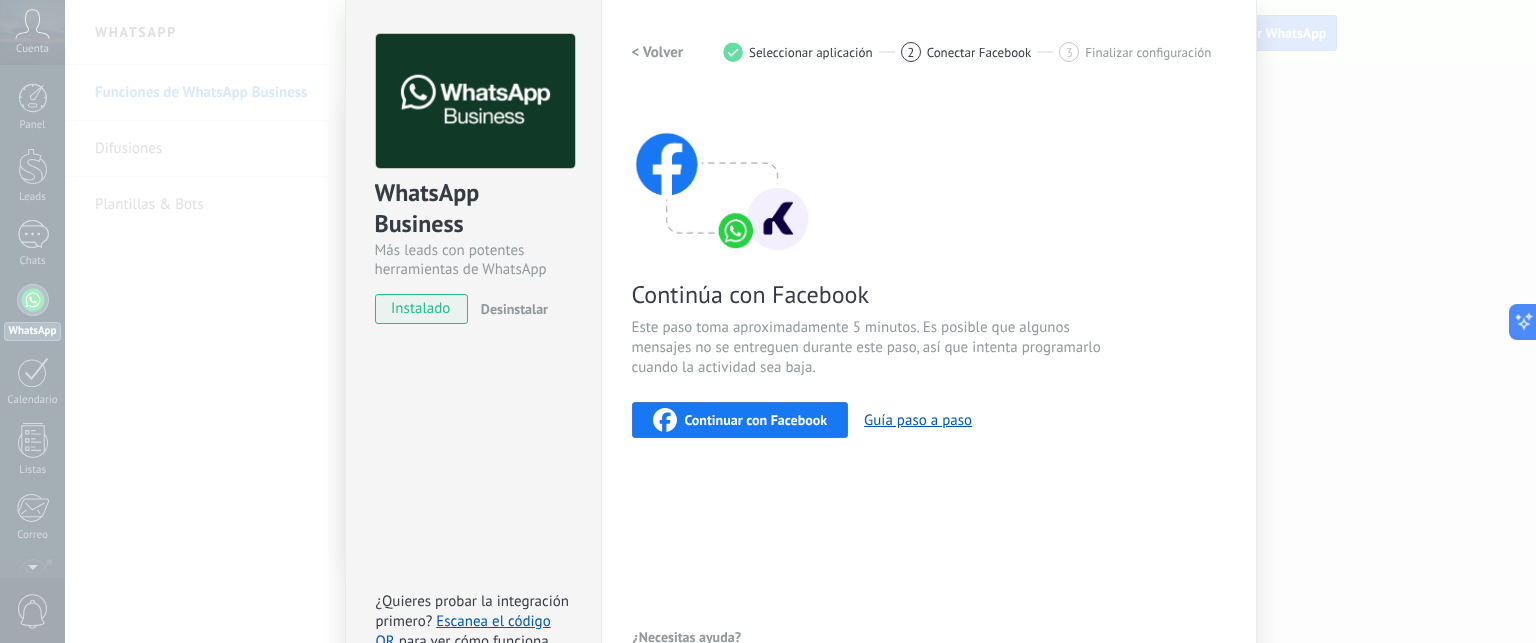 scroll, scrollTop: 186, scrollLeft: 0, axis: vertical 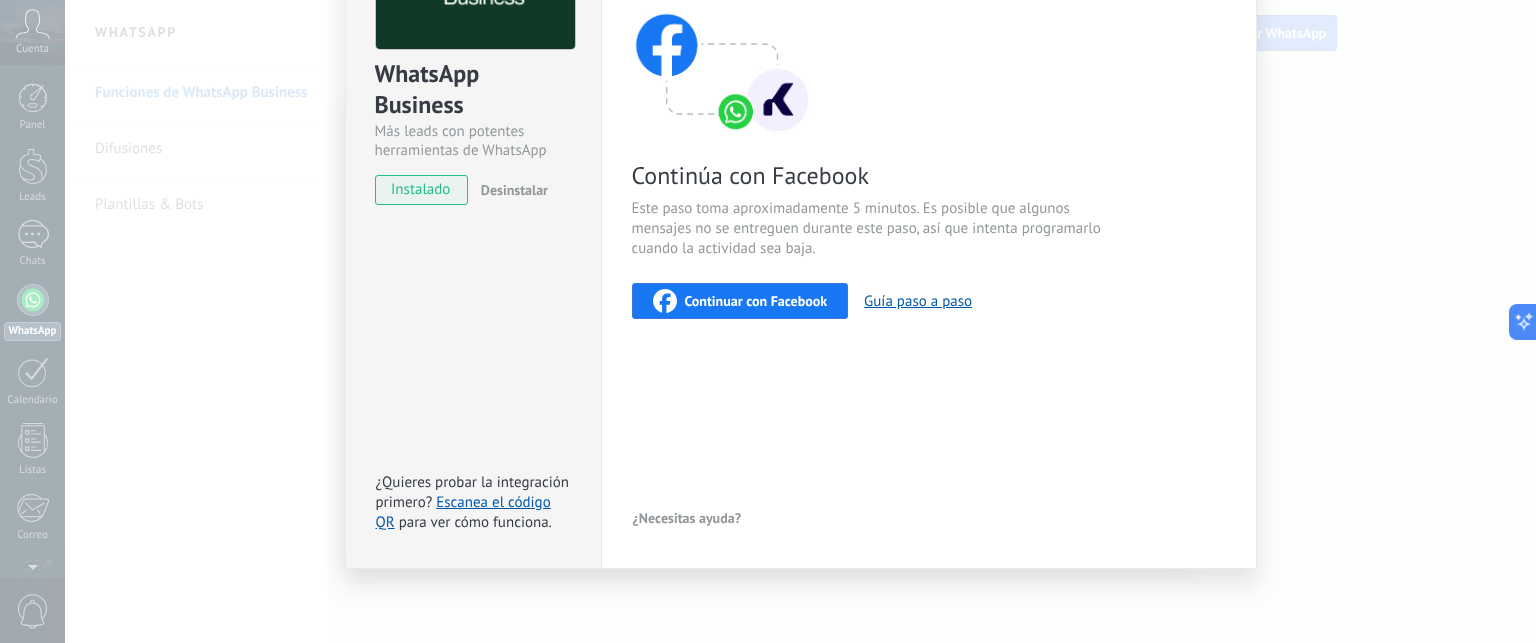 click on "WhatsApp Business Más leads con potentes herramientas de WhatsApp instalado Desinstalar ¿Quieres probar la integración primero?   Escanea el código QR   para ver cómo funciona. Configuraciones Autorizaciones This tab logs the users who have granted integration access to this account. If you want to to remove a user's ability to send requests to the account on behalf of this integration, you can revoke access. If access is revoked from all users, the integration will stop working. This app is installed, but no one has given it access yet. WhatsApp Cloud API más _:  Guardar < Volver 1 Seleccionar aplicación 2 Conectar Facebook  3 Finalizar configuración Continúa con Facebook Este paso toma aproximadamente 5 minutos. Es posible que algunos mensajes no se entreguen durante este paso, así que intenta programarlo cuando la actividad sea baja. Continuar con Facebook Guía paso a paso ¿Necesitas ayuda?" at bounding box center (800, 321) 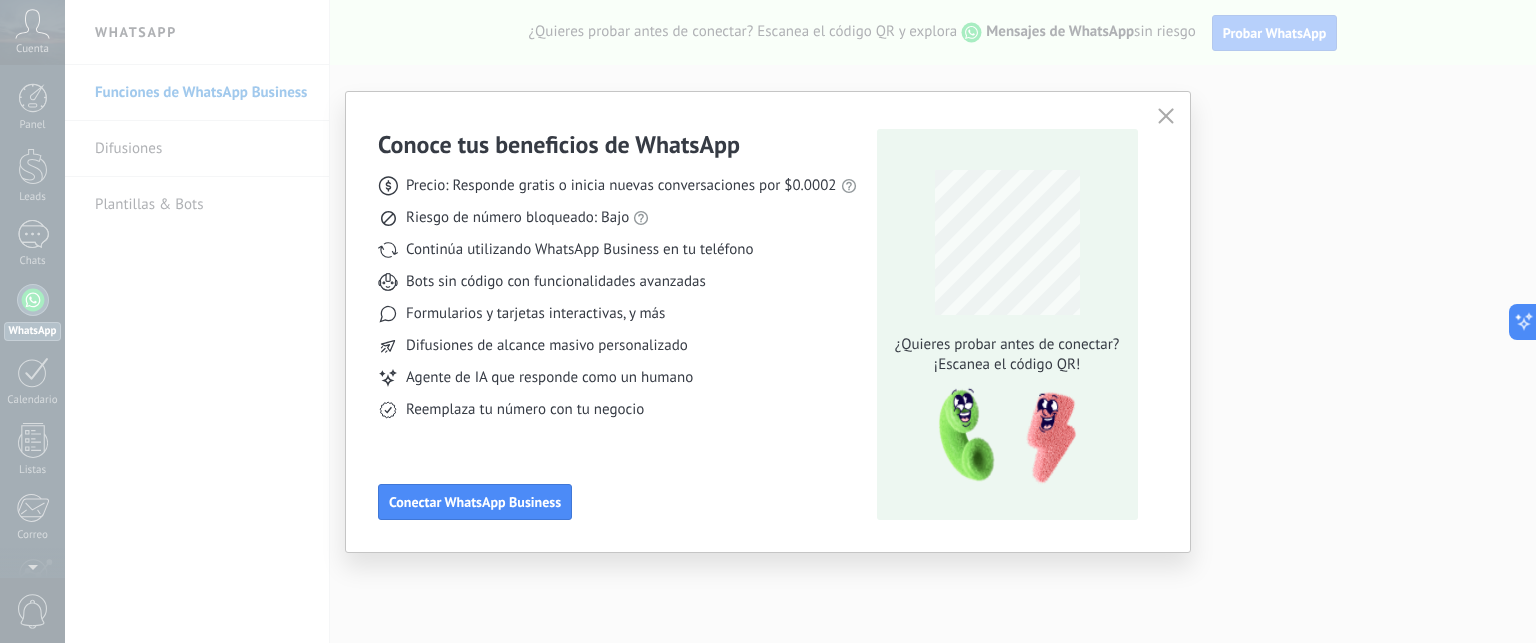 click at bounding box center (1165, 116) 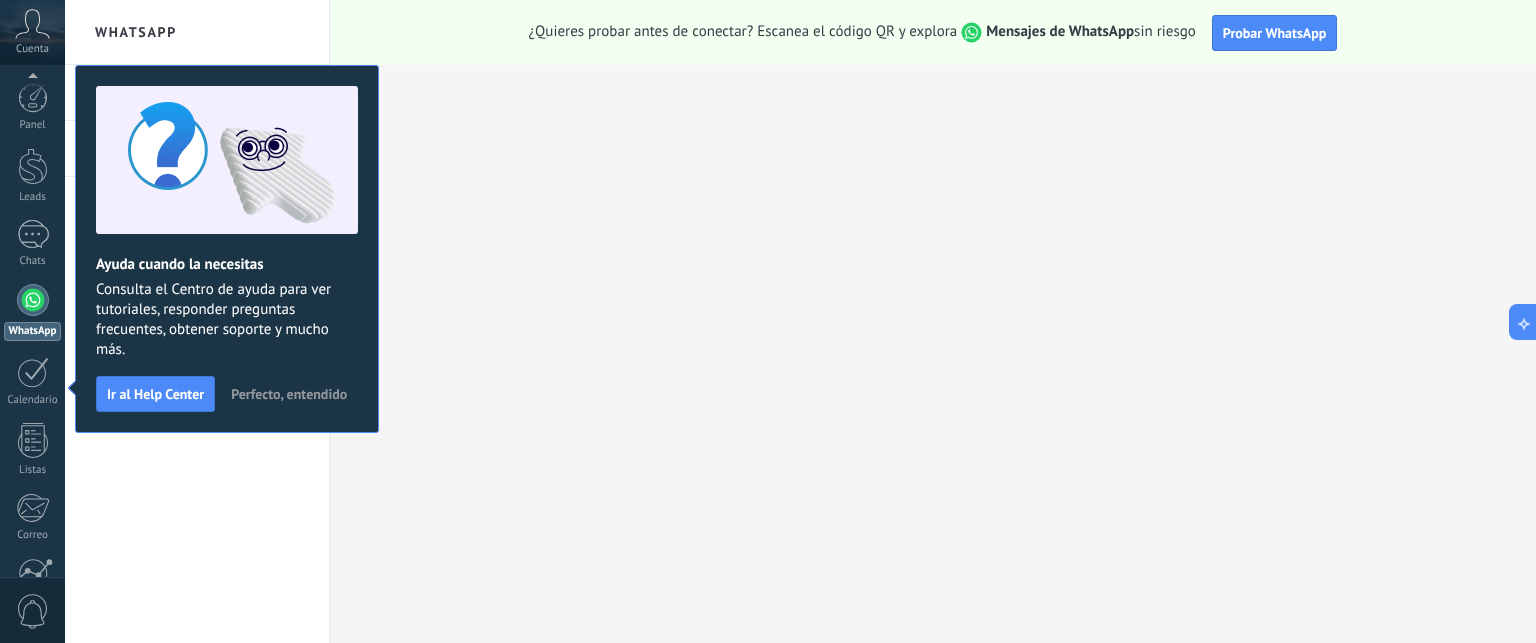 scroll, scrollTop: 188, scrollLeft: 0, axis: vertical 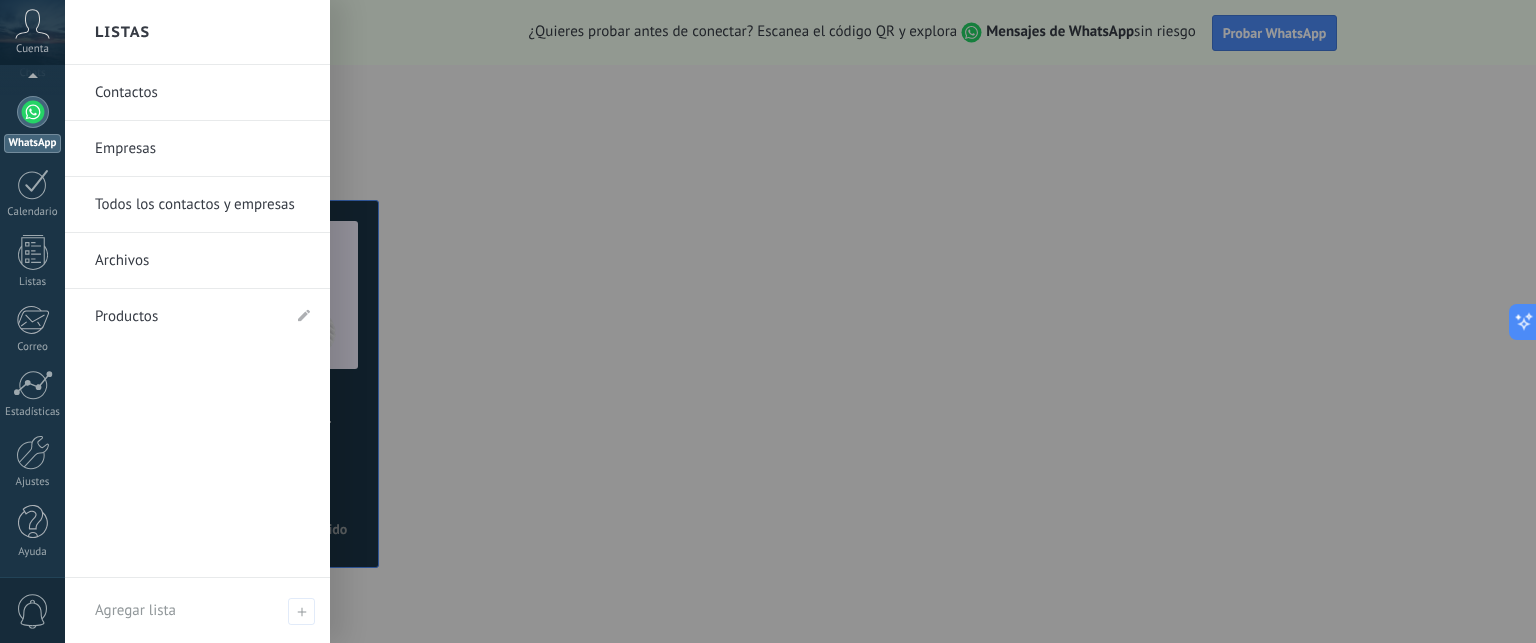click at bounding box center [33, 112] 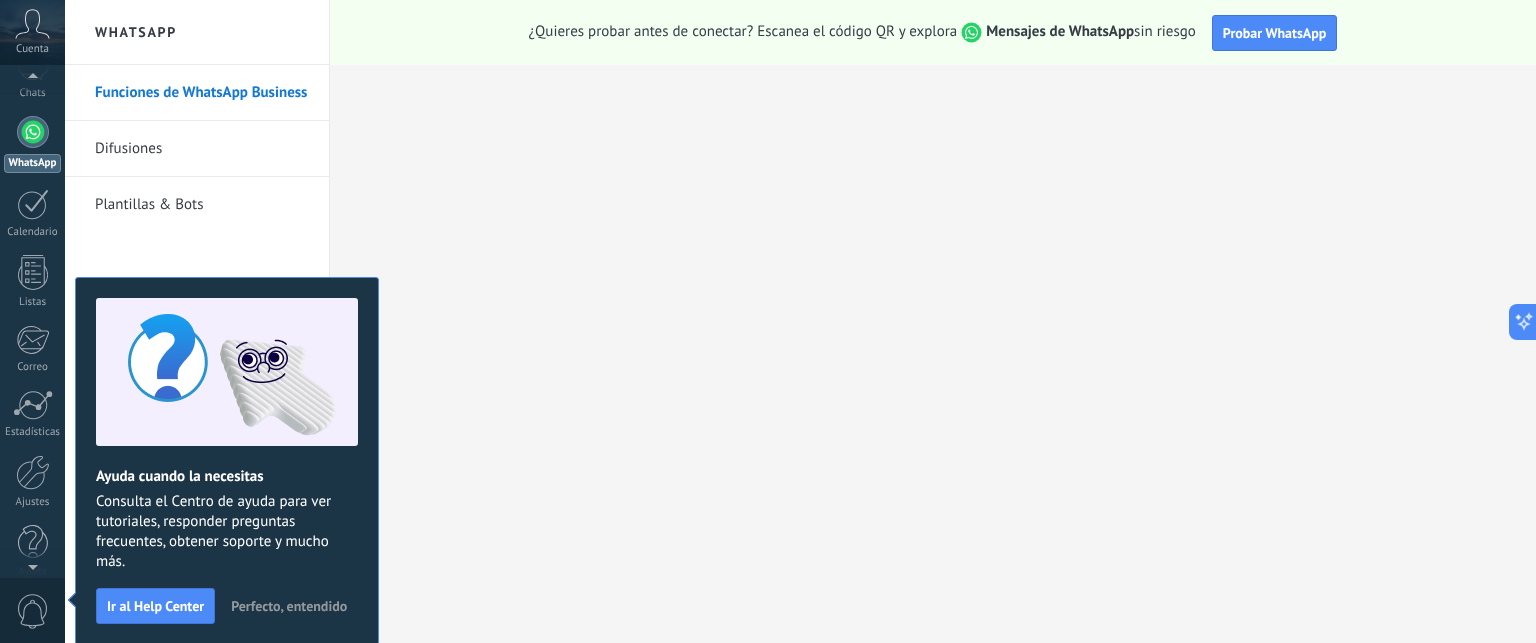 scroll, scrollTop: 0, scrollLeft: 0, axis: both 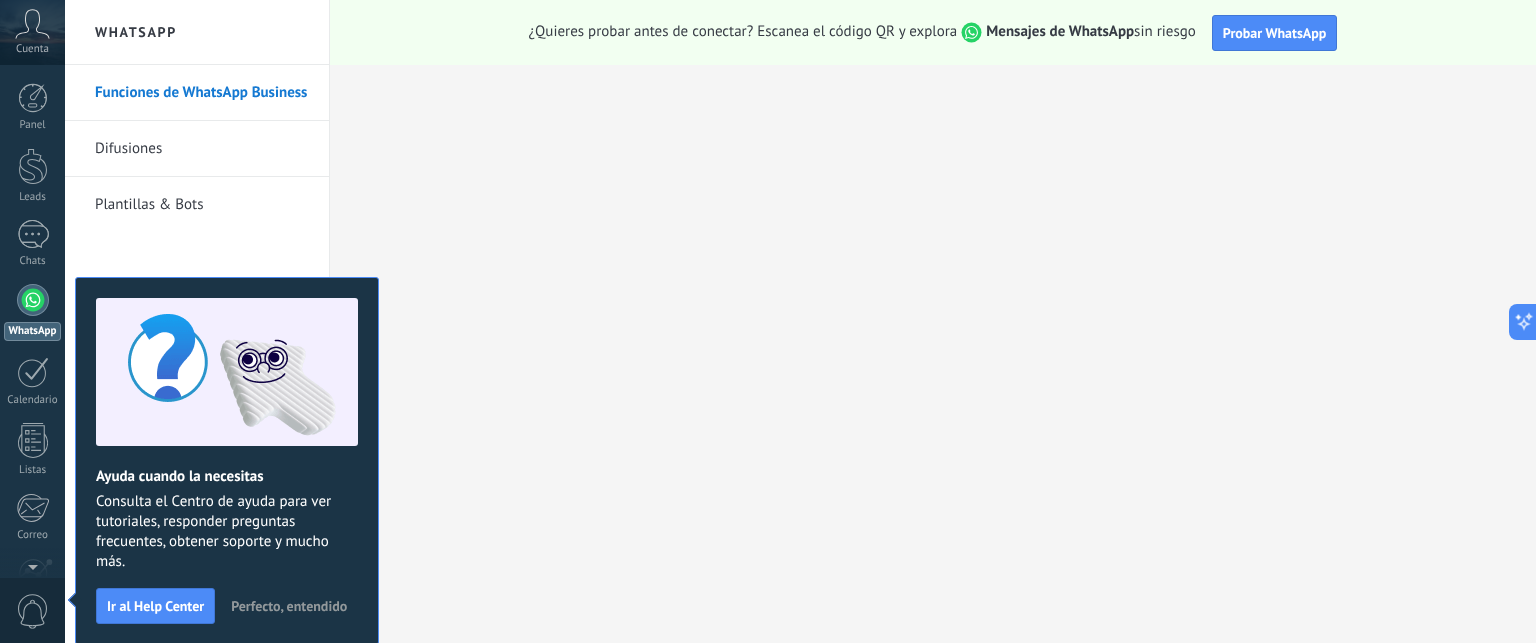 click on "Panel
Leads
Chats
WhatsApp
Clientes" at bounding box center (65, 321) 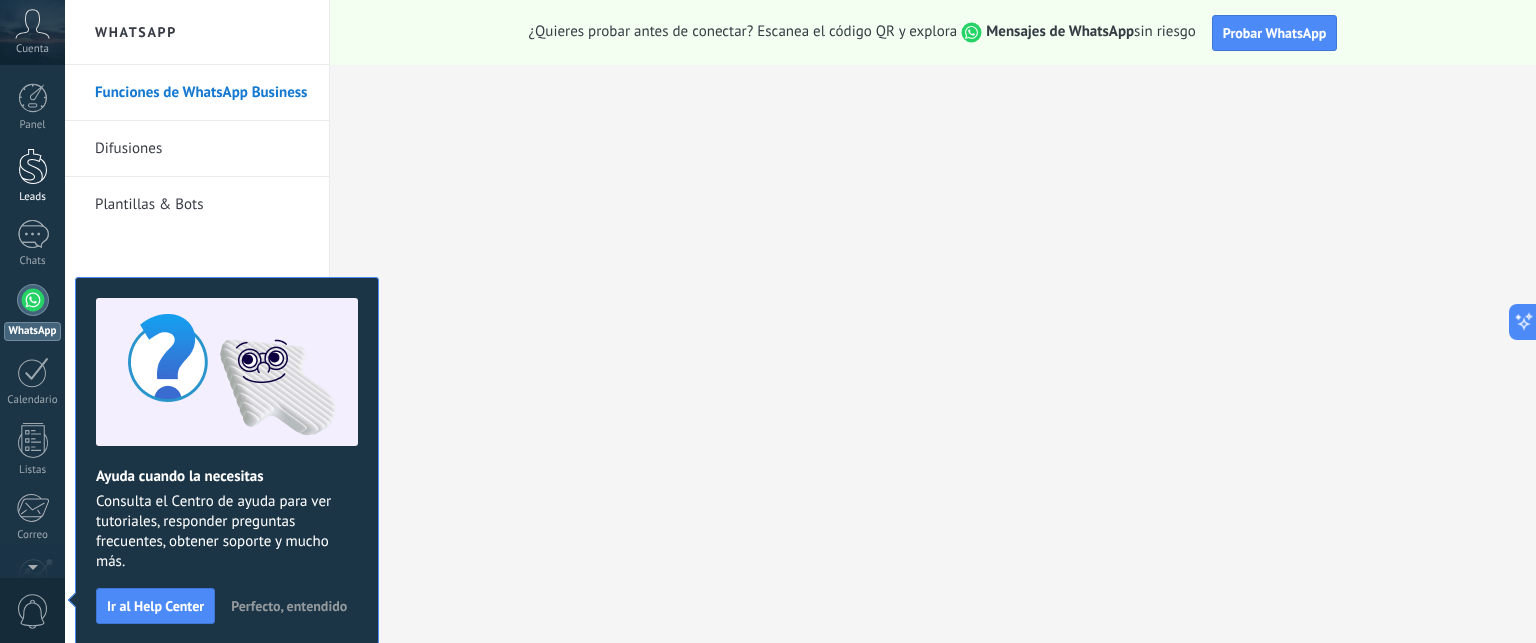 click at bounding box center (33, 166) 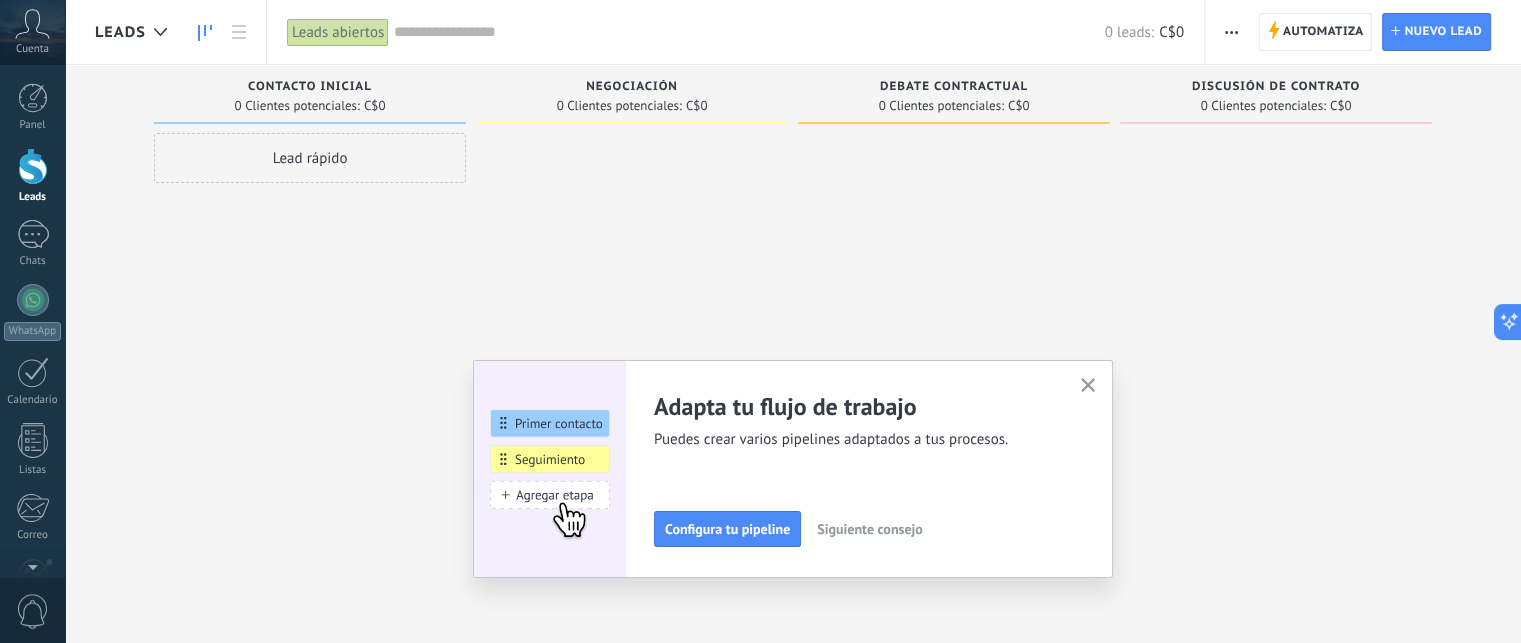 click at bounding box center (1231, 32) 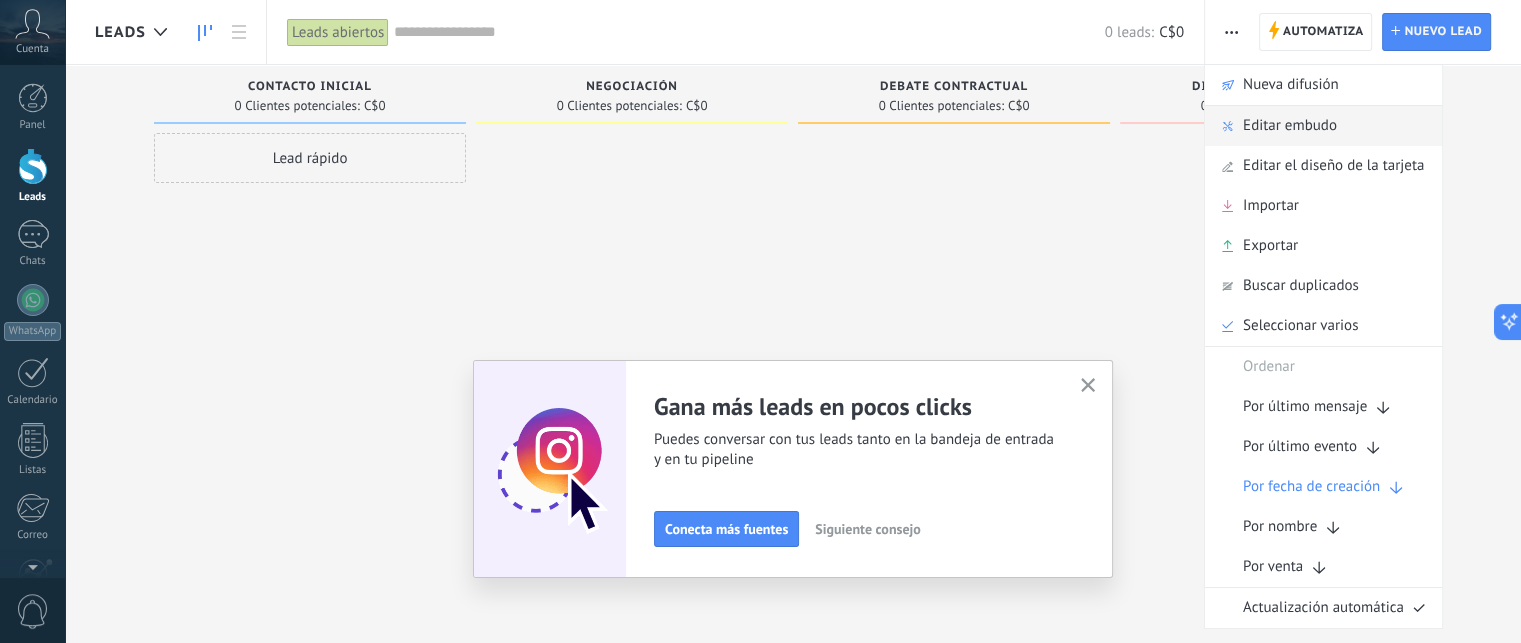 click on "Editar embudo" at bounding box center (1290, 126) 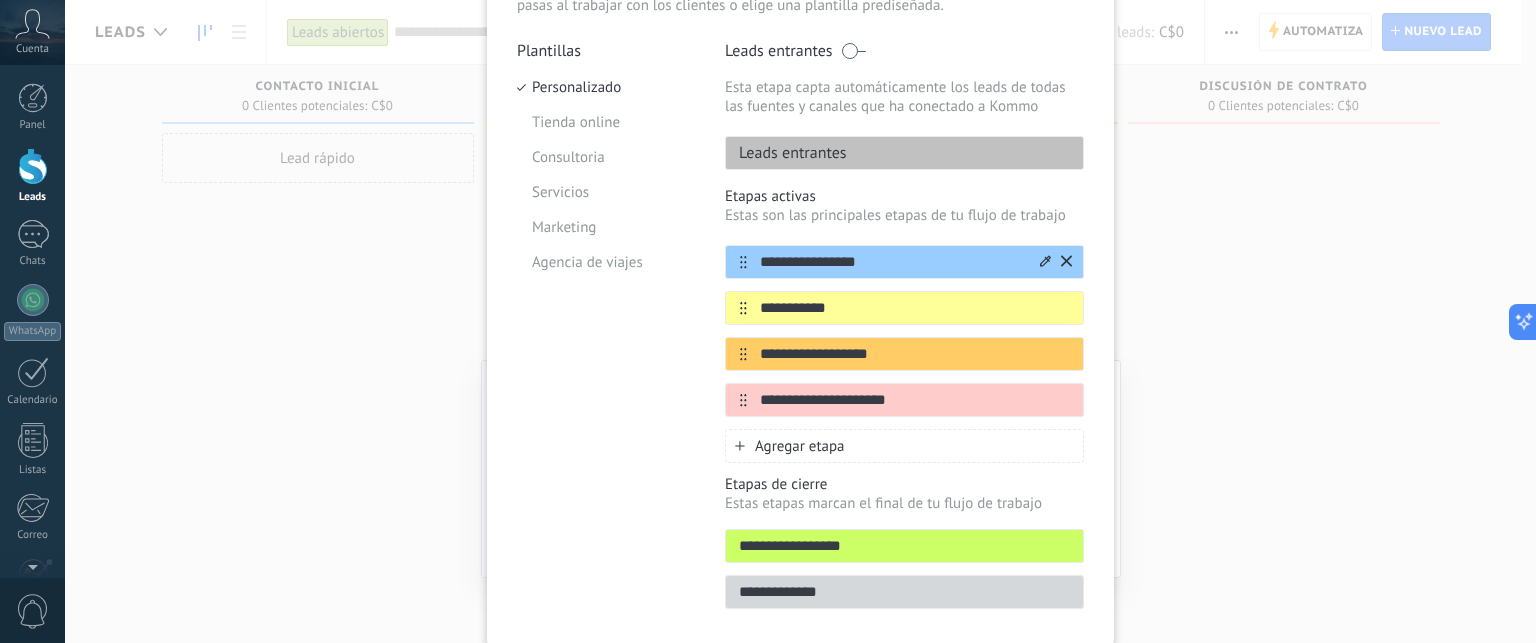 scroll, scrollTop: 139, scrollLeft: 0, axis: vertical 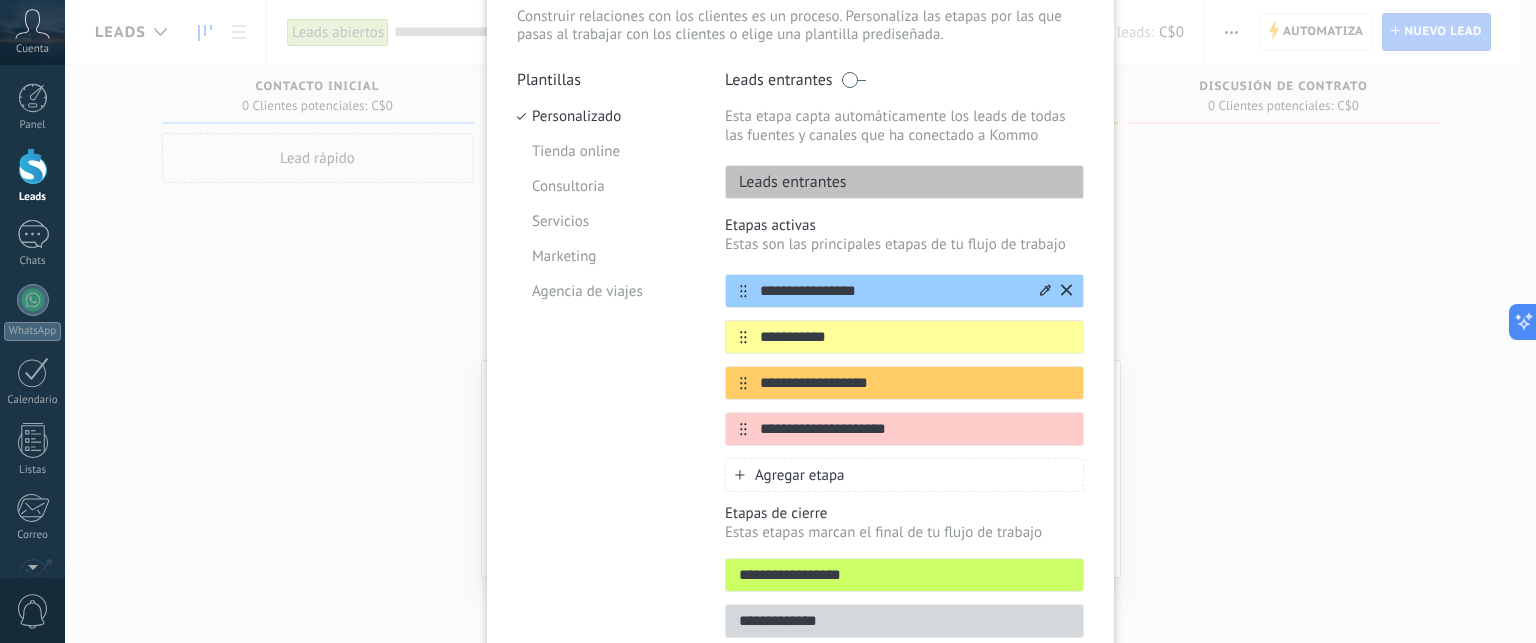 click on "**********" at bounding box center [892, 291] 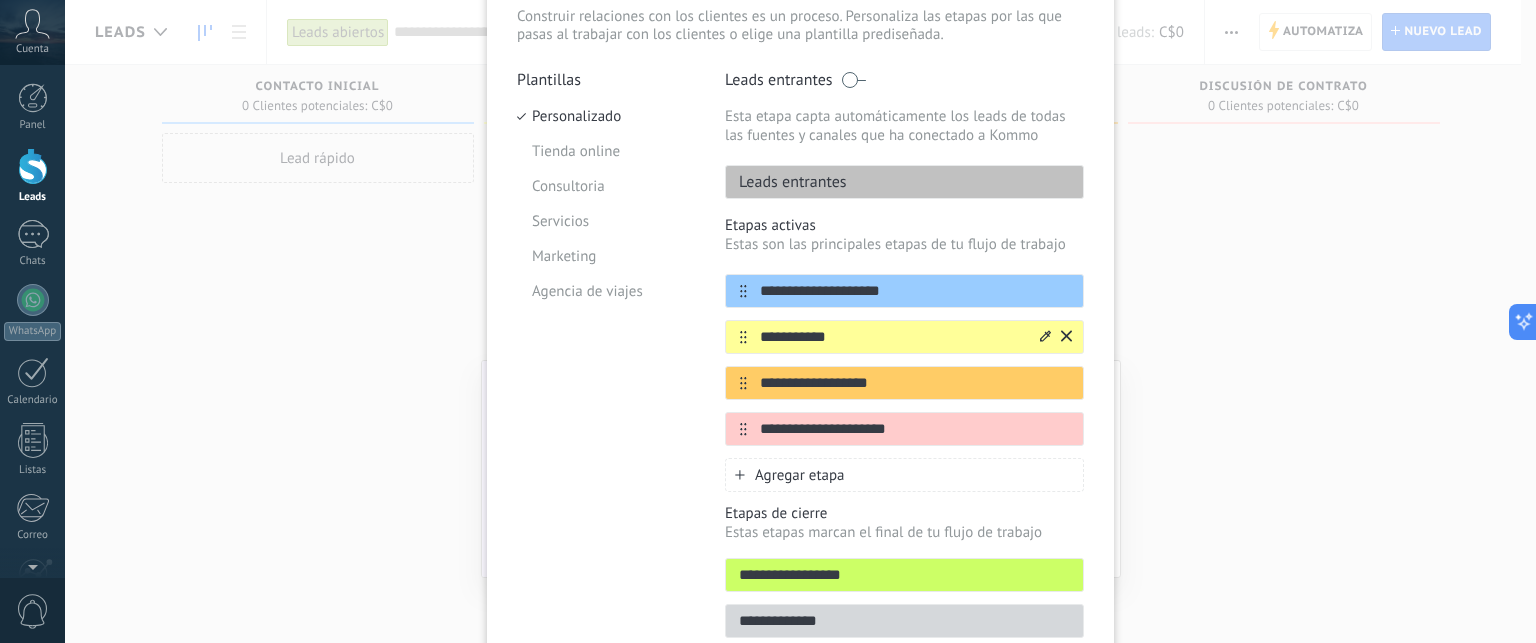 type on "**********" 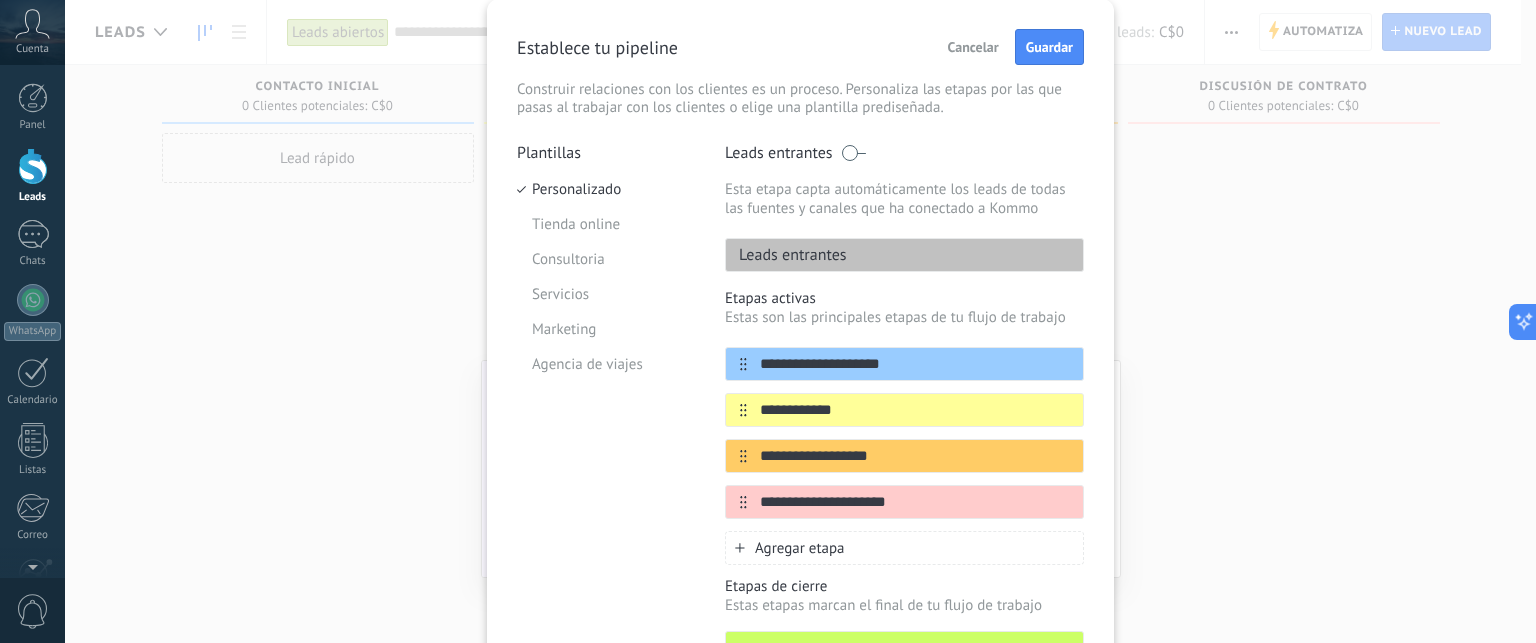 scroll, scrollTop: 39, scrollLeft: 0, axis: vertical 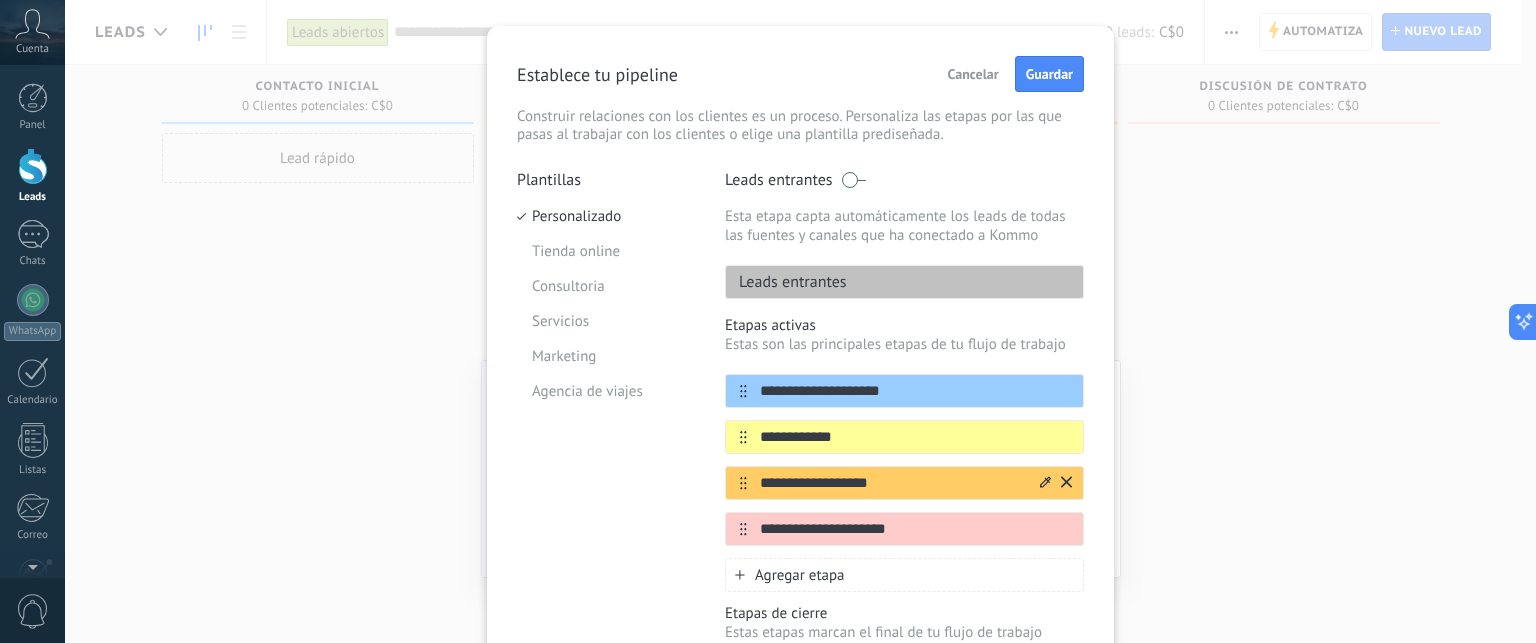 type on "**********" 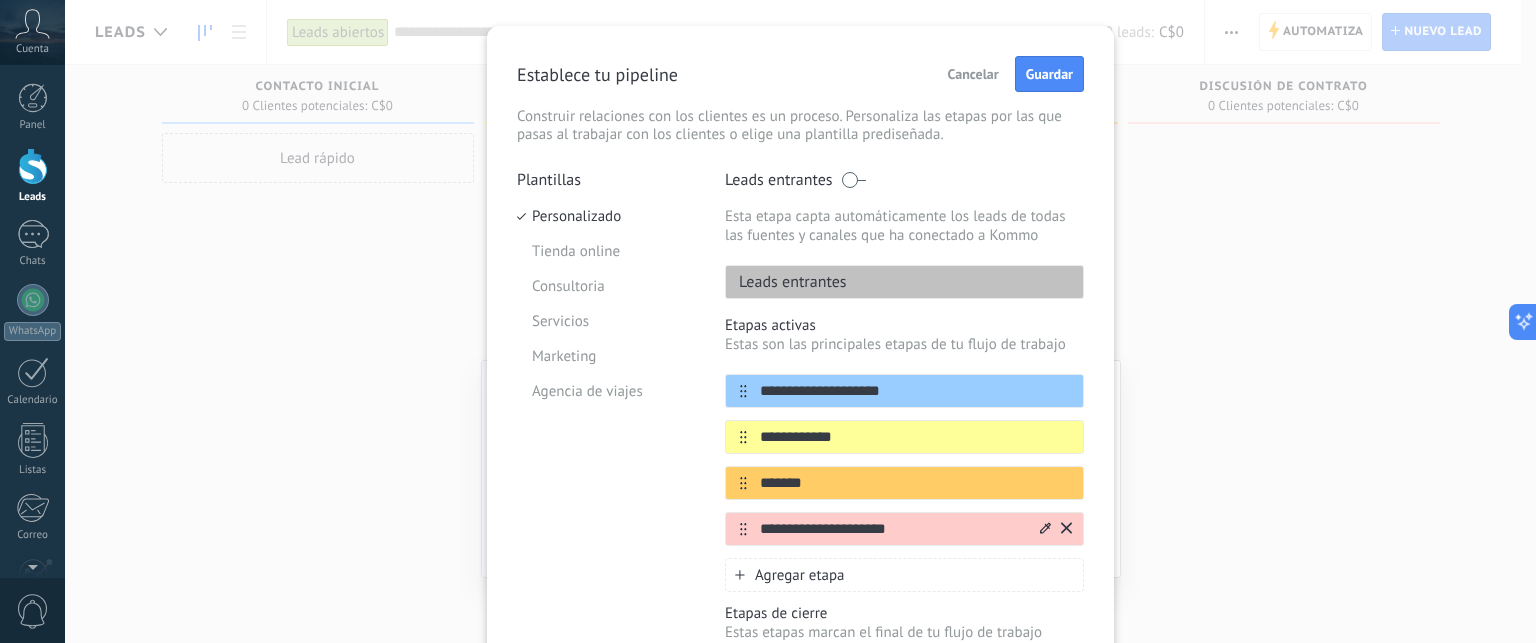 type on "******" 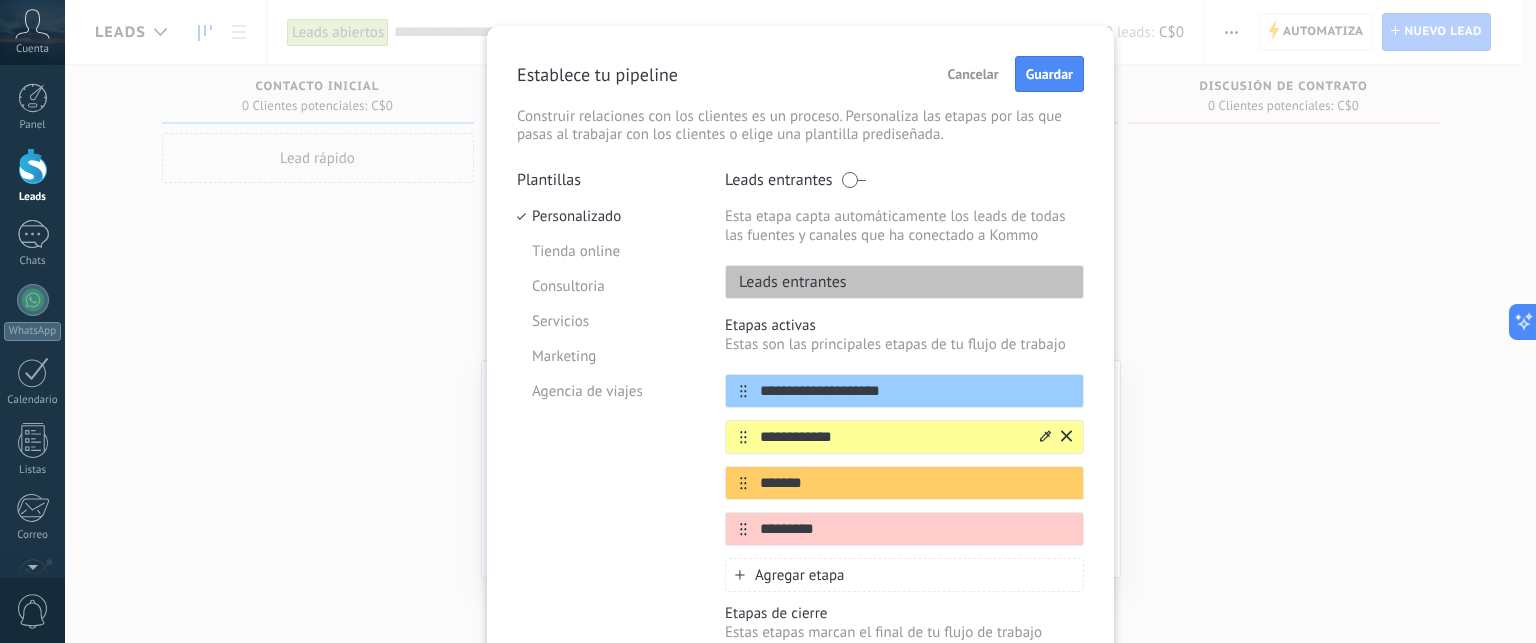 type on "*********" 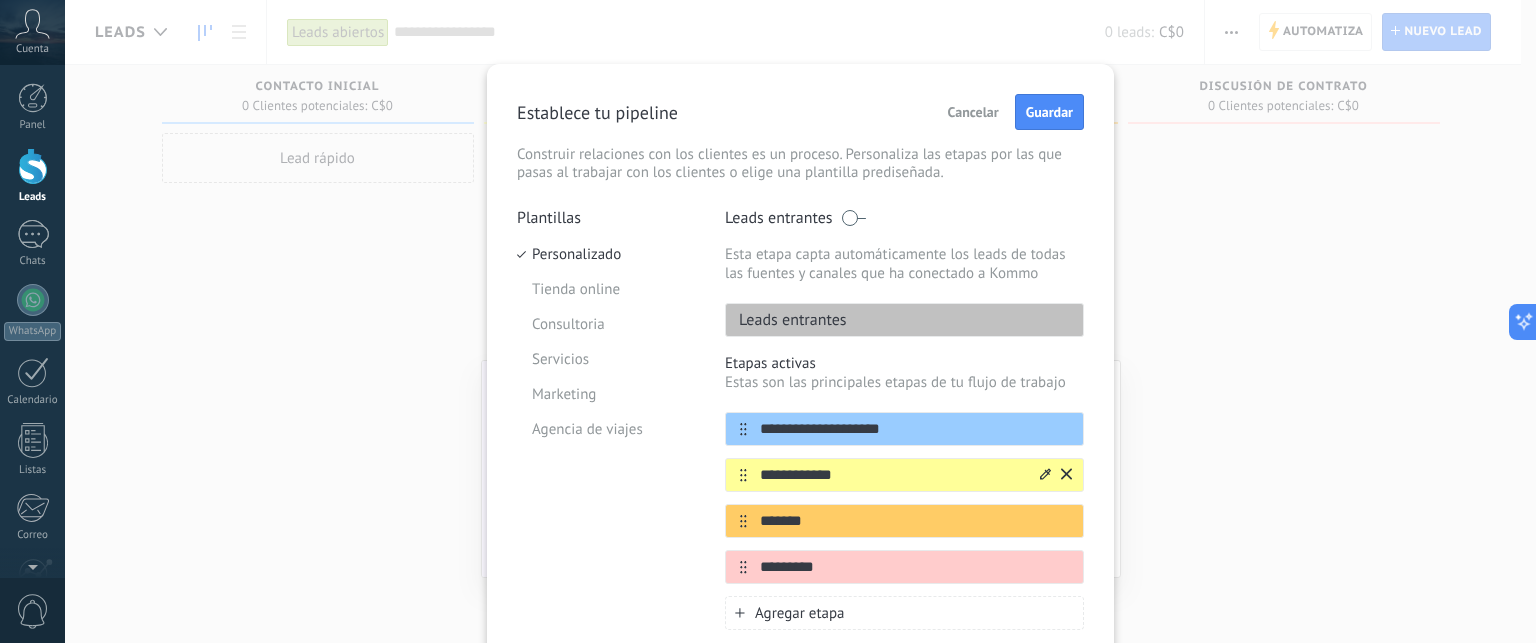 scroll, scrollTop: 0, scrollLeft: 0, axis: both 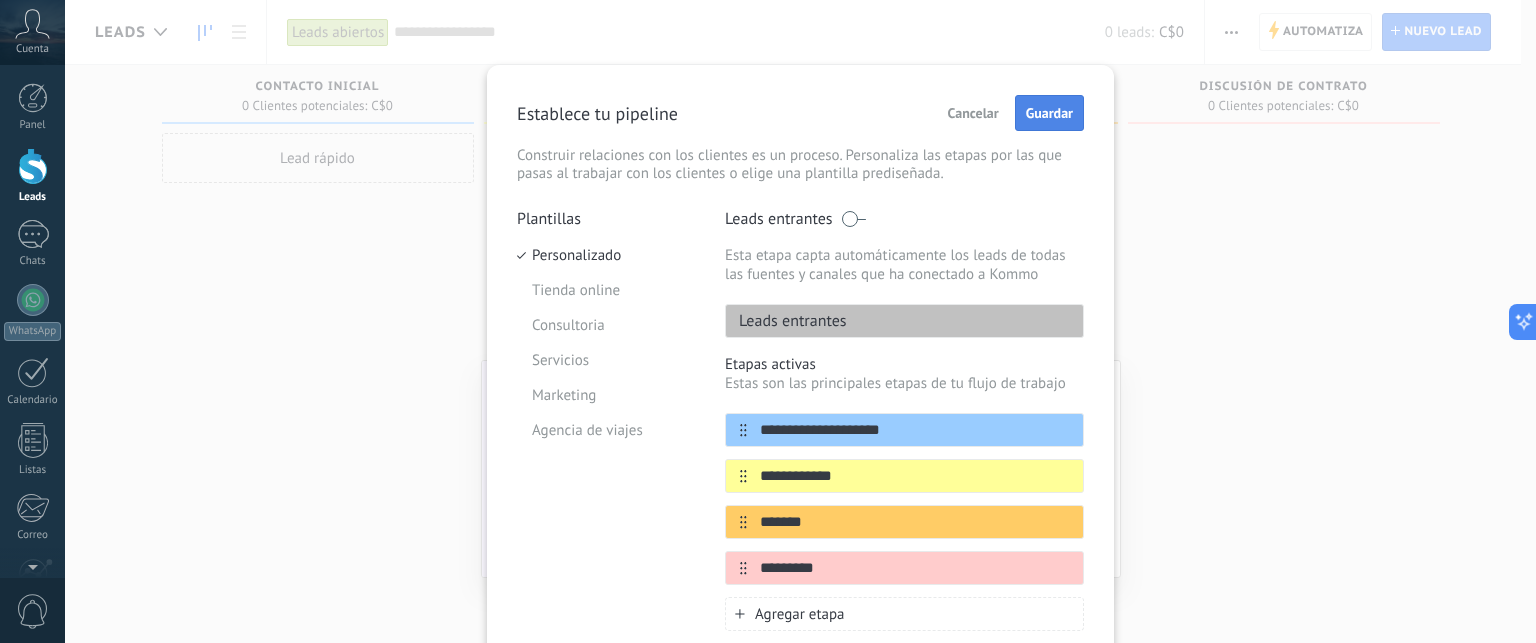 type on "**********" 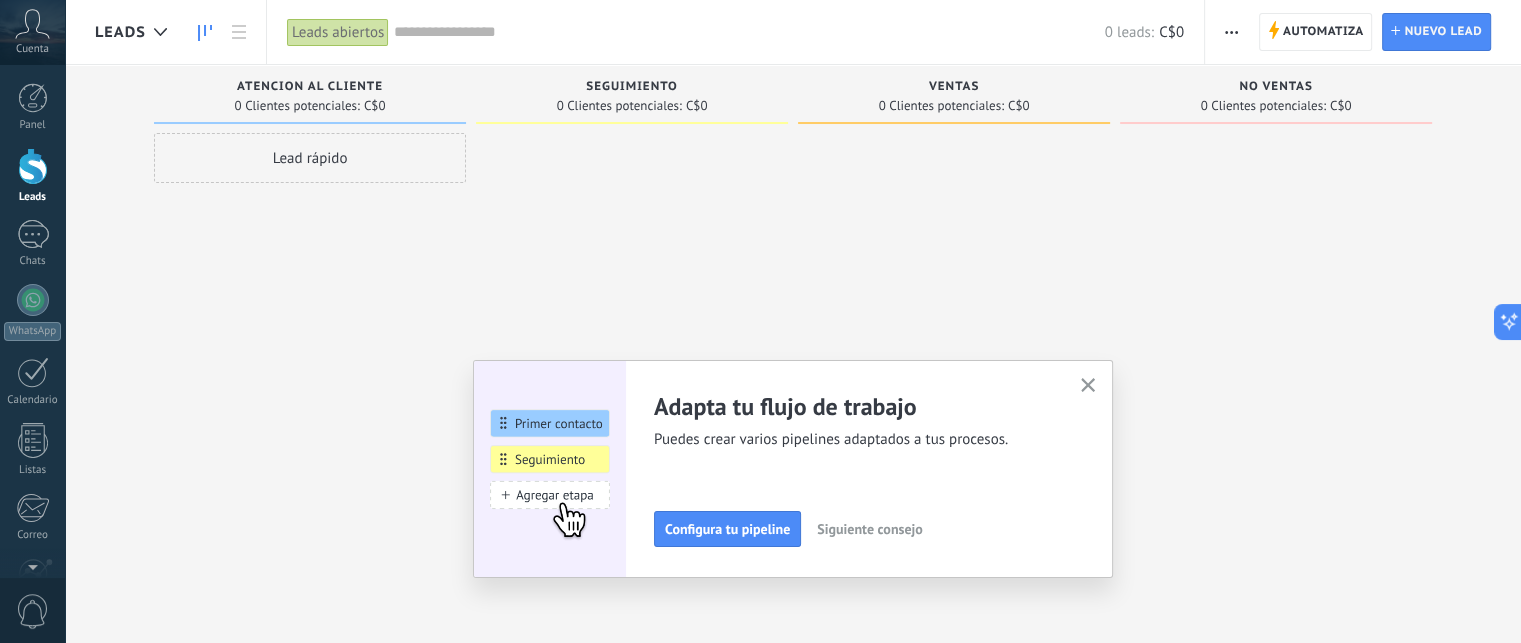 click at bounding box center (1088, 386) 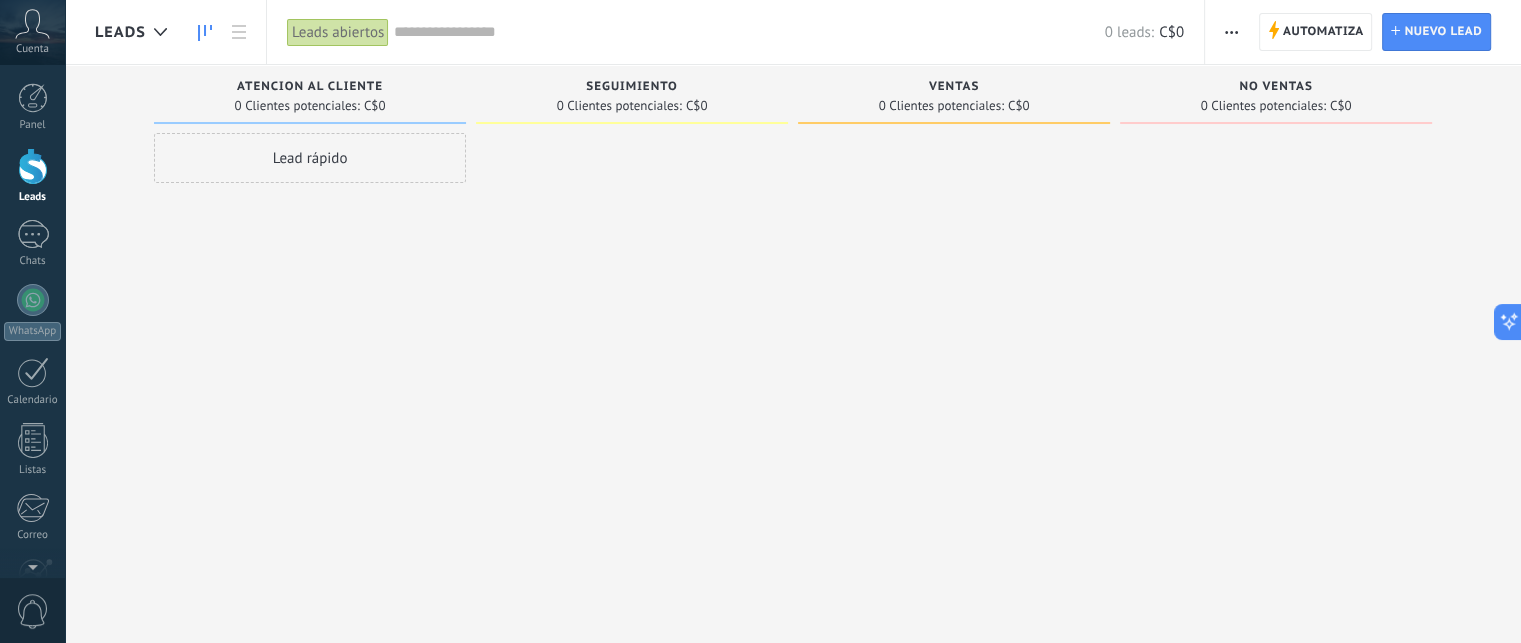 click at bounding box center [1231, 32] 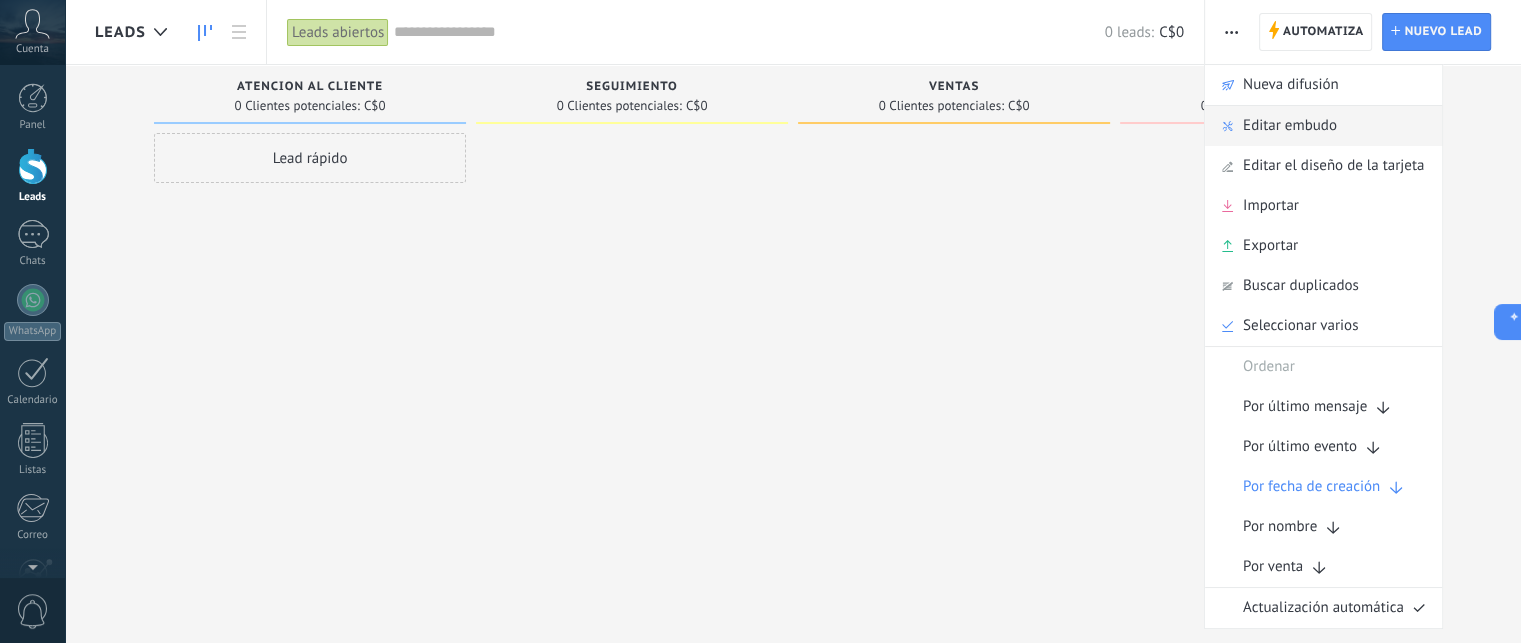 click on "Editar embudo" at bounding box center [1290, 126] 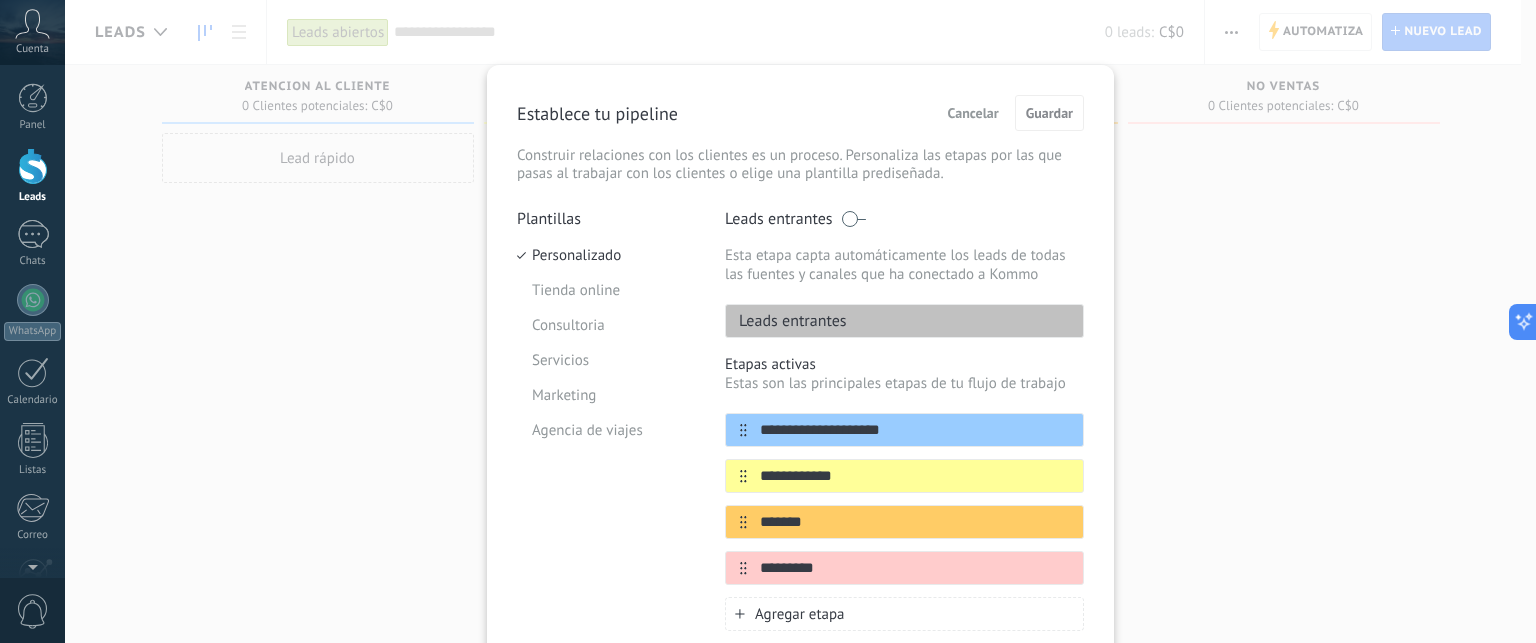 scroll, scrollTop: 100, scrollLeft: 0, axis: vertical 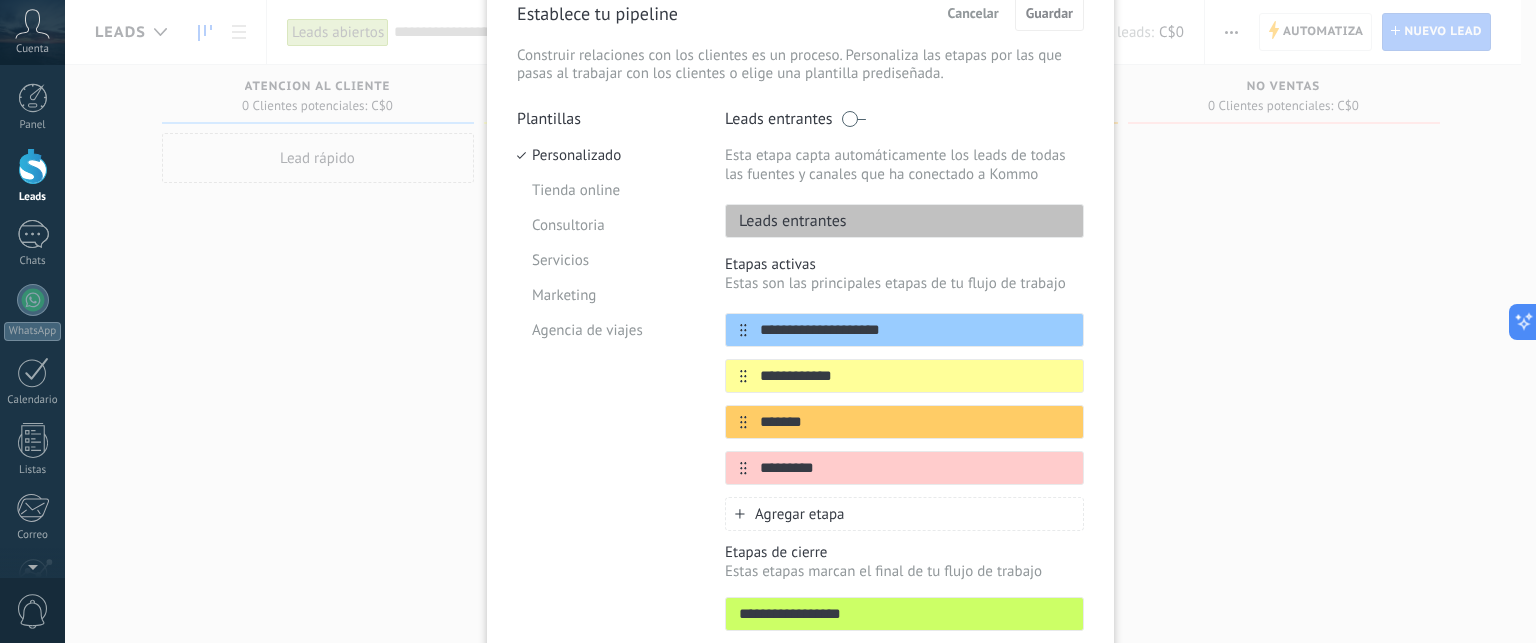 click on "Agregar etapa" at bounding box center (800, 514) 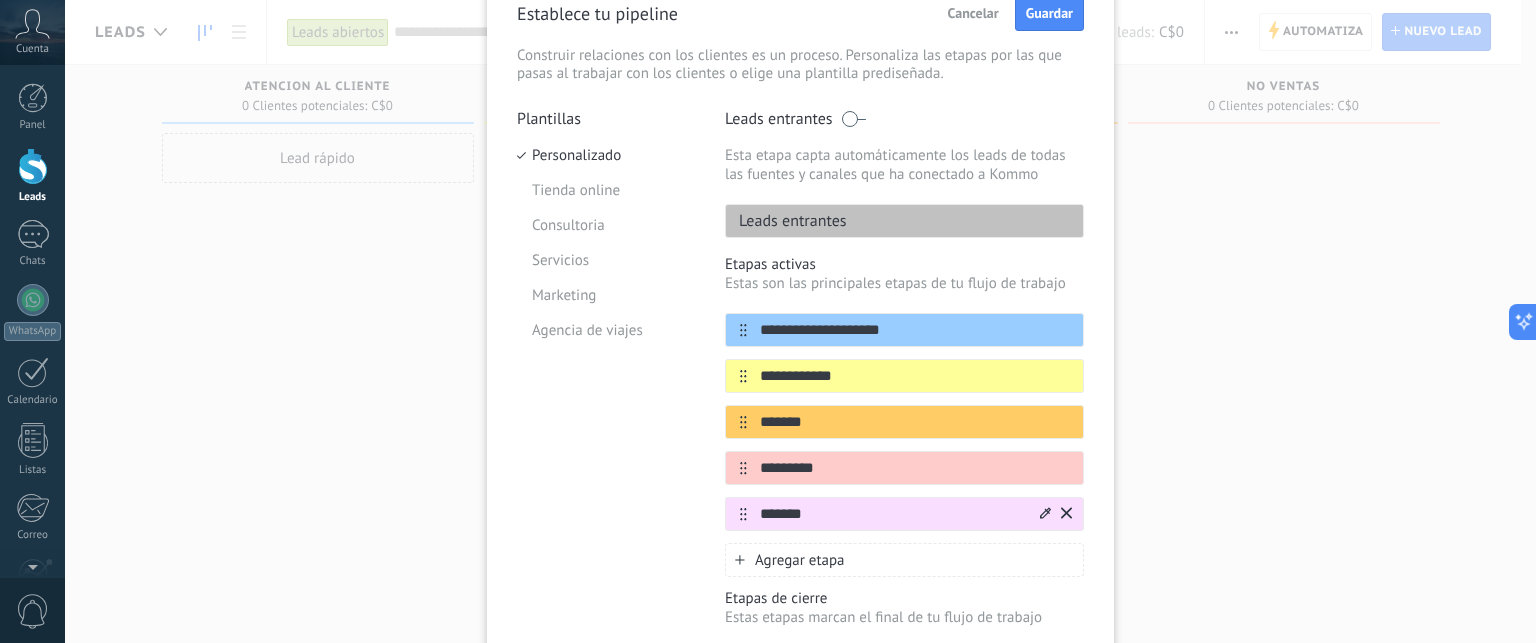 click on "*******" at bounding box center [915, 330] 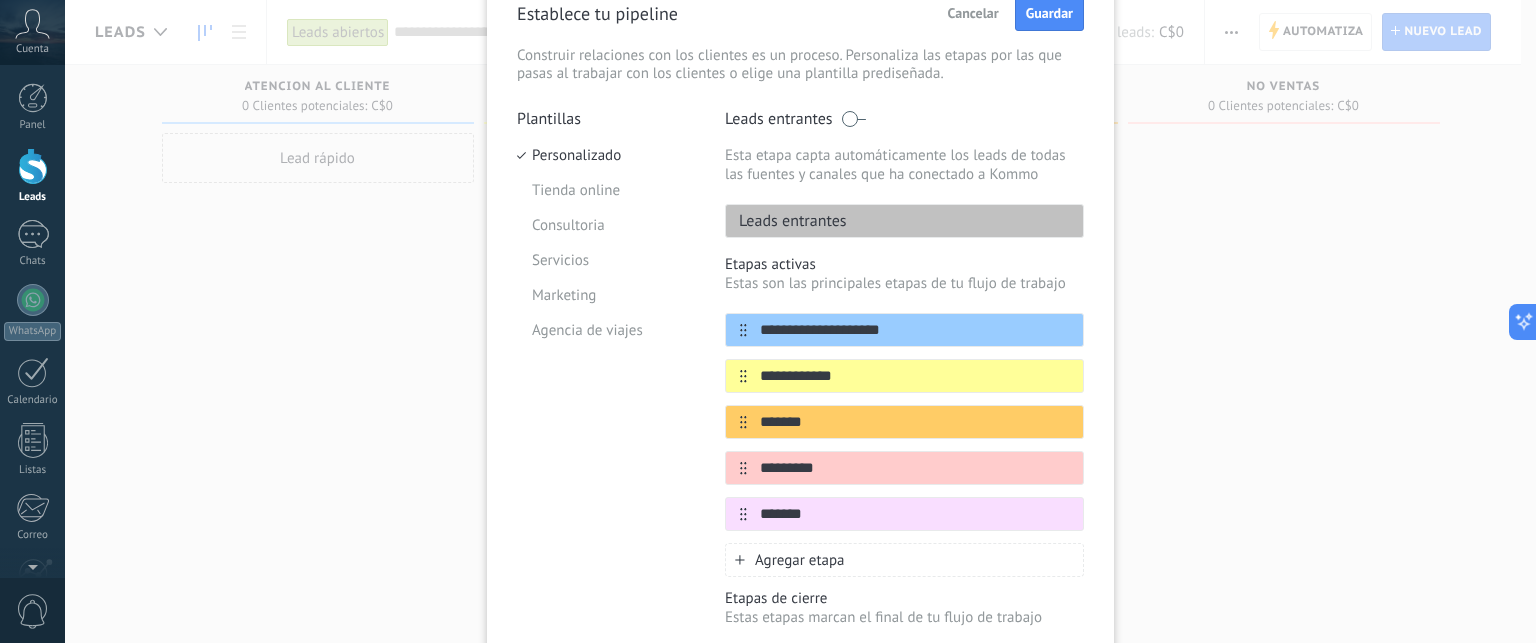 type on "*******" 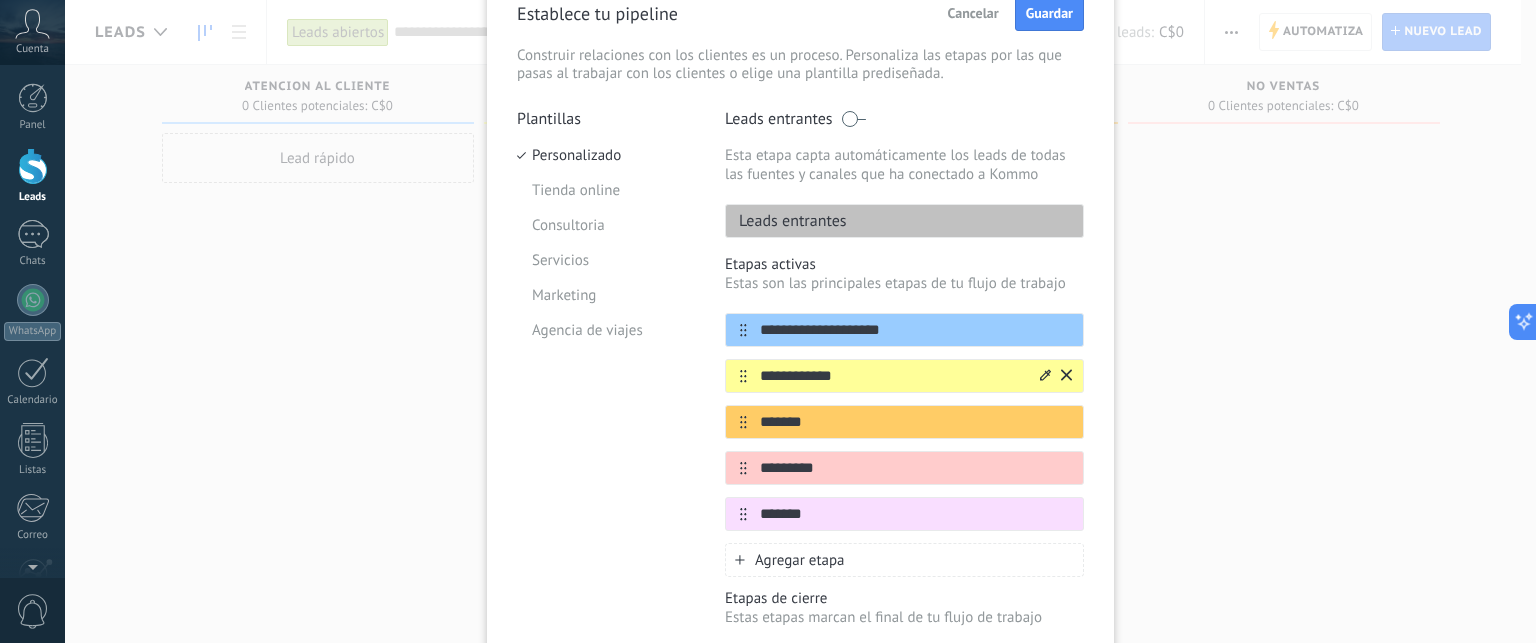 drag, startPoint x: 800, startPoint y: 515, endPoint x: 810, endPoint y: 379, distance: 136.36716 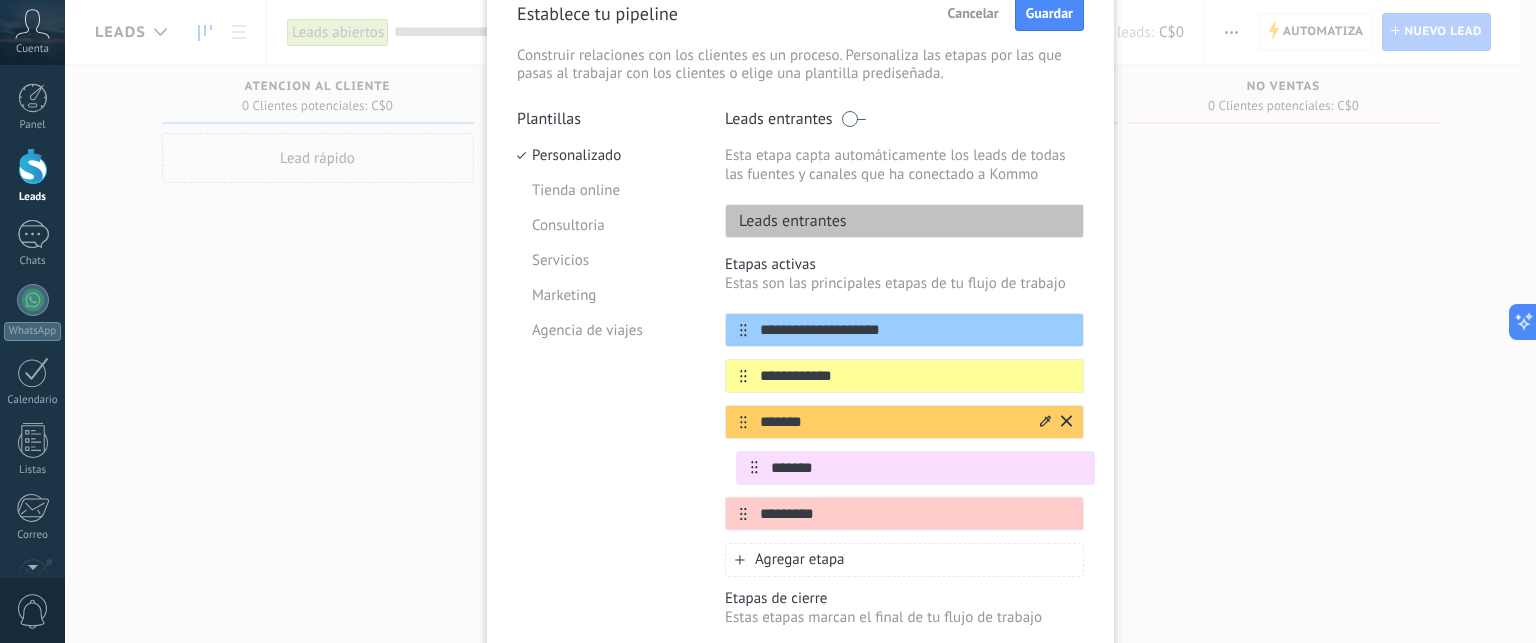 scroll, scrollTop: 100, scrollLeft: 0, axis: vertical 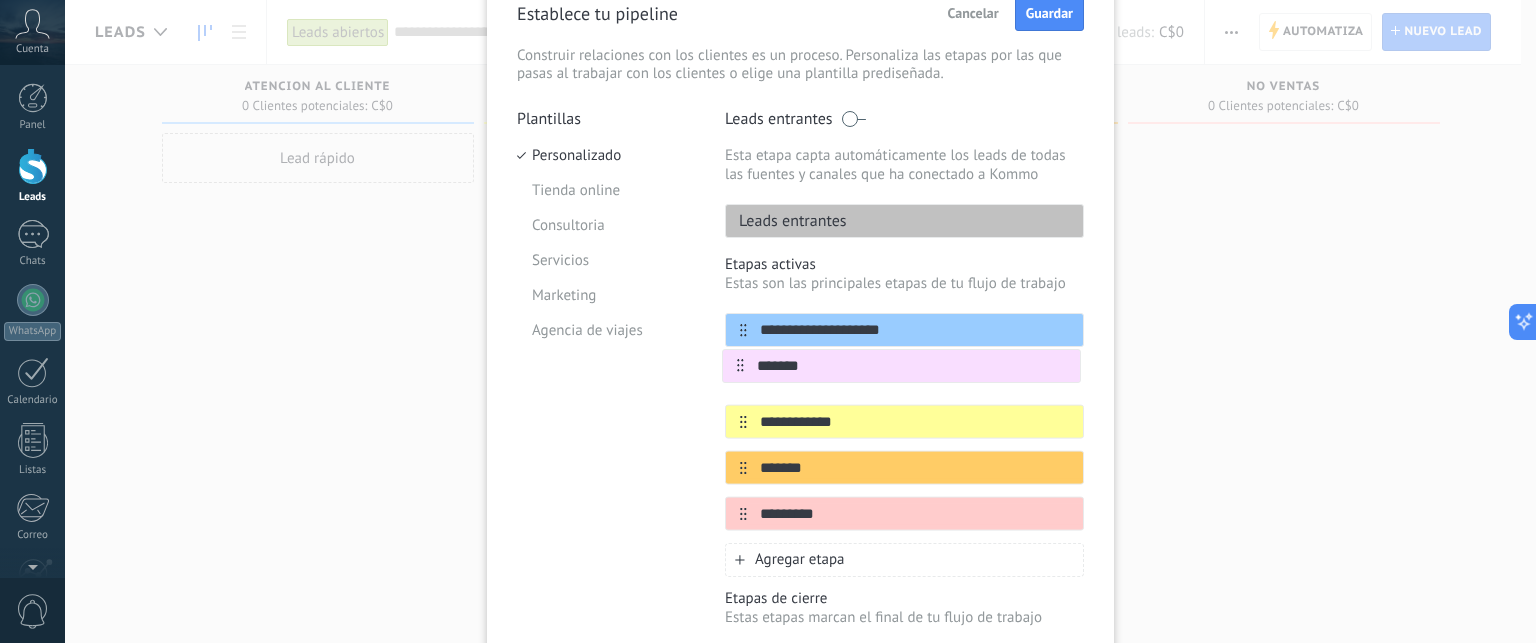 drag, startPoint x: 741, startPoint y: 514, endPoint x: 745, endPoint y: 357, distance: 157.05095 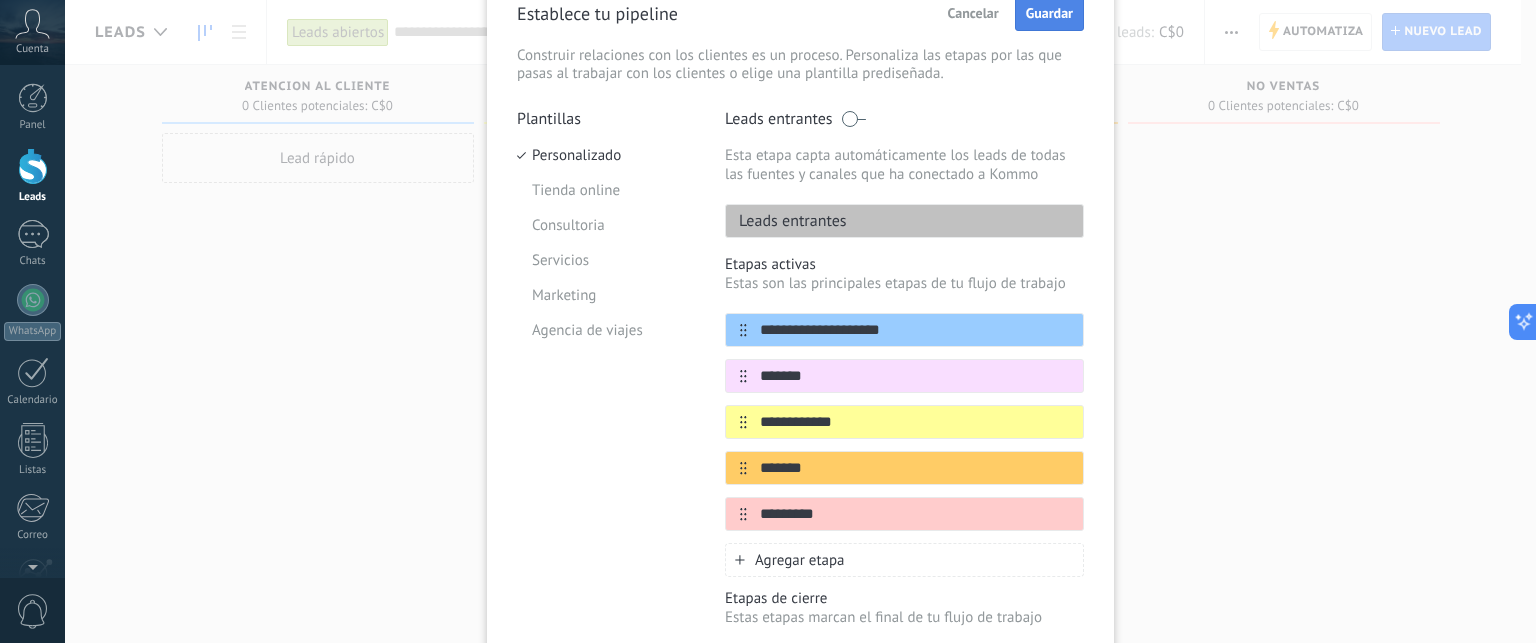 click on "Guardar" at bounding box center [1049, 13] 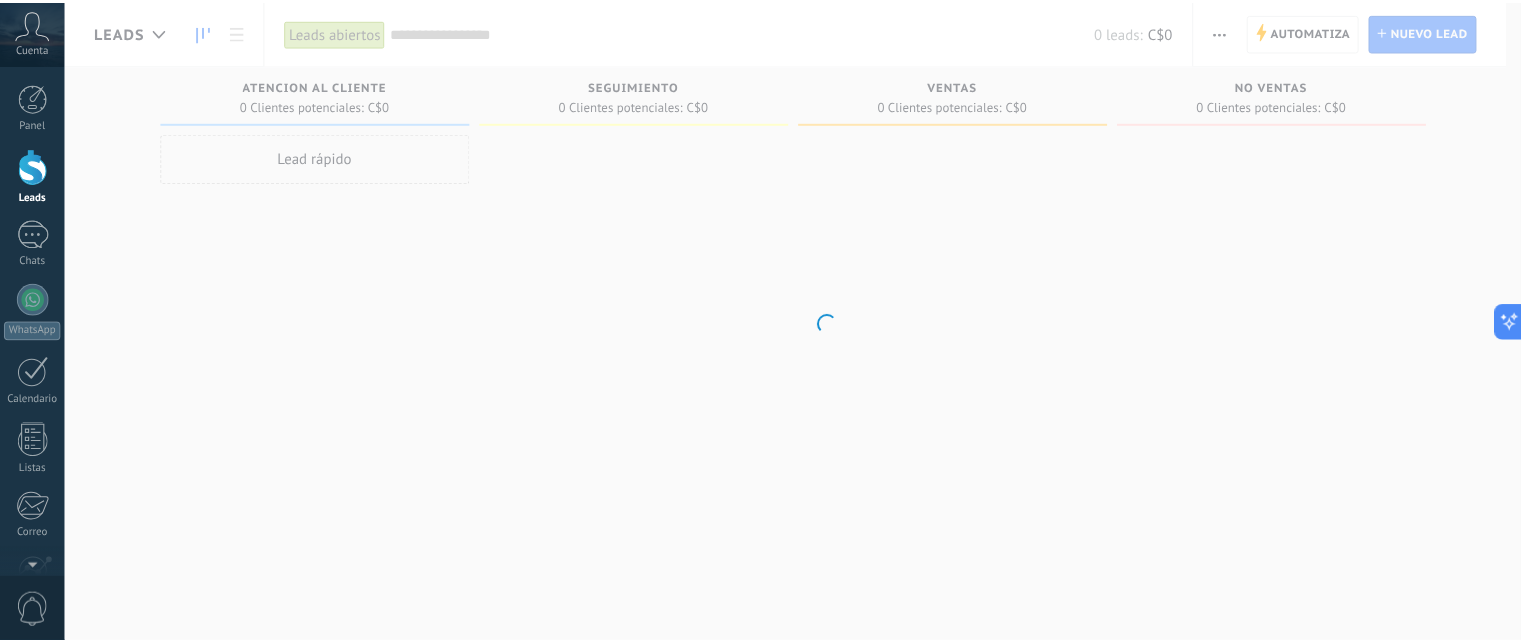 scroll, scrollTop: 0, scrollLeft: 0, axis: both 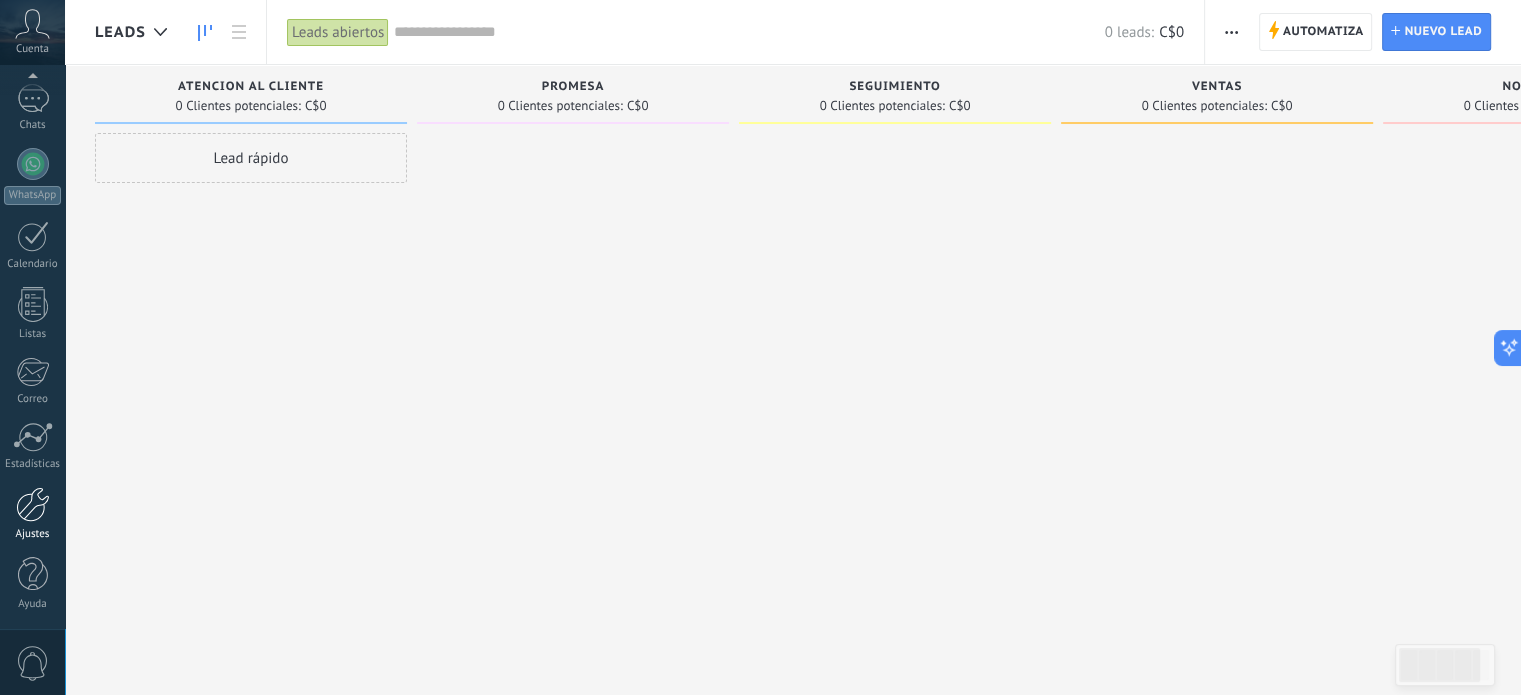 click at bounding box center [33, 504] 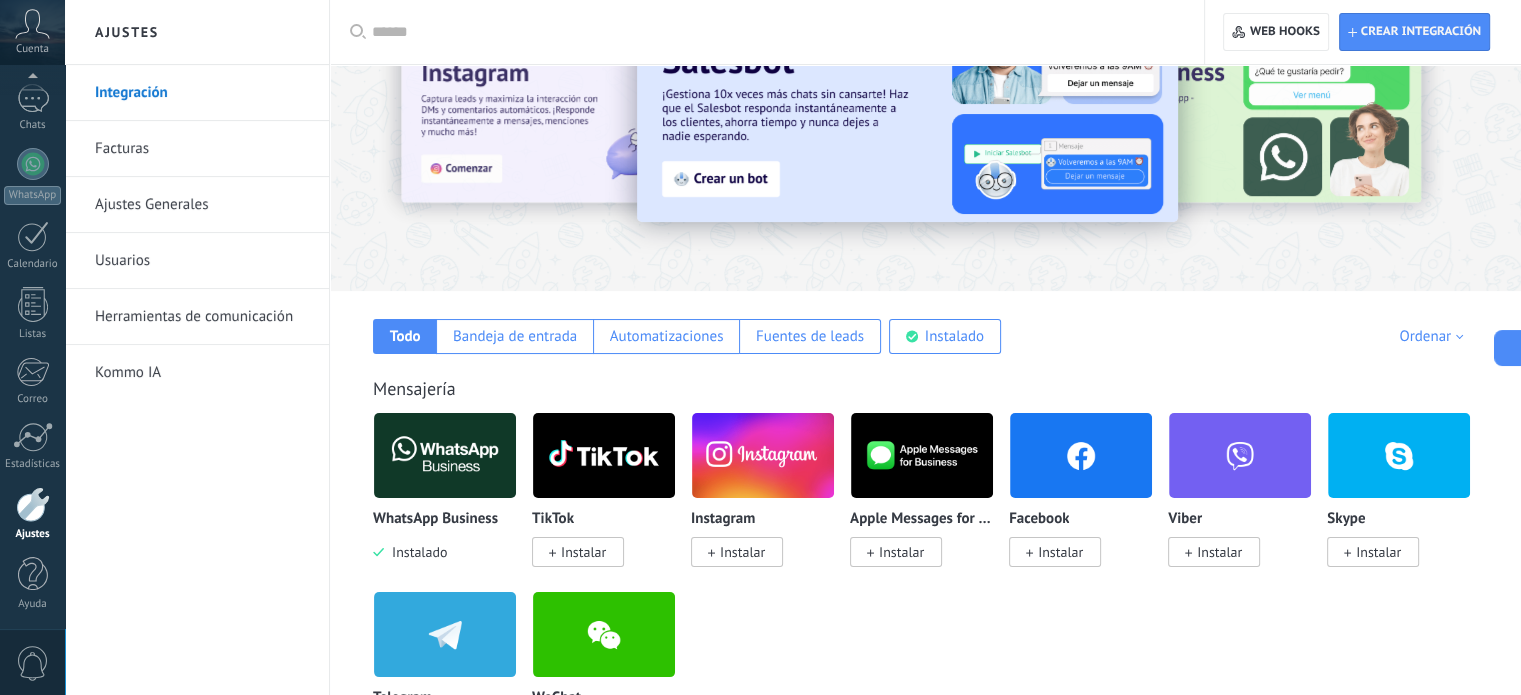 scroll, scrollTop: 0, scrollLeft: 0, axis: both 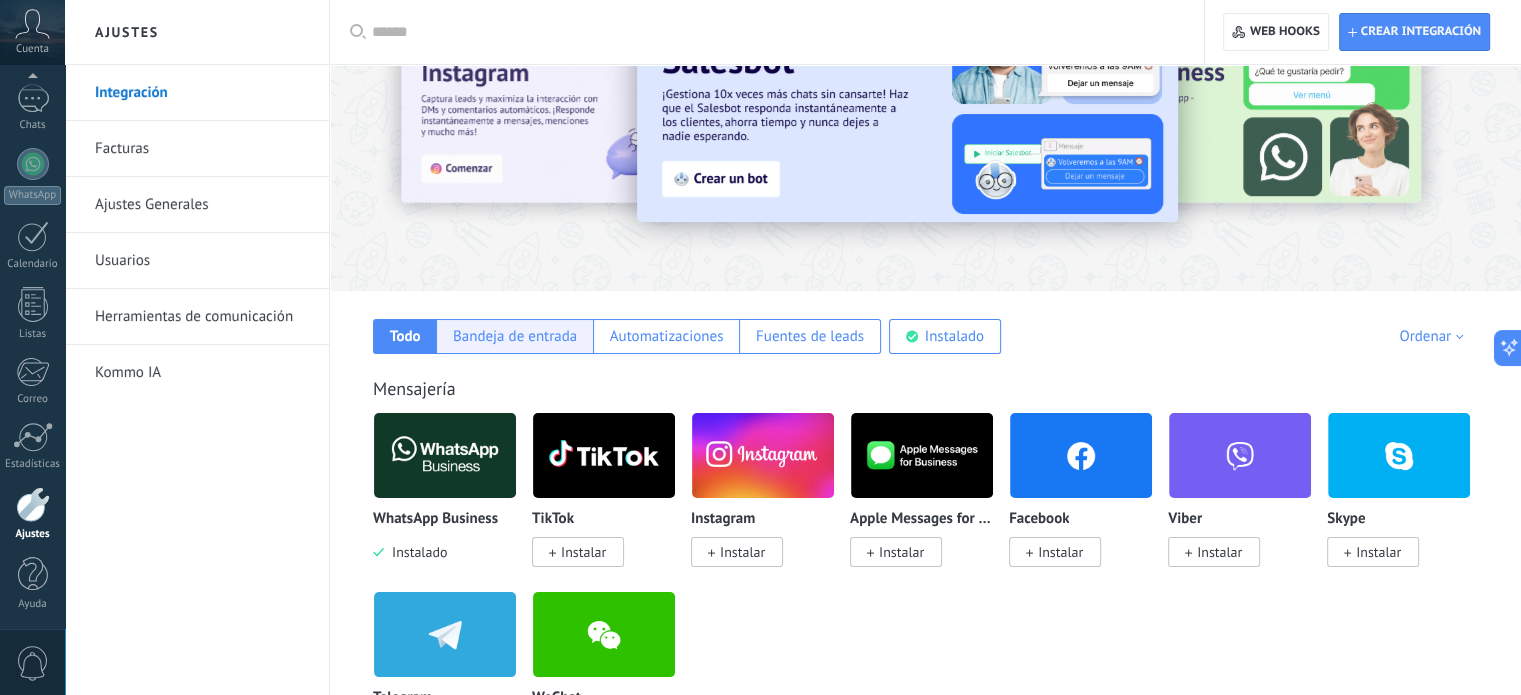 click on "Bandeja de entrada" at bounding box center (405, 336) 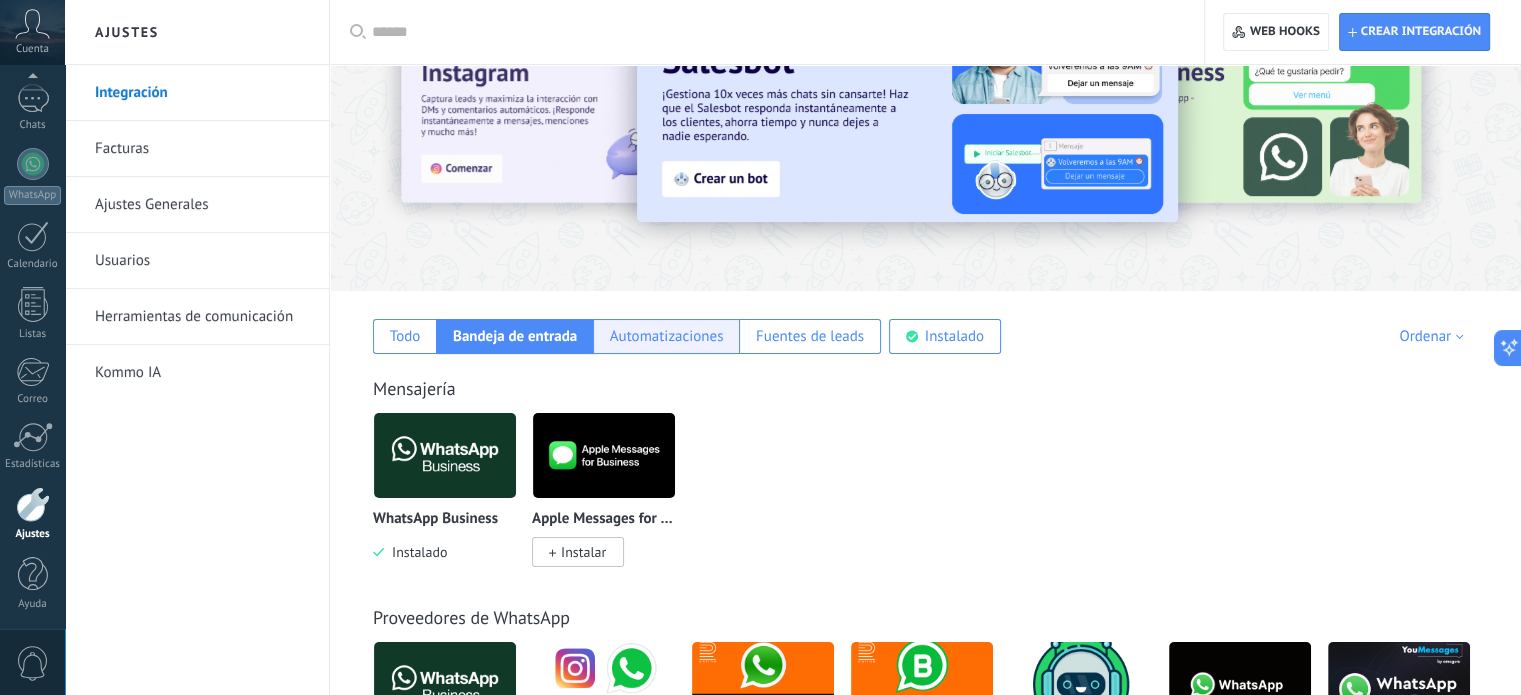 click on "Automatizaciones" at bounding box center [405, 336] 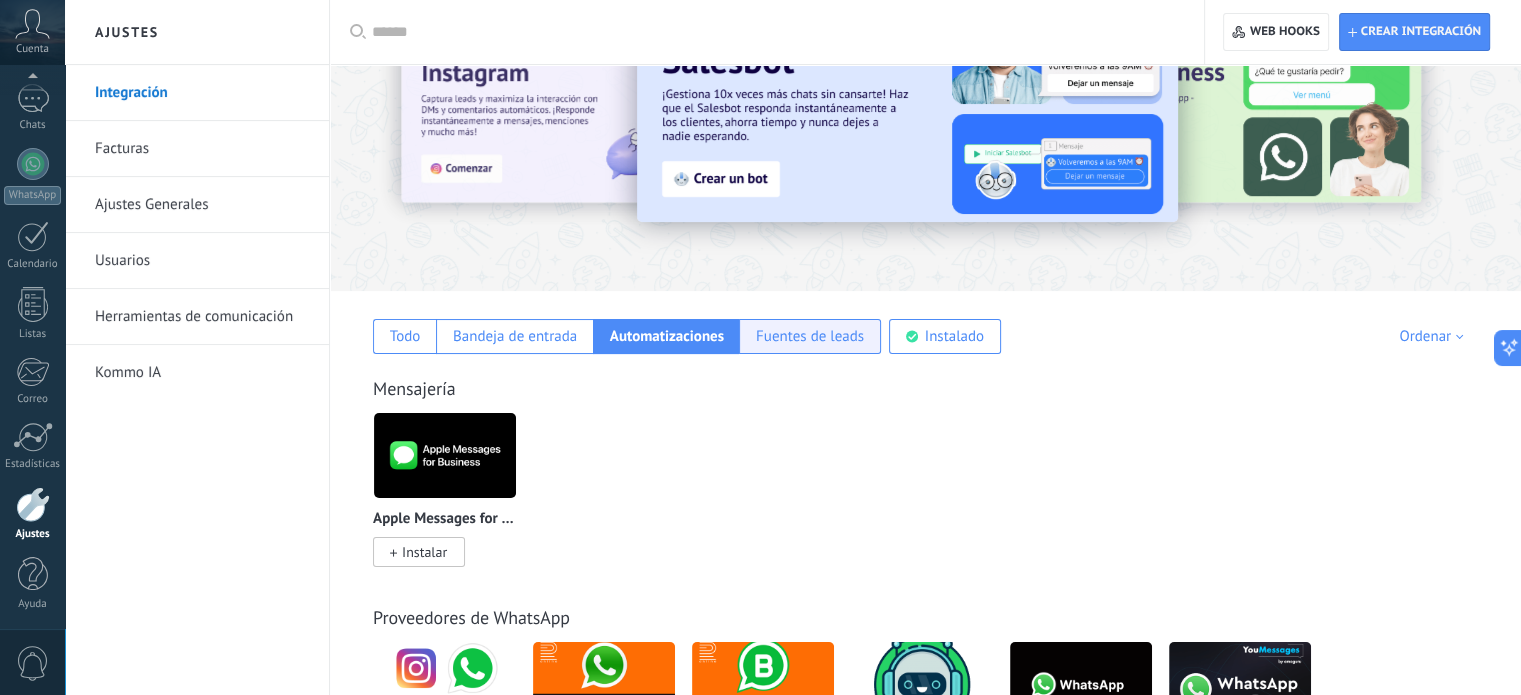 click on "Fuentes de leads" at bounding box center [405, 336] 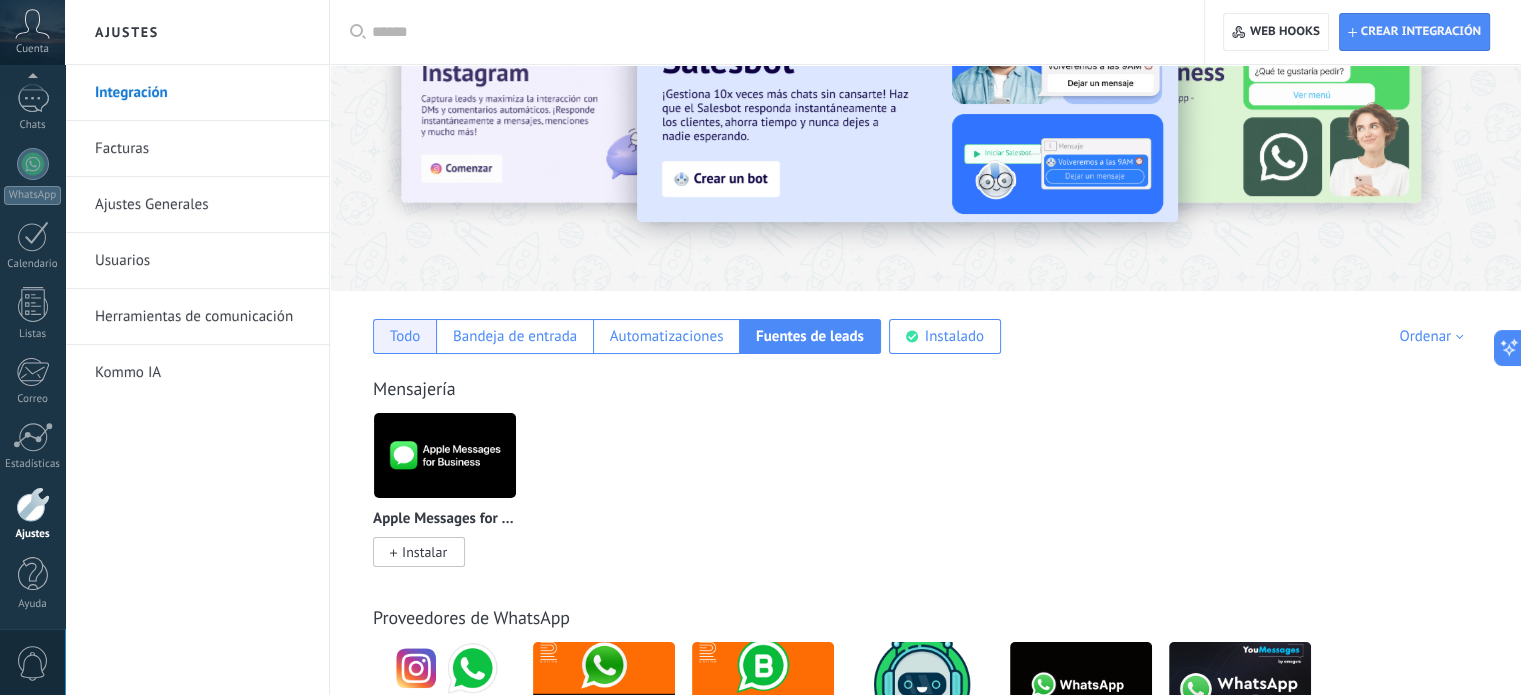 click on "Todo" at bounding box center (405, 336) 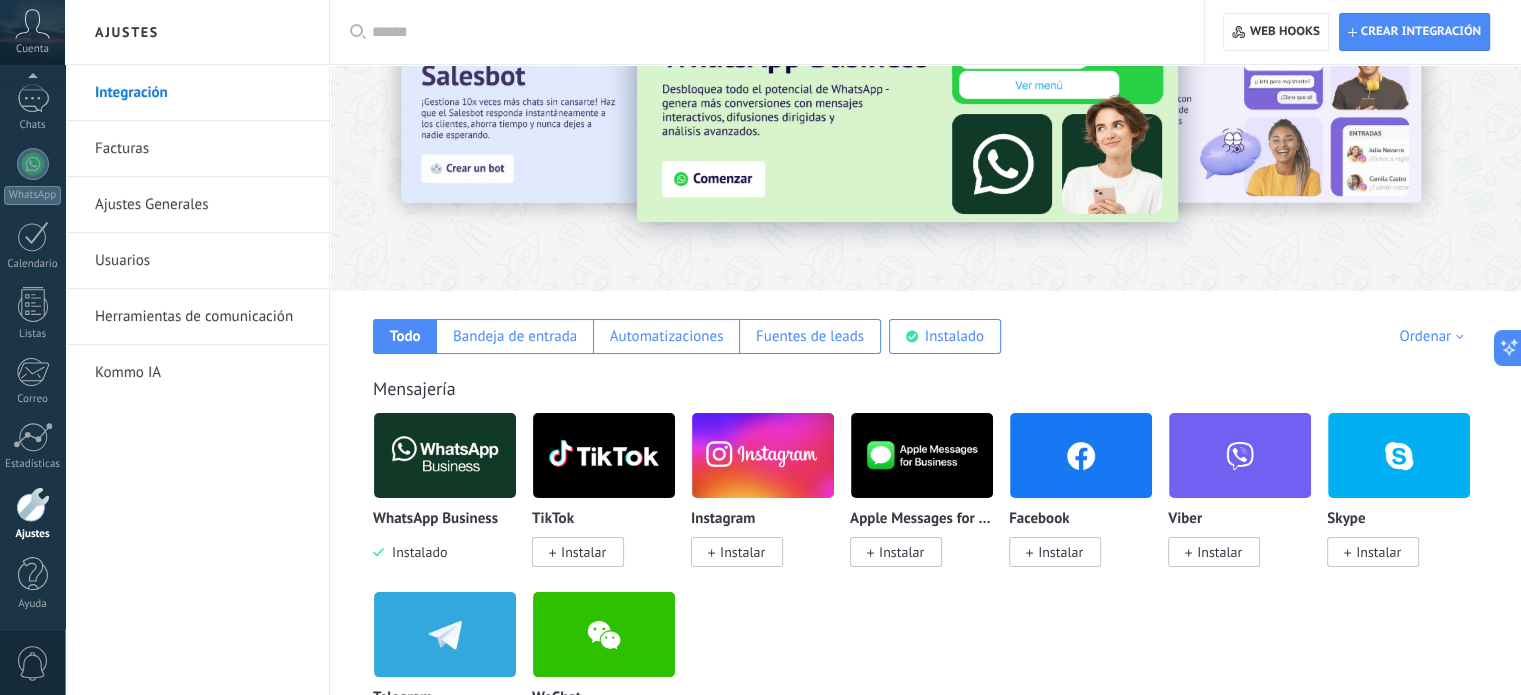 scroll, scrollTop: 0, scrollLeft: 0, axis: both 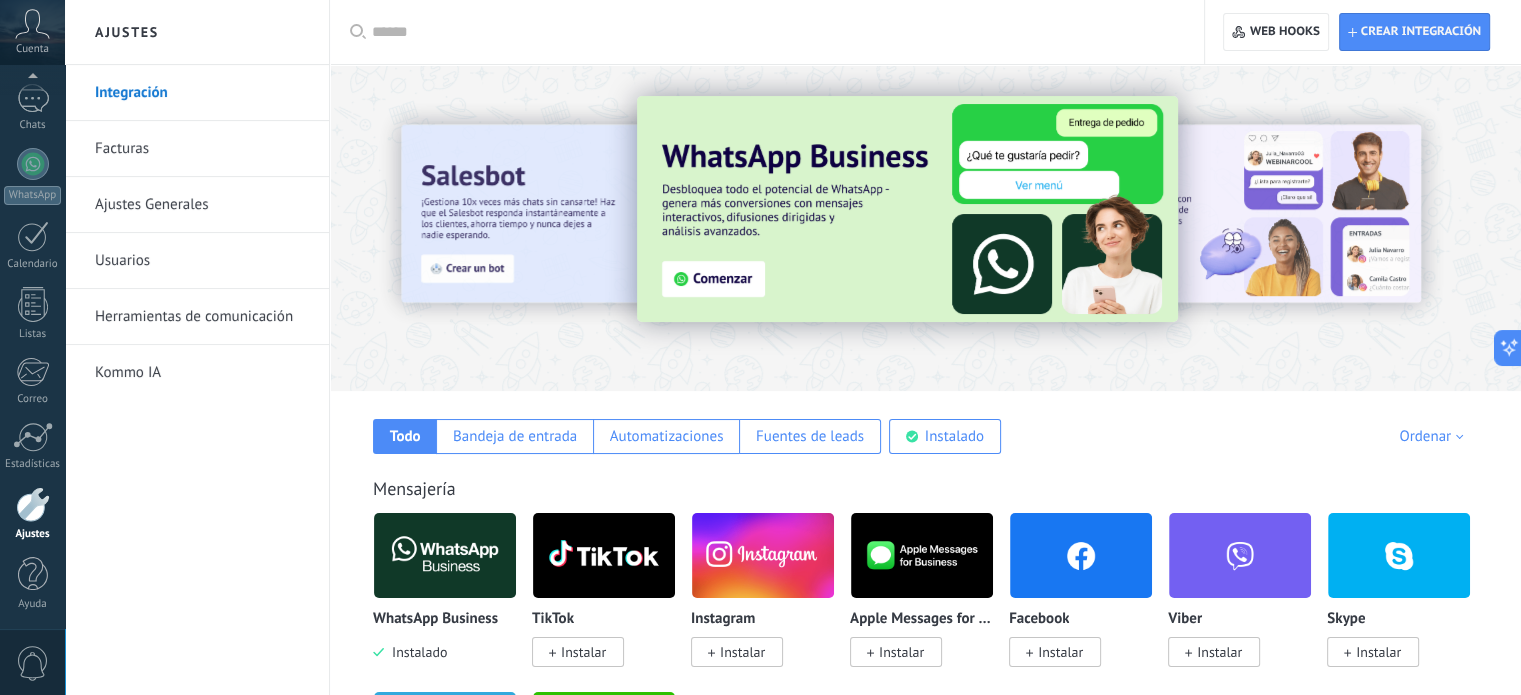 click on "Ajustes Generales" at bounding box center [202, 205] 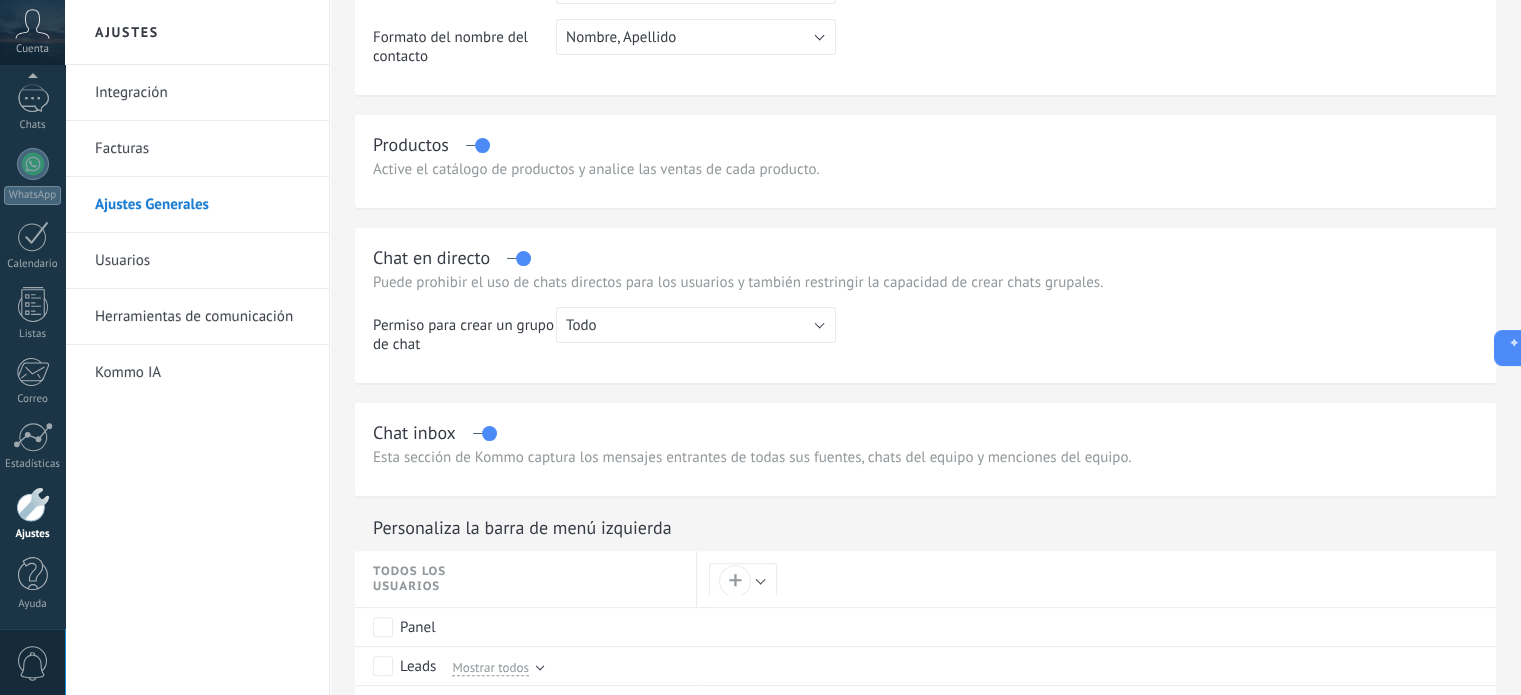 scroll, scrollTop: 0, scrollLeft: 0, axis: both 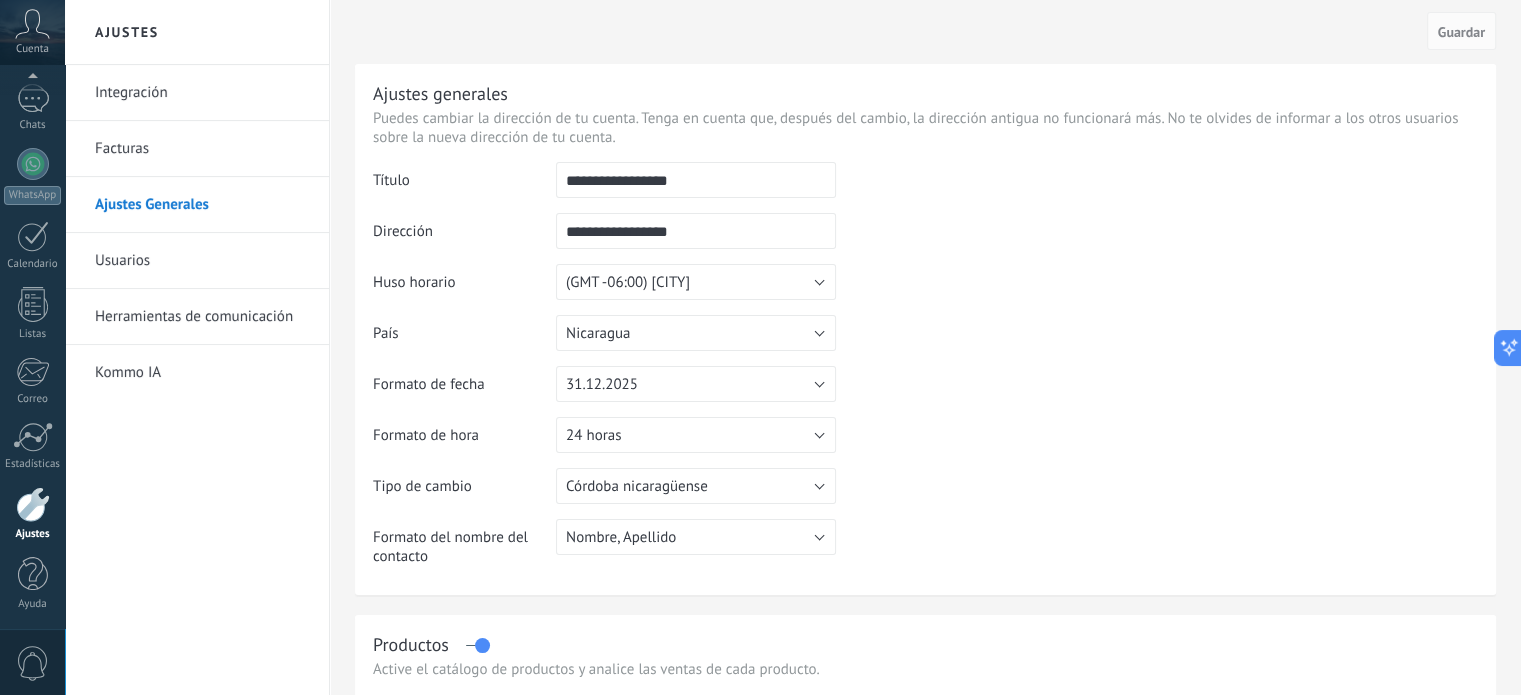 click on "Facturas" at bounding box center [202, 149] 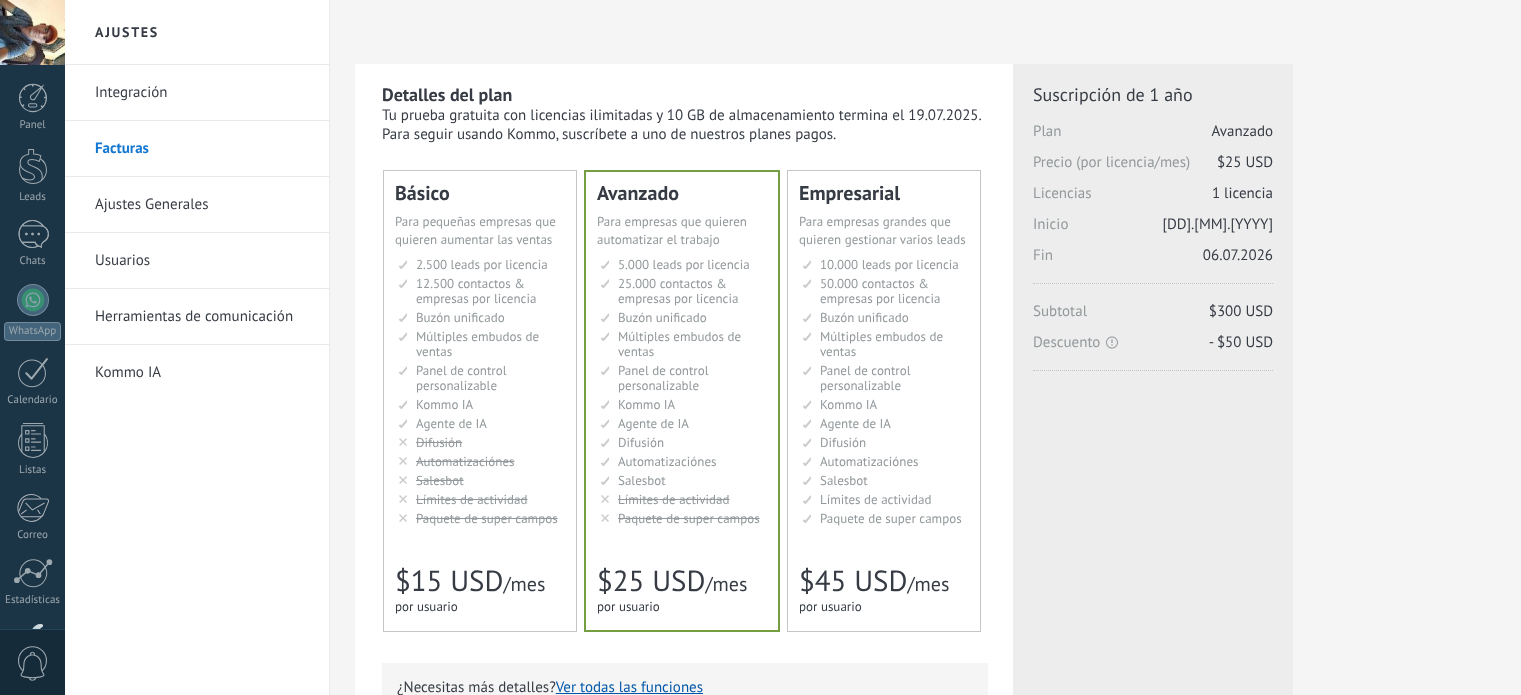 scroll, scrollTop: 0, scrollLeft: 0, axis: both 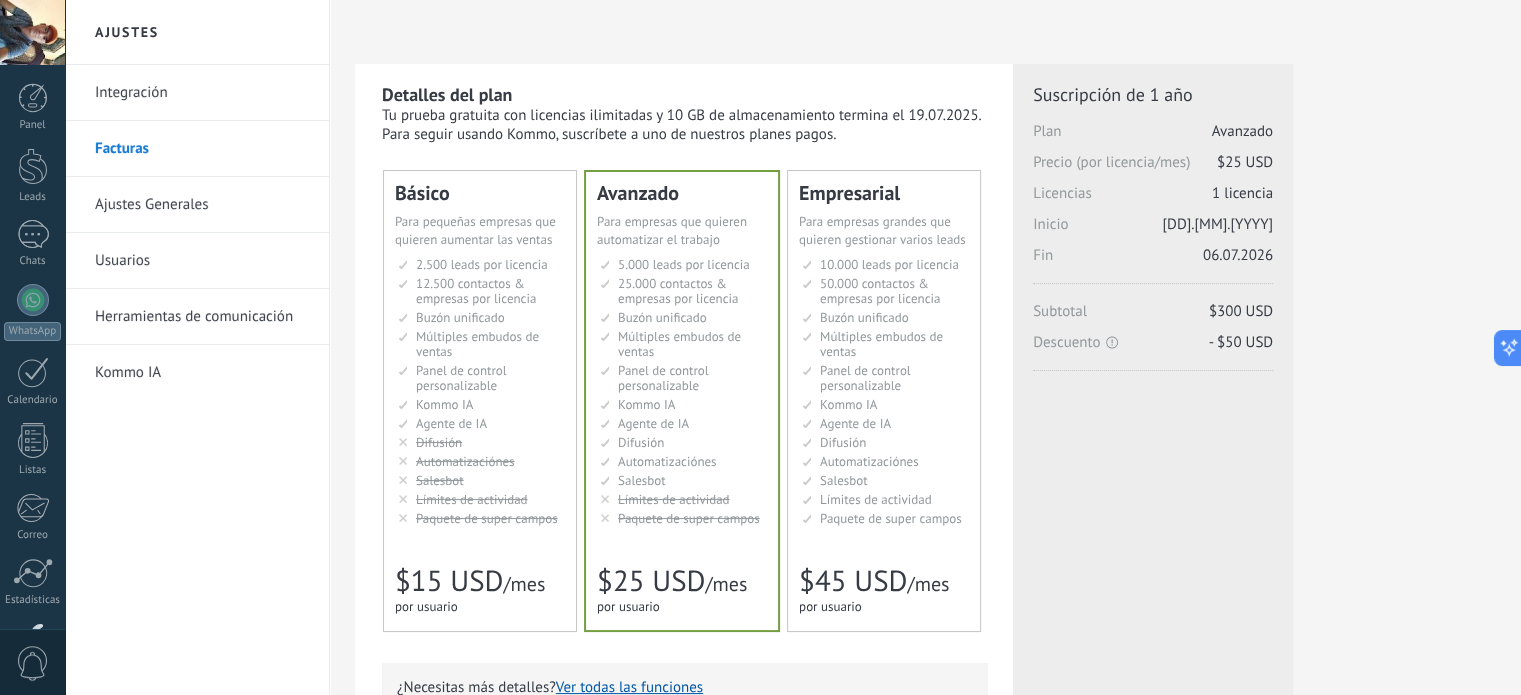 click on "Integración" at bounding box center (202, 93) 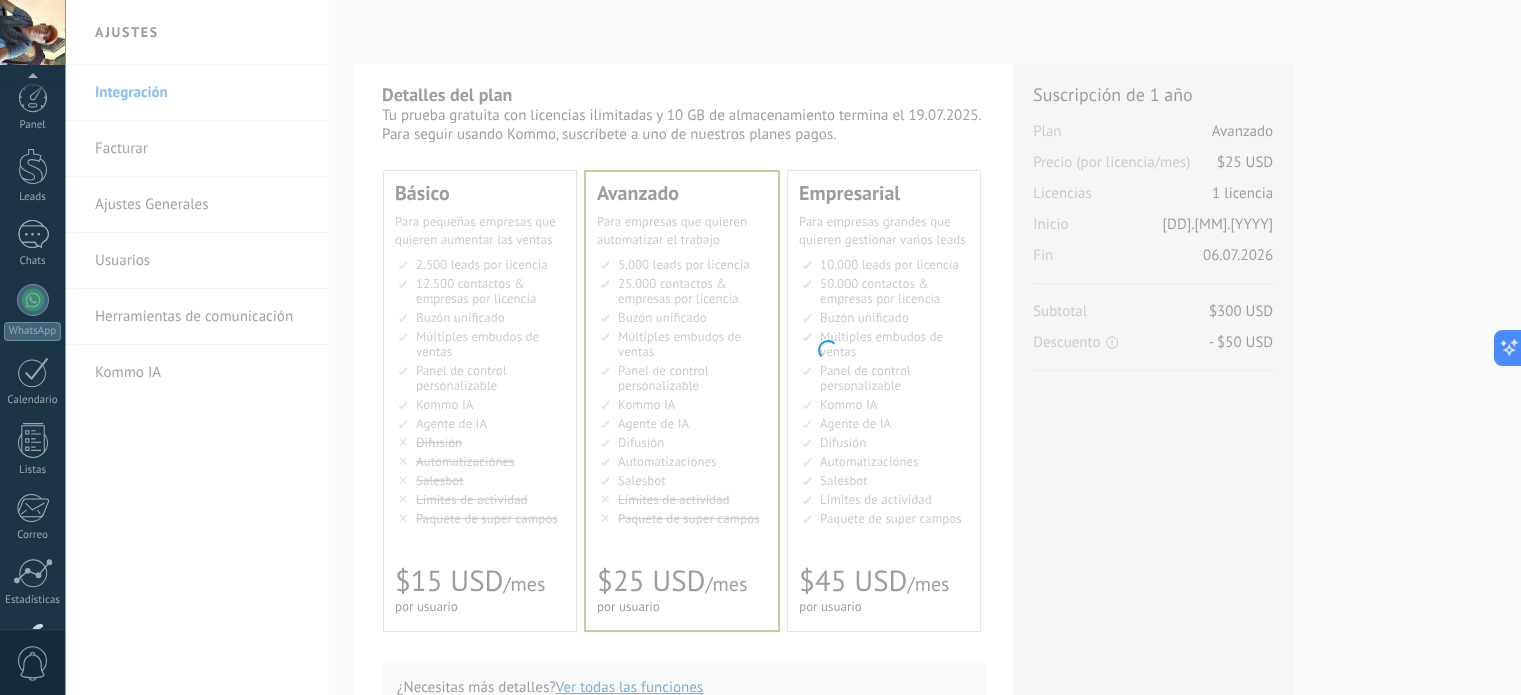 scroll, scrollTop: 136, scrollLeft: 0, axis: vertical 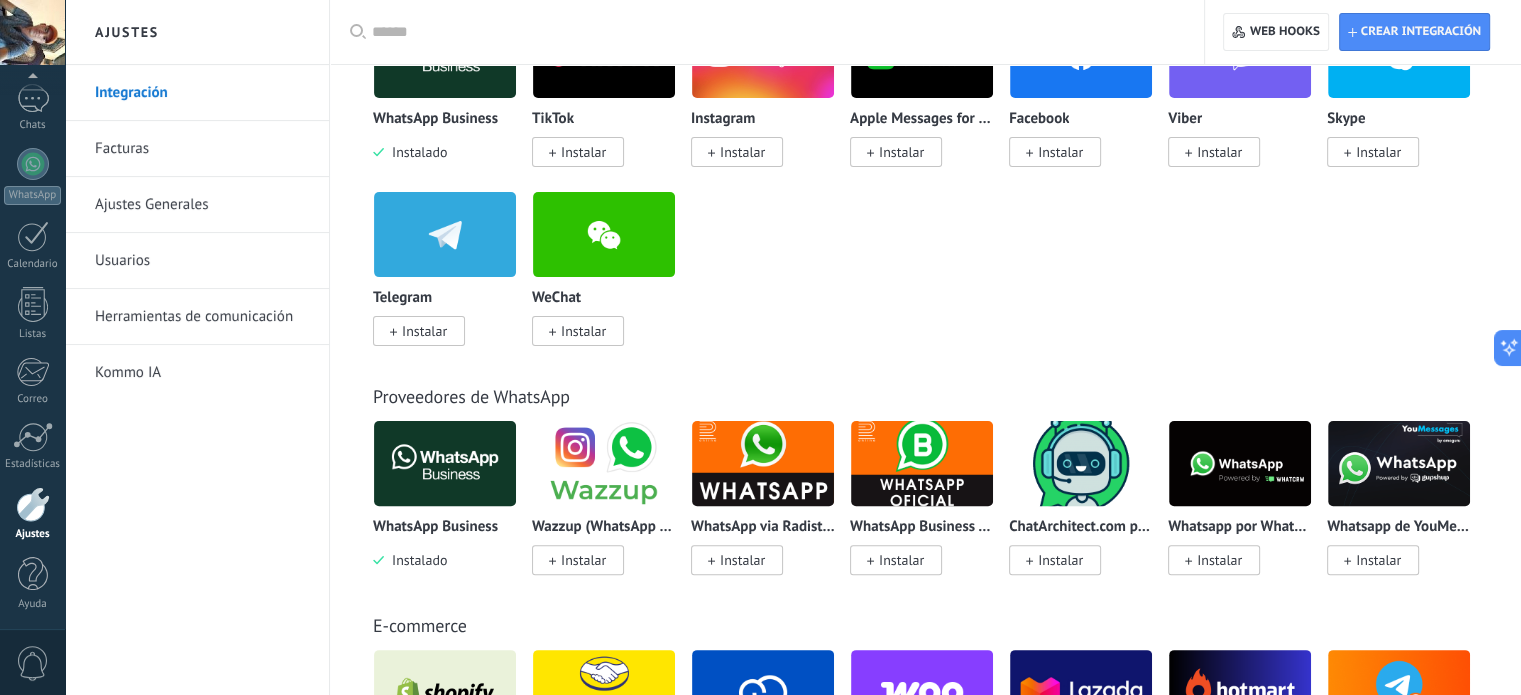 click on "Usuarios" at bounding box center [202, 261] 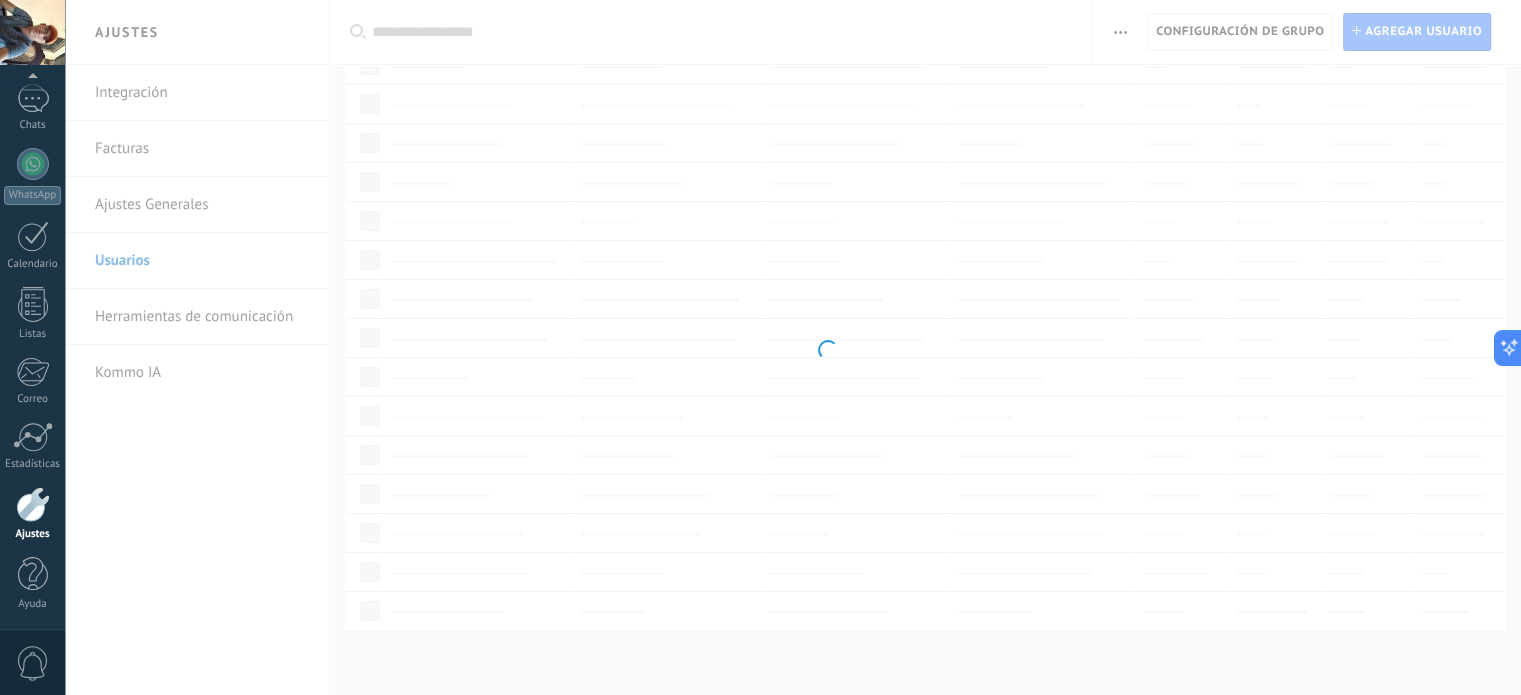 scroll, scrollTop: 0, scrollLeft: 0, axis: both 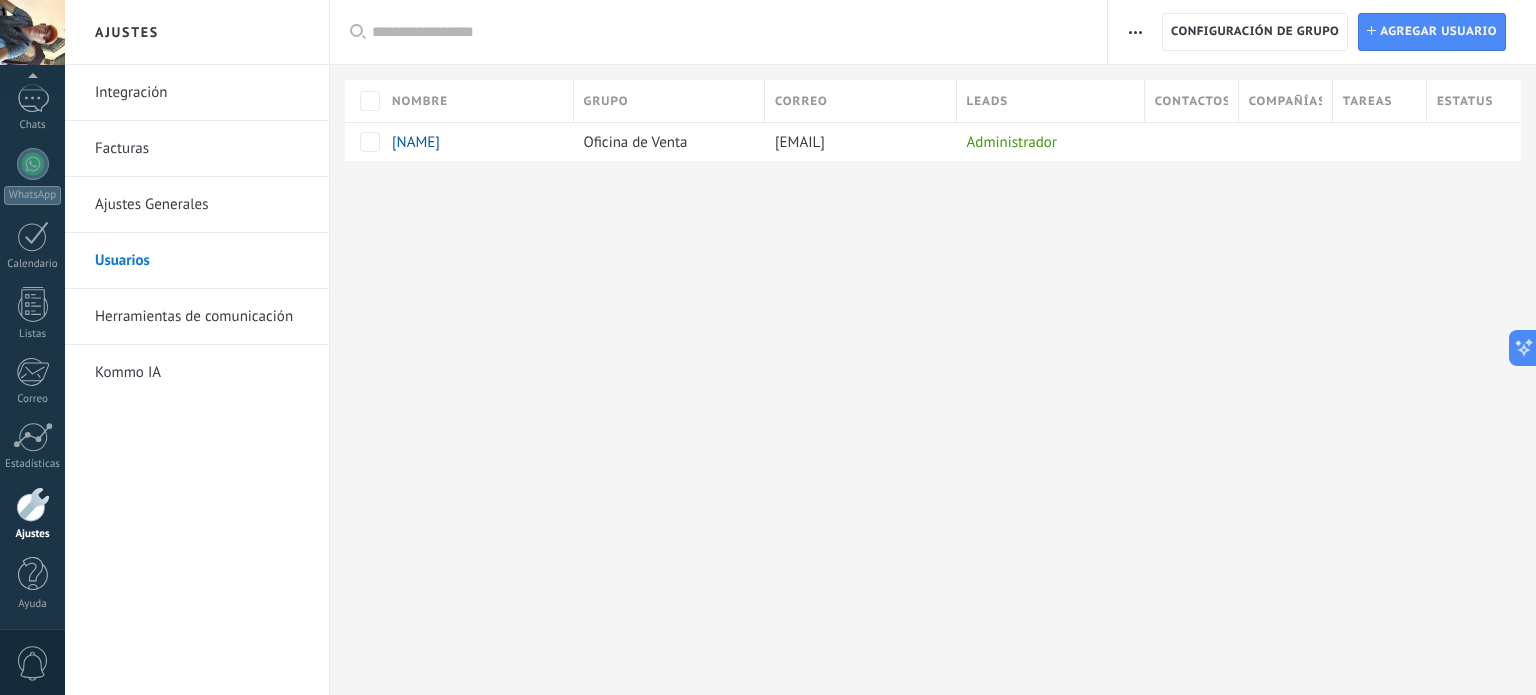 click on "Herramientas de comunicación" at bounding box center [202, 317] 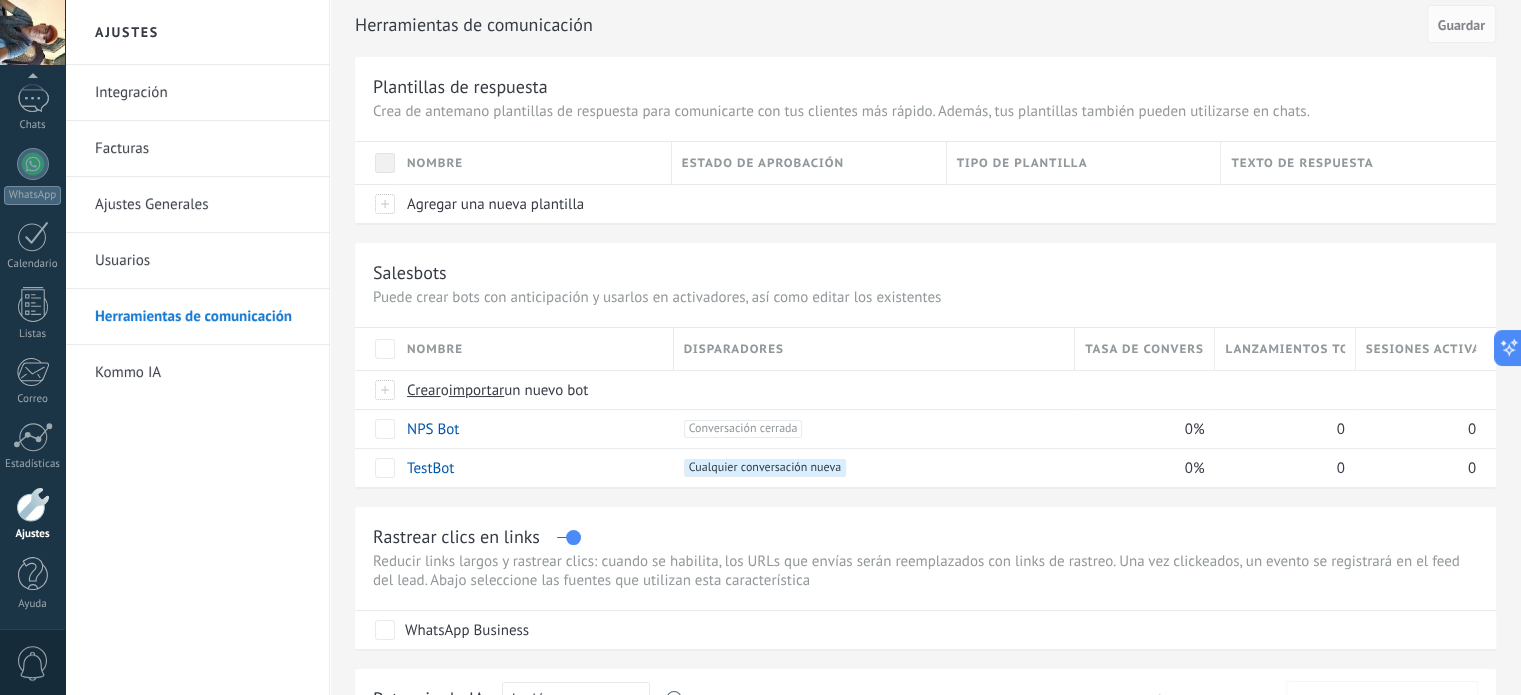 scroll, scrollTop: 0, scrollLeft: 0, axis: both 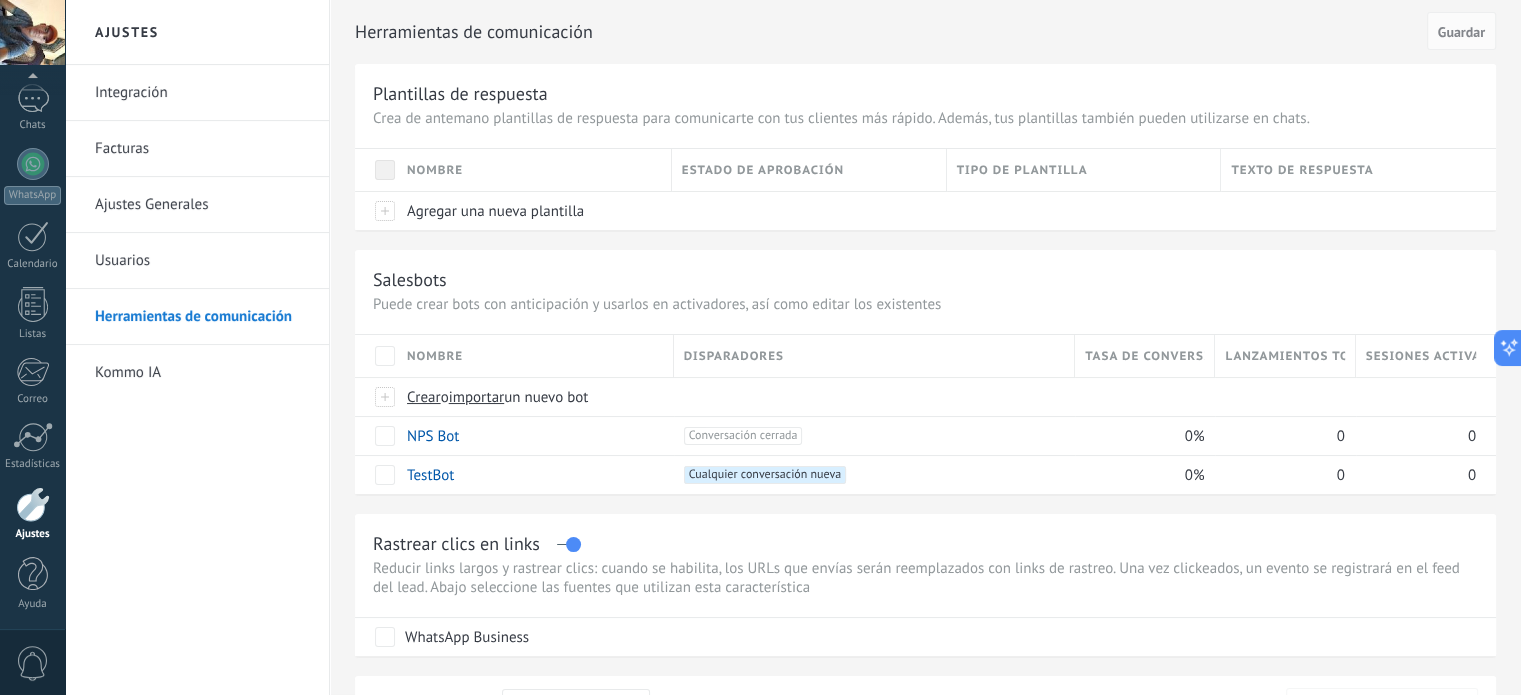 click on "Kommo IA" at bounding box center [202, 373] 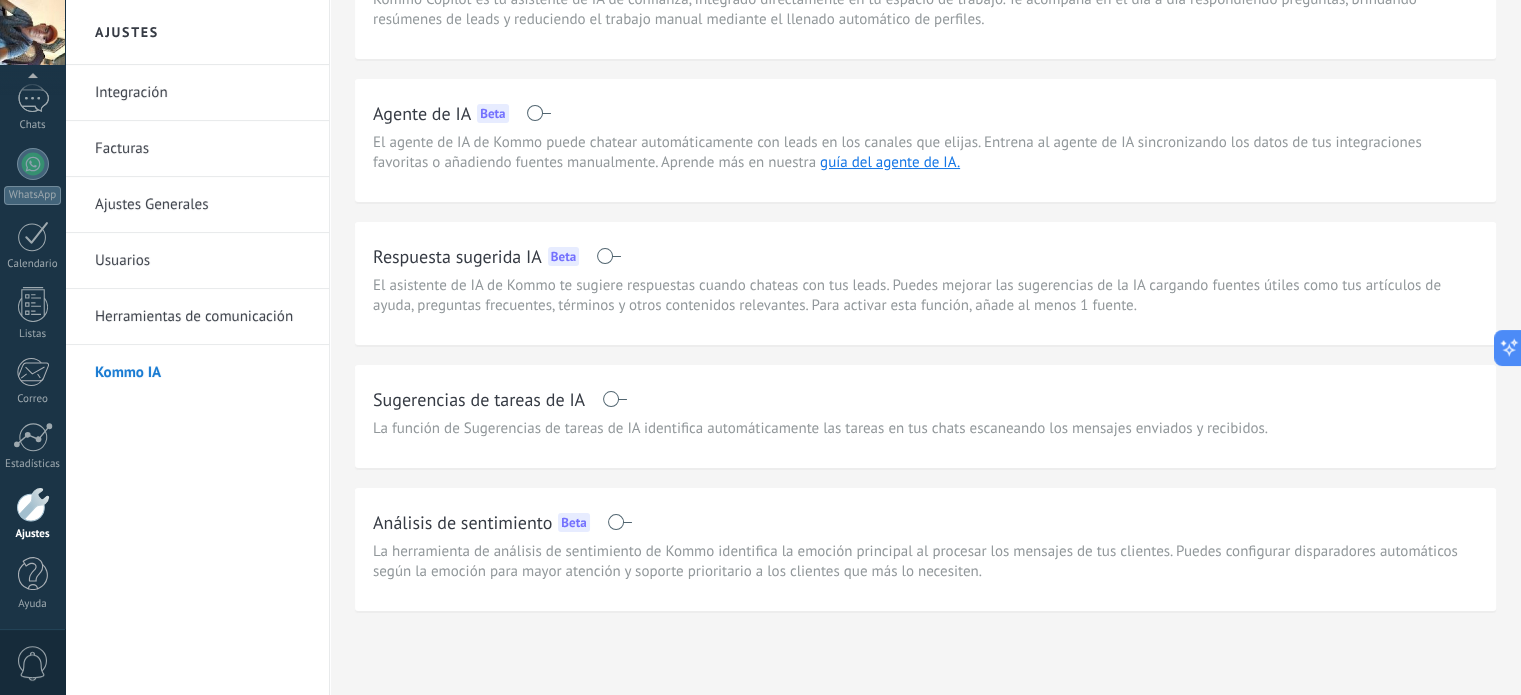 scroll, scrollTop: 0, scrollLeft: 0, axis: both 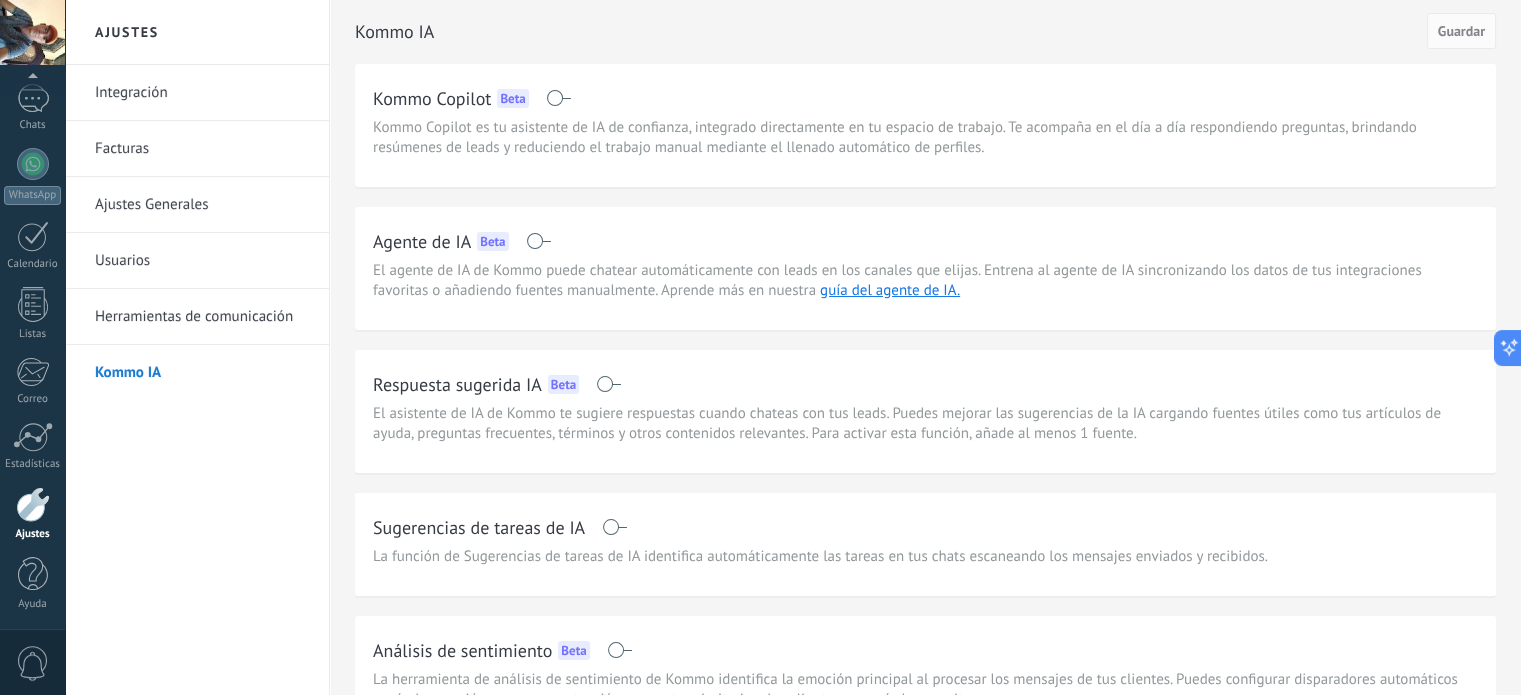 click on "Ajustes Generales" at bounding box center [202, 205] 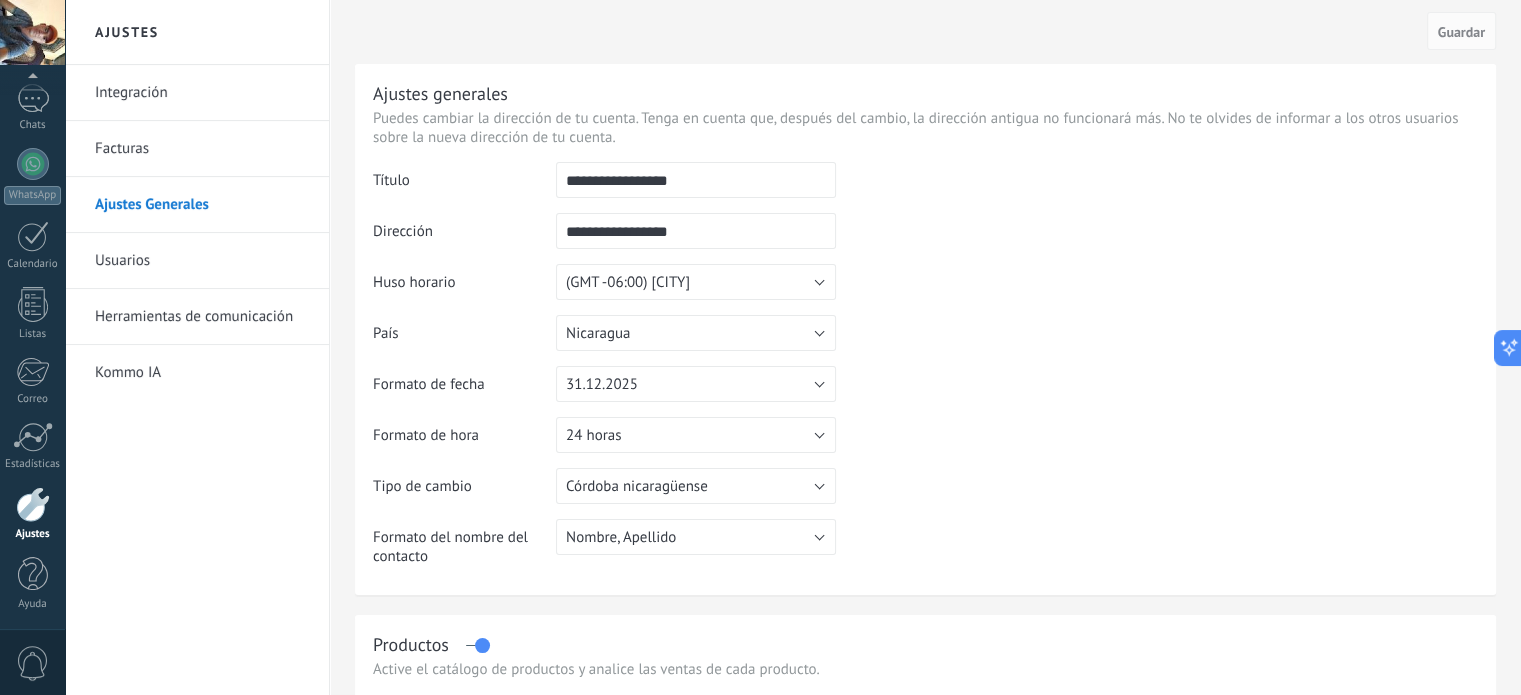 click on "Facturas" at bounding box center [202, 149] 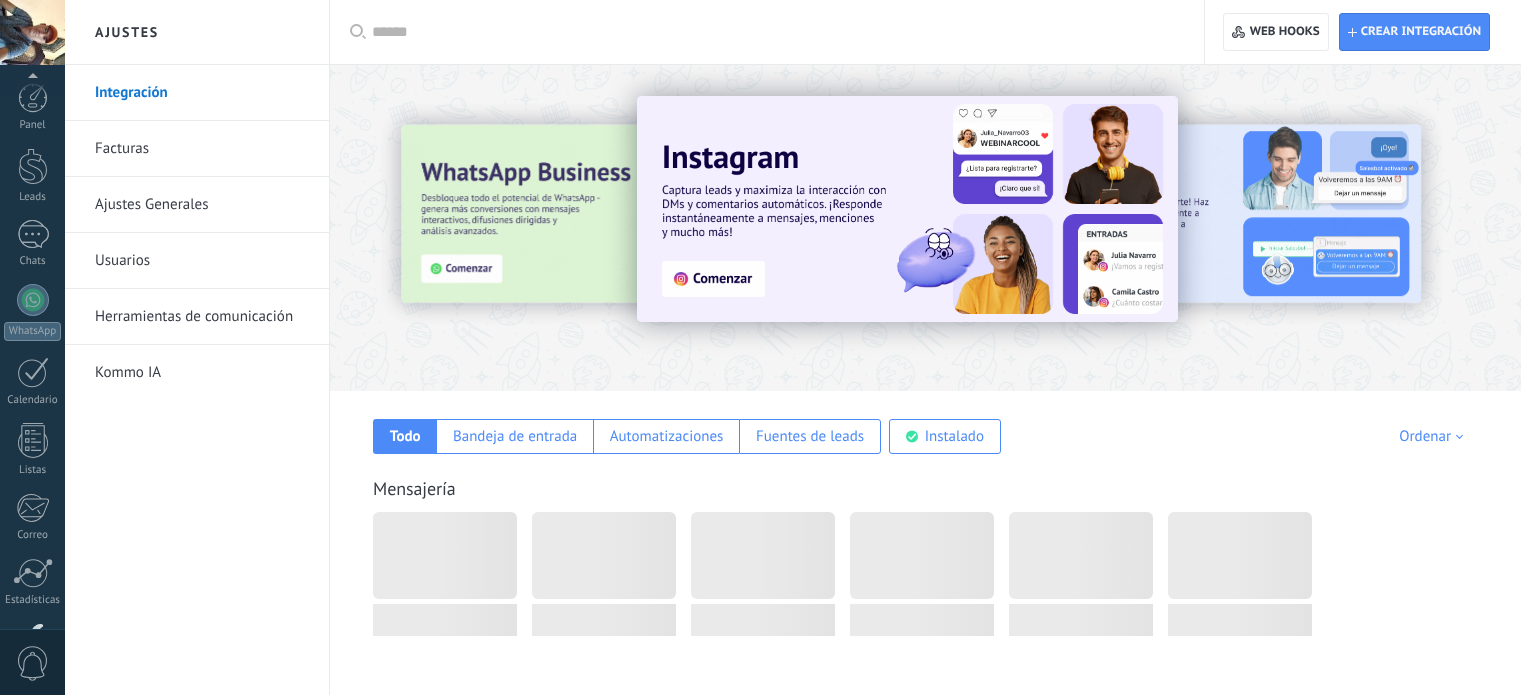 scroll, scrollTop: 0, scrollLeft: 0, axis: both 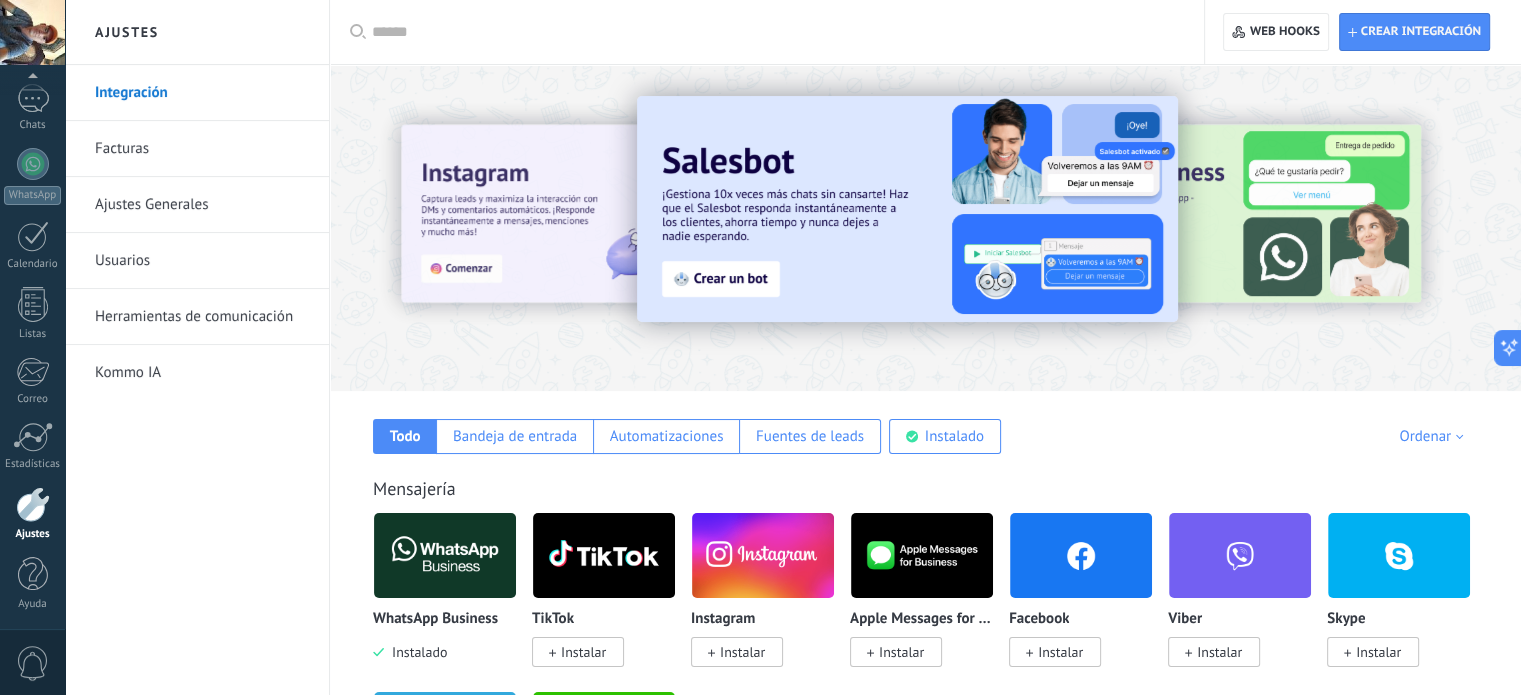 click at bounding box center [445, 555] 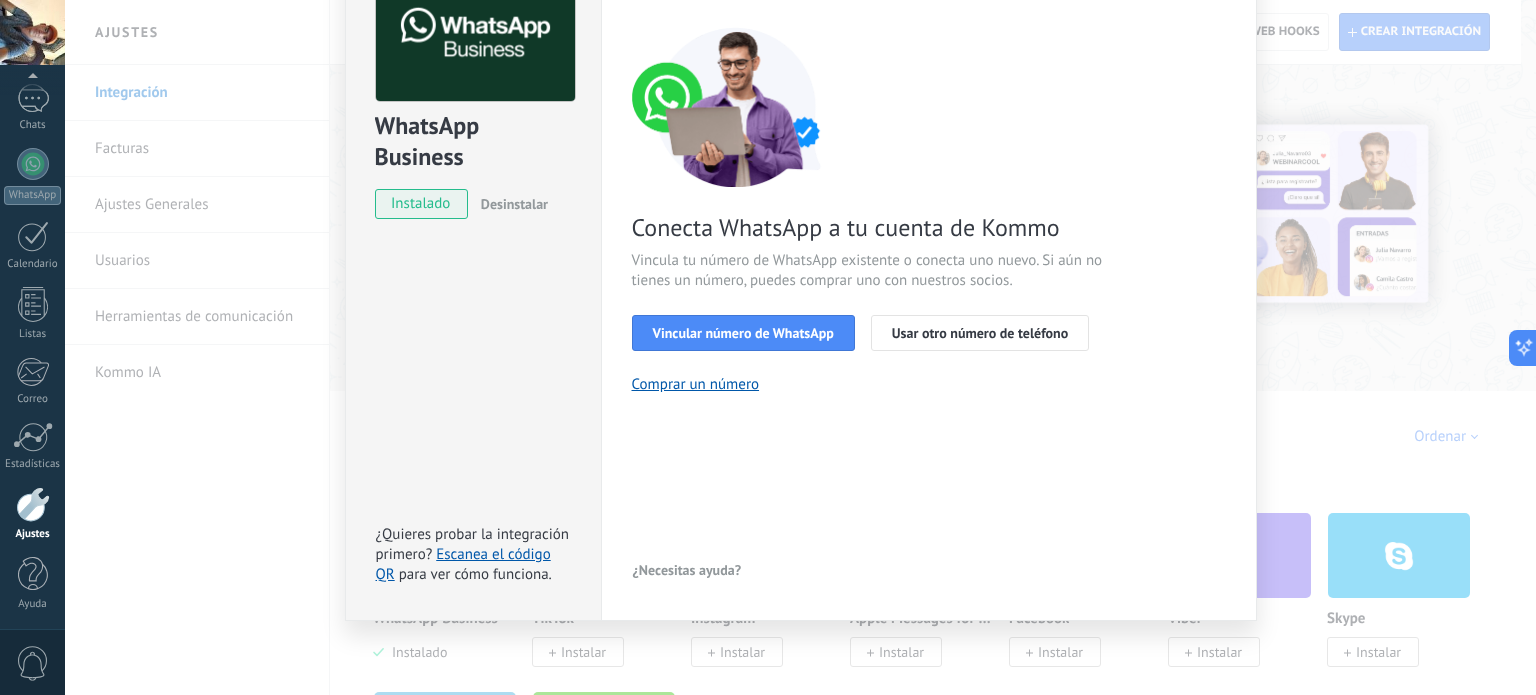 scroll, scrollTop: 0, scrollLeft: 0, axis: both 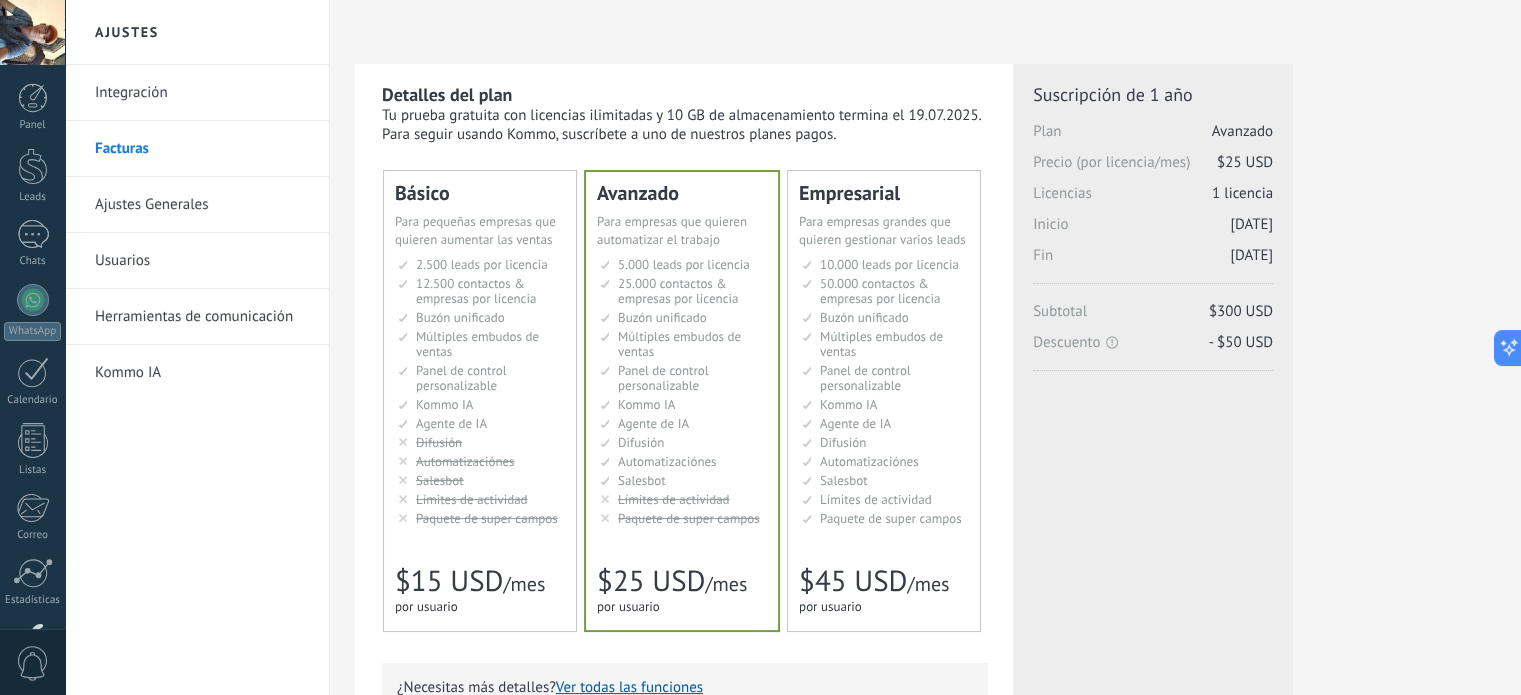click on "Integración" at bounding box center [202, 93] 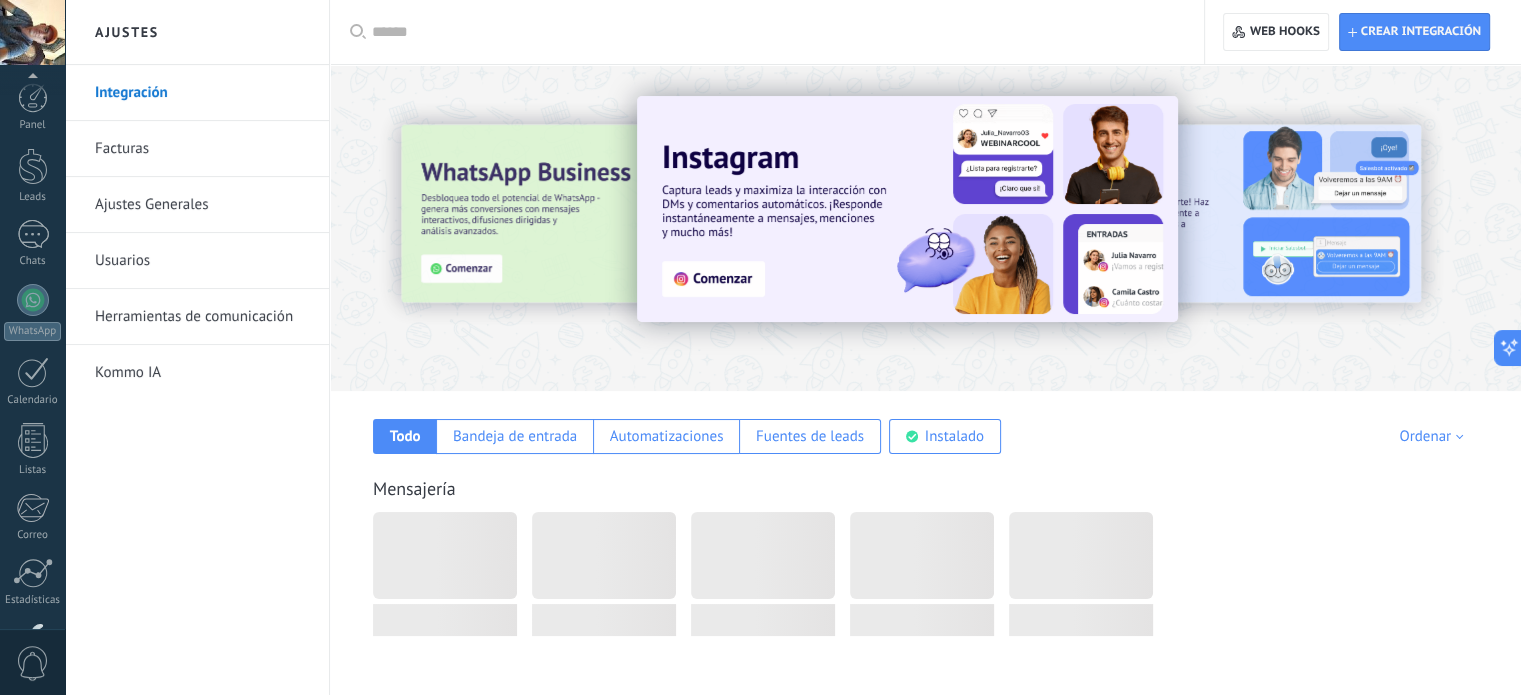 scroll, scrollTop: 136, scrollLeft: 0, axis: vertical 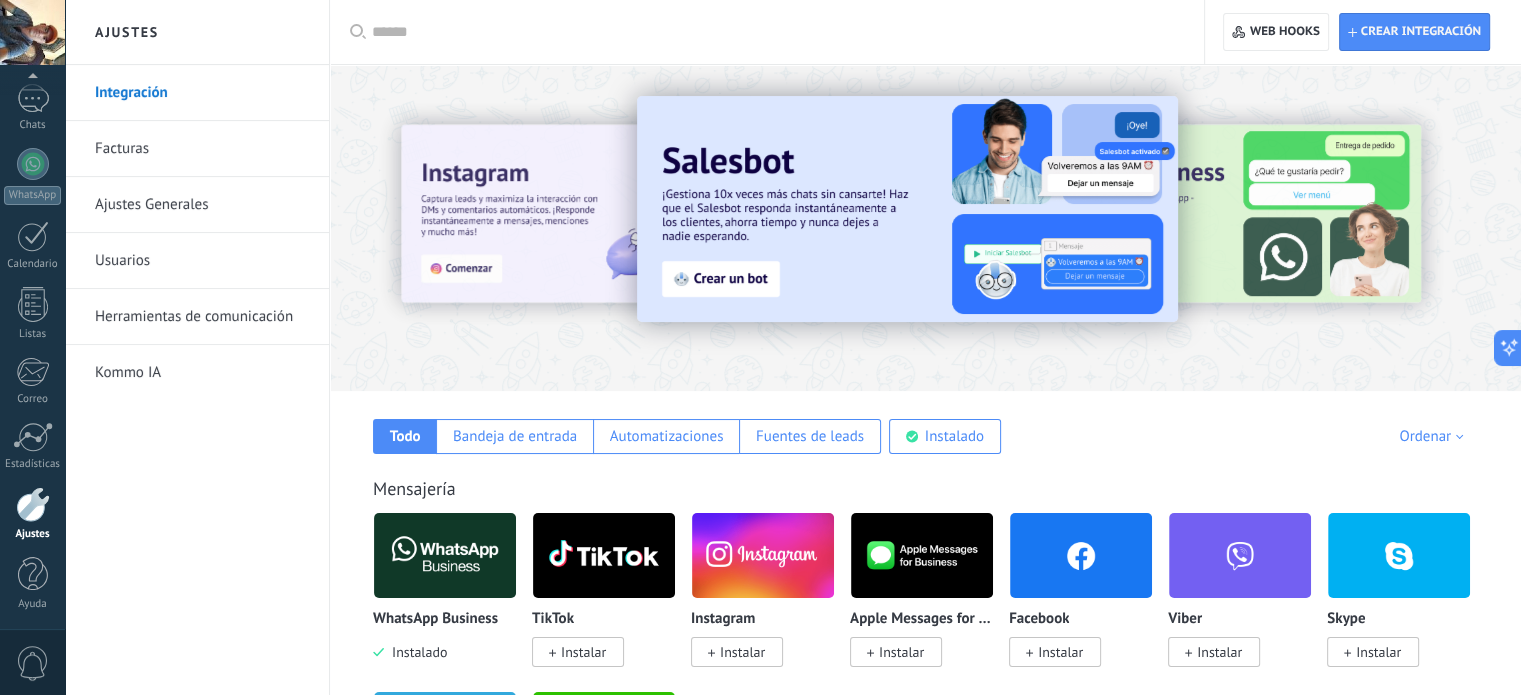 click on "Ajustes Generales" at bounding box center (202, 205) 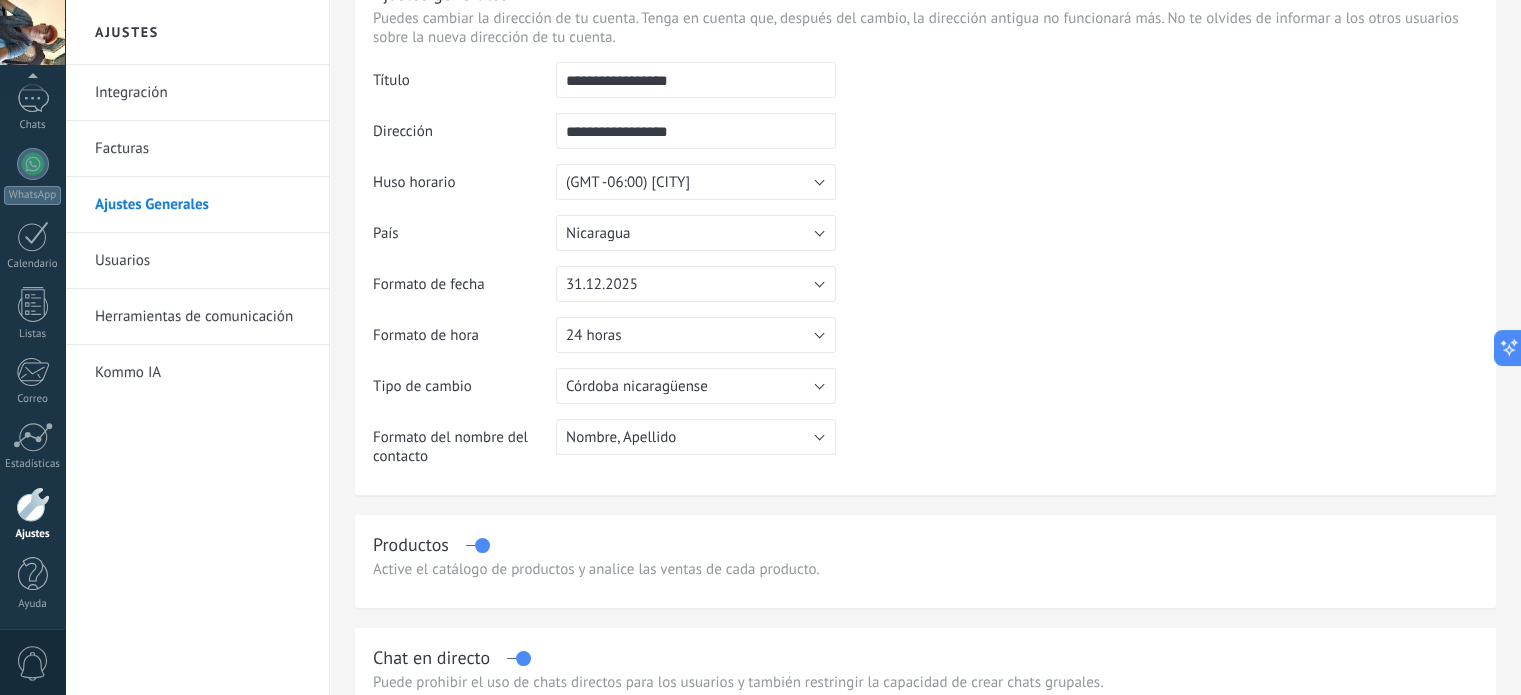 scroll, scrollTop: 0, scrollLeft: 0, axis: both 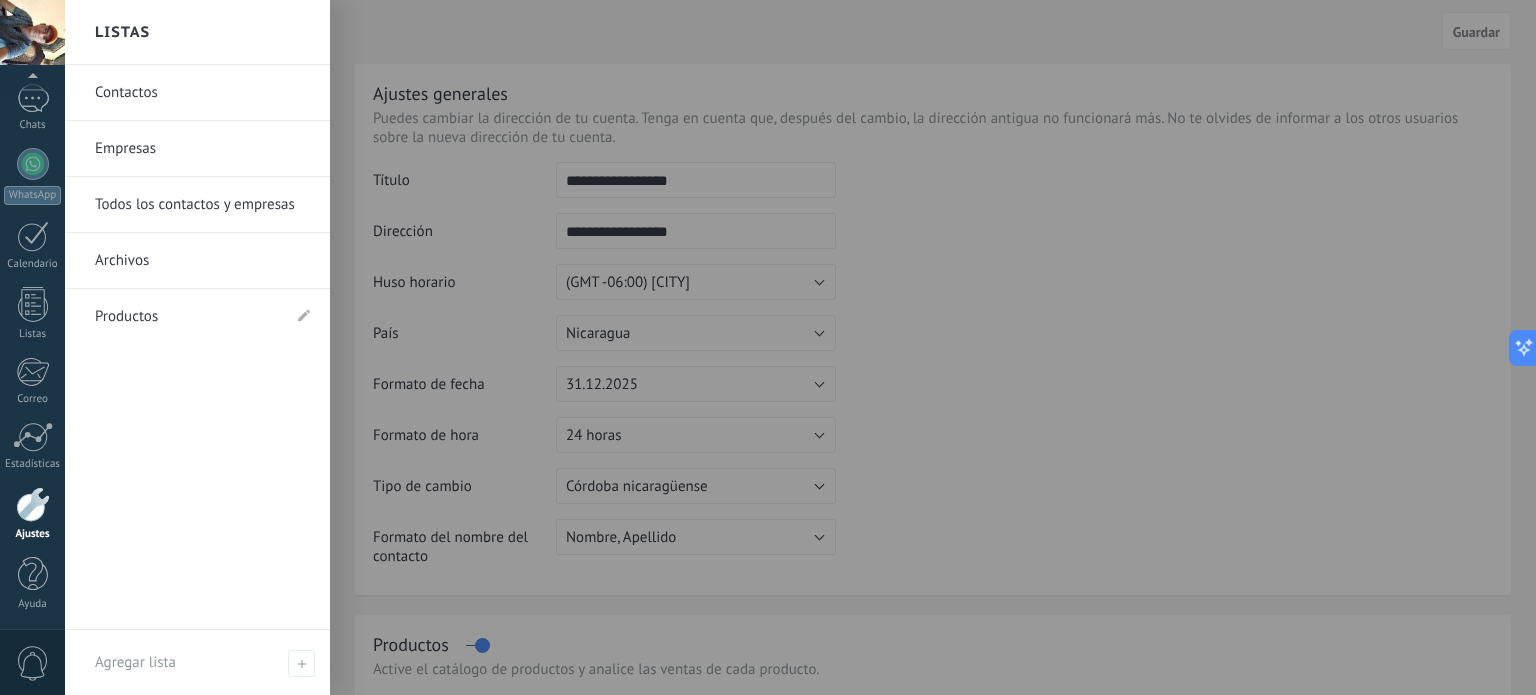 click on "Contactos" at bounding box center (202, 93) 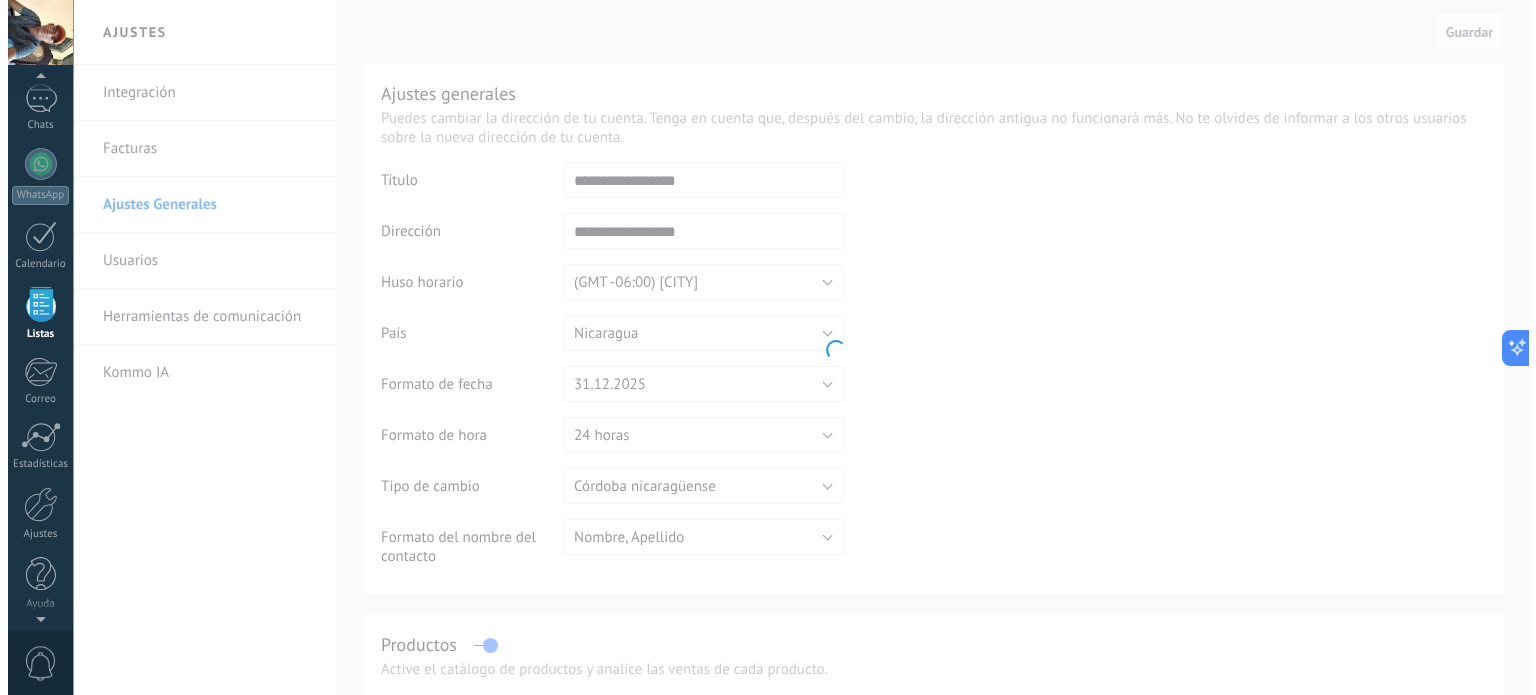 scroll, scrollTop: 123, scrollLeft: 0, axis: vertical 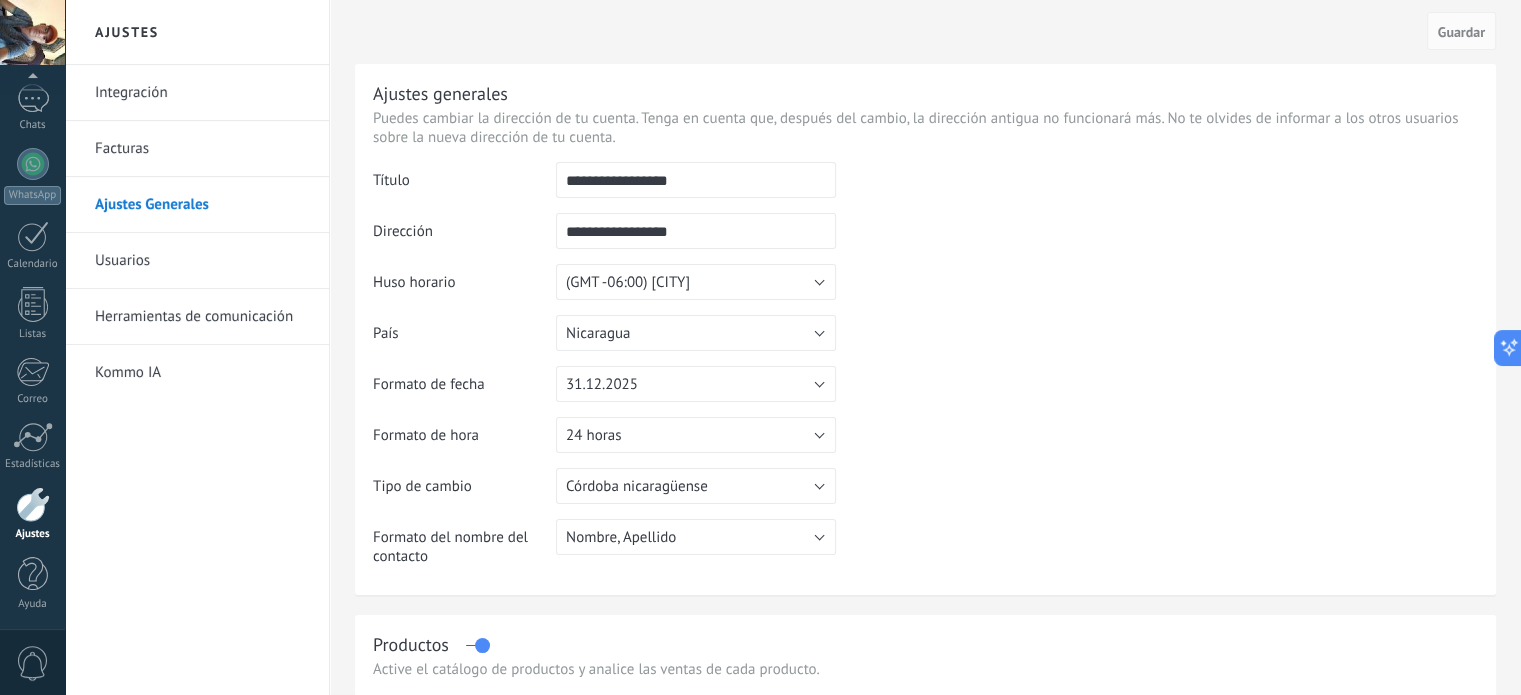 click on "Integración" at bounding box center (202, 93) 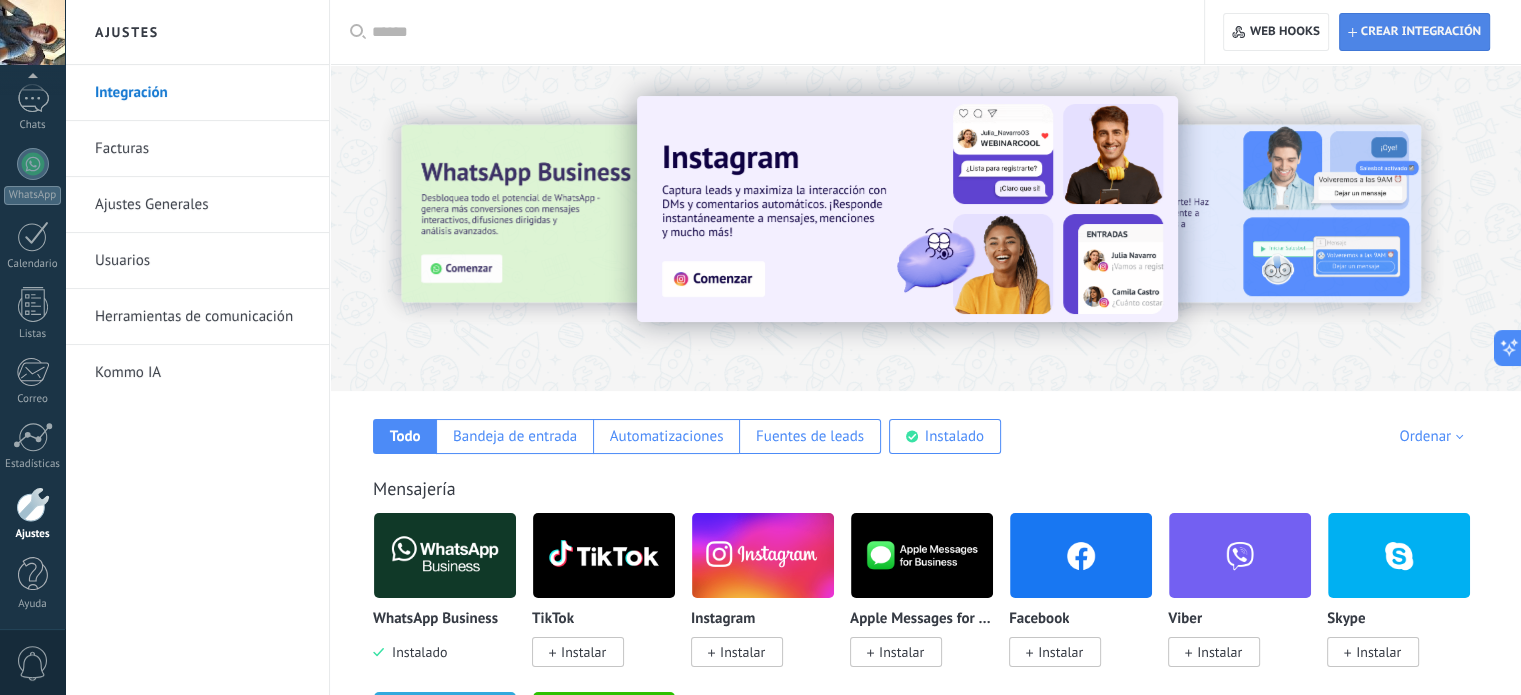click on "Crear integración" at bounding box center (1421, 32) 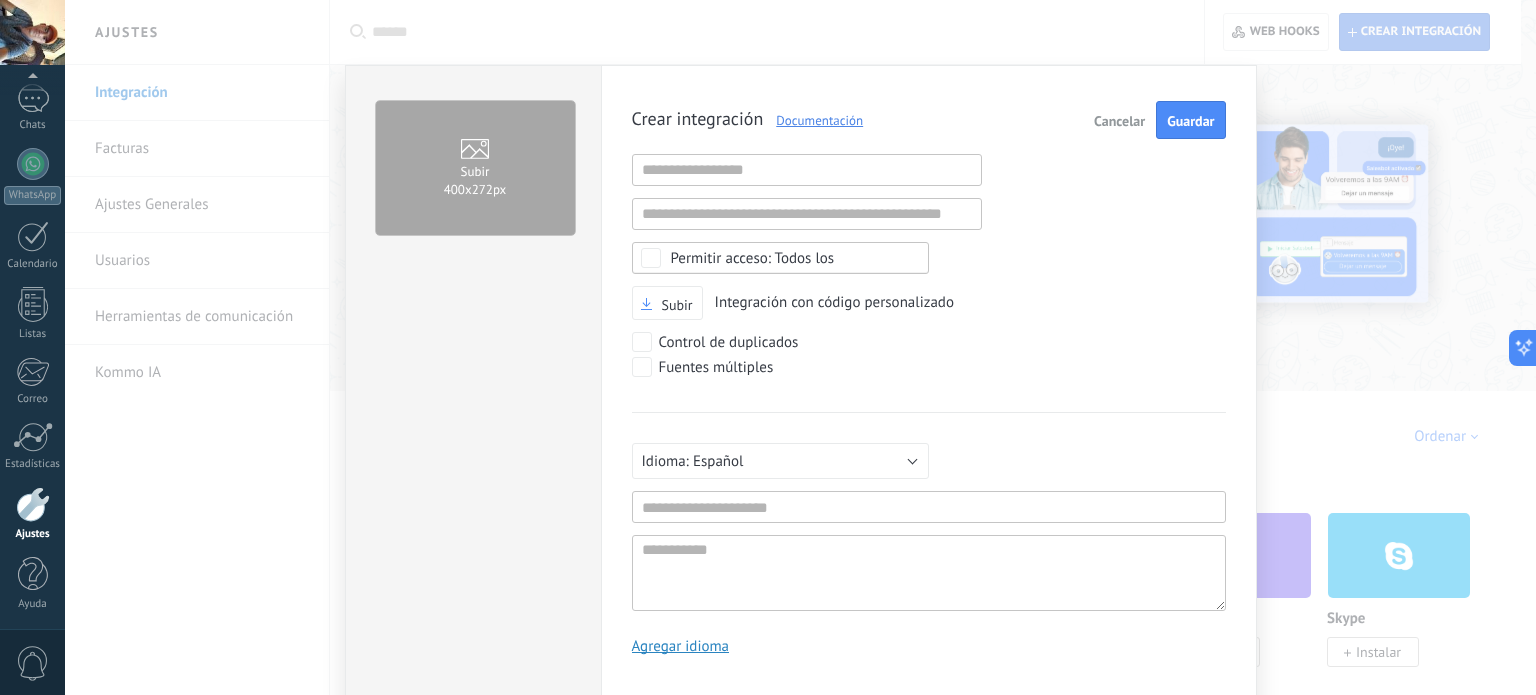 scroll, scrollTop: 19, scrollLeft: 0, axis: vertical 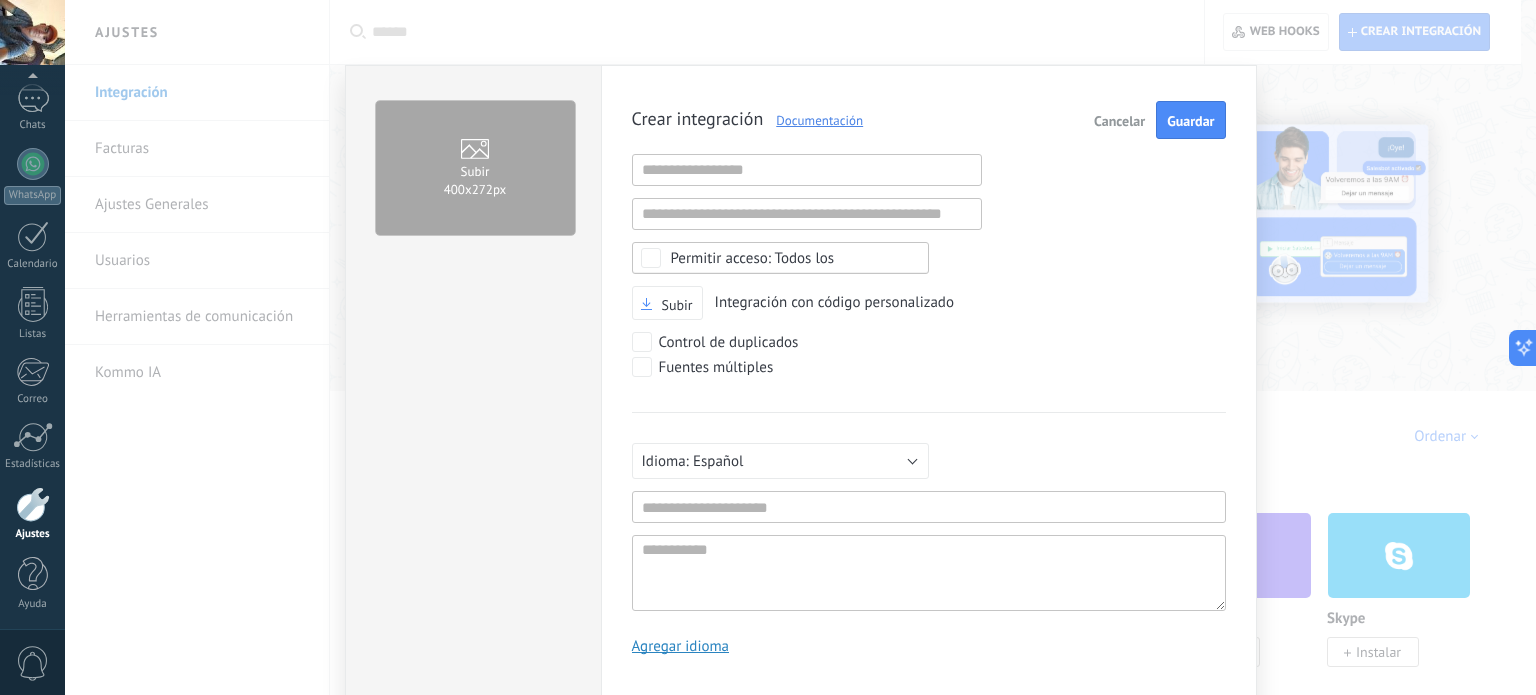 click on "Cancelar" at bounding box center [1119, 121] 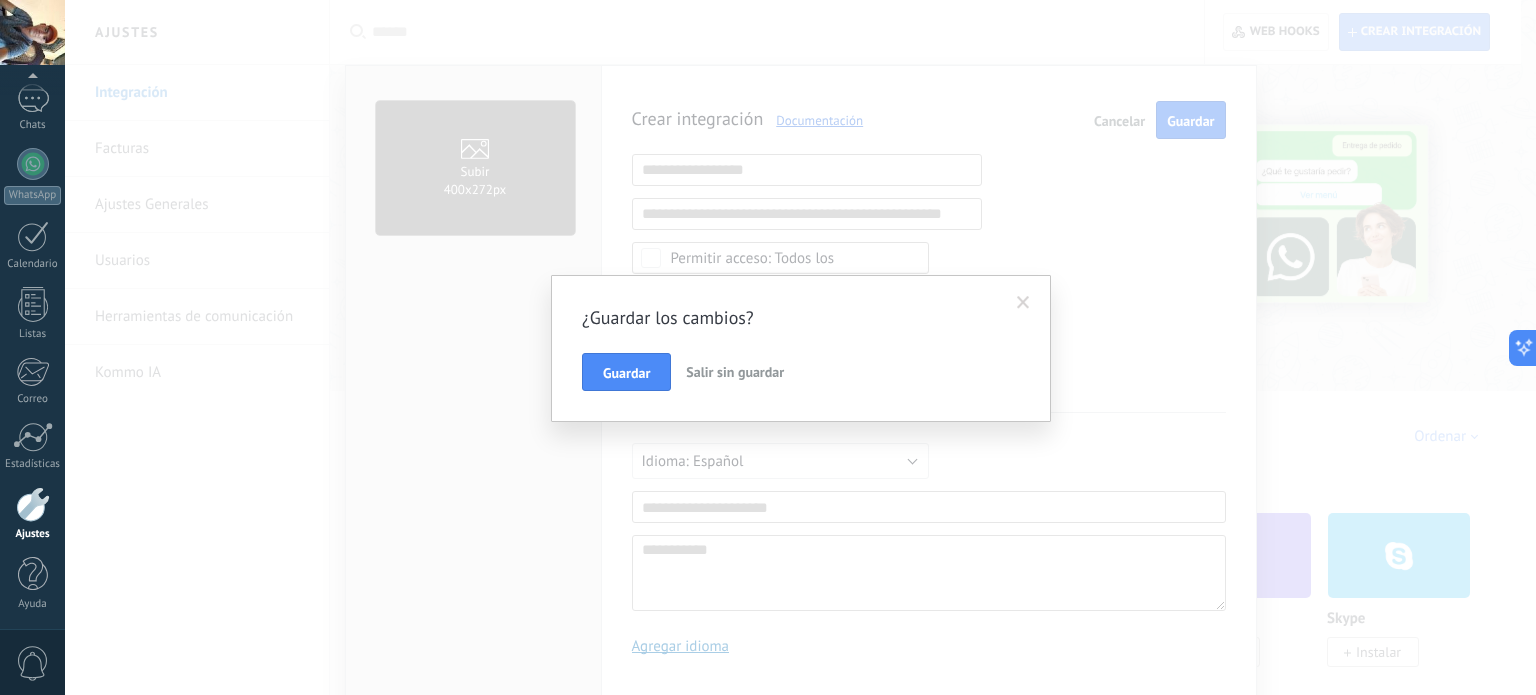 click at bounding box center (1023, 303) 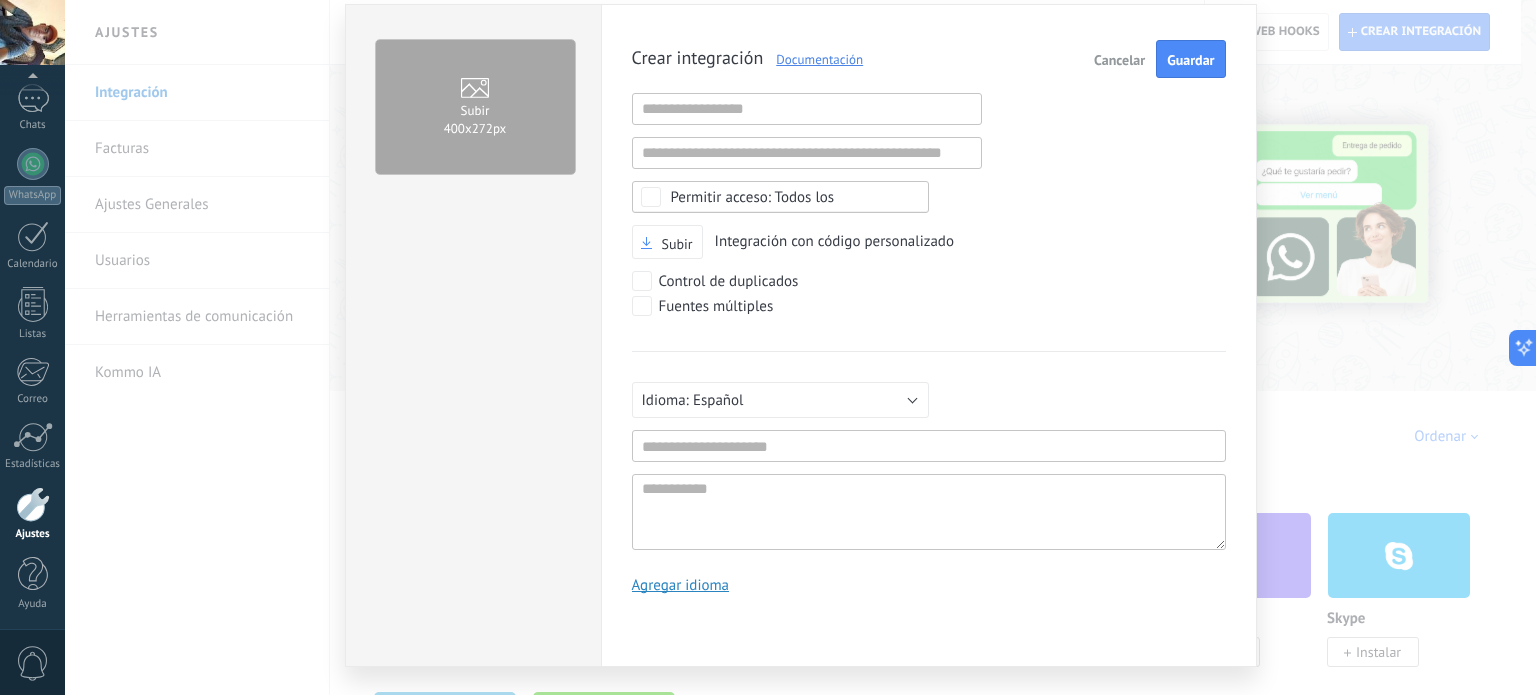 scroll, scrollTop: 93, scrollLeft: 0, axis: vertical 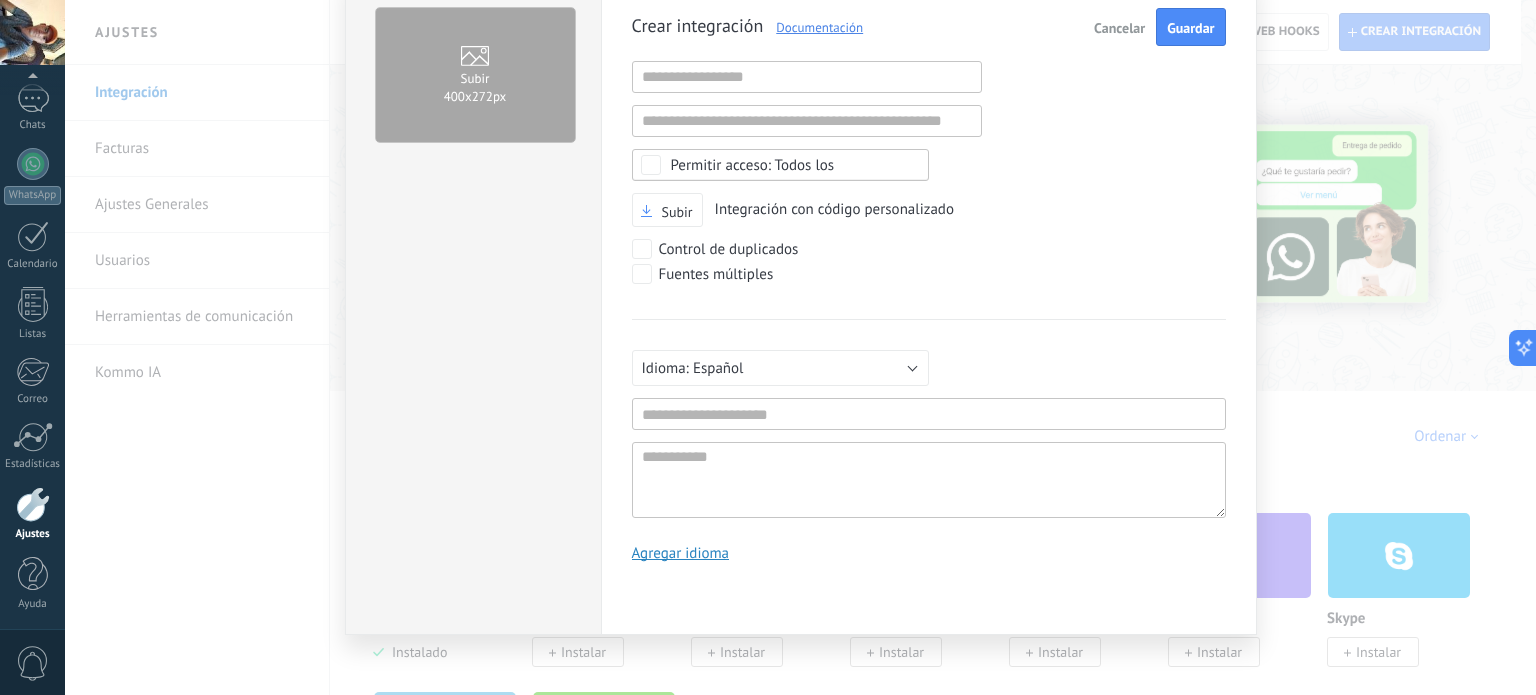 click on "Cancelar" at bounding box center [1119, 28] 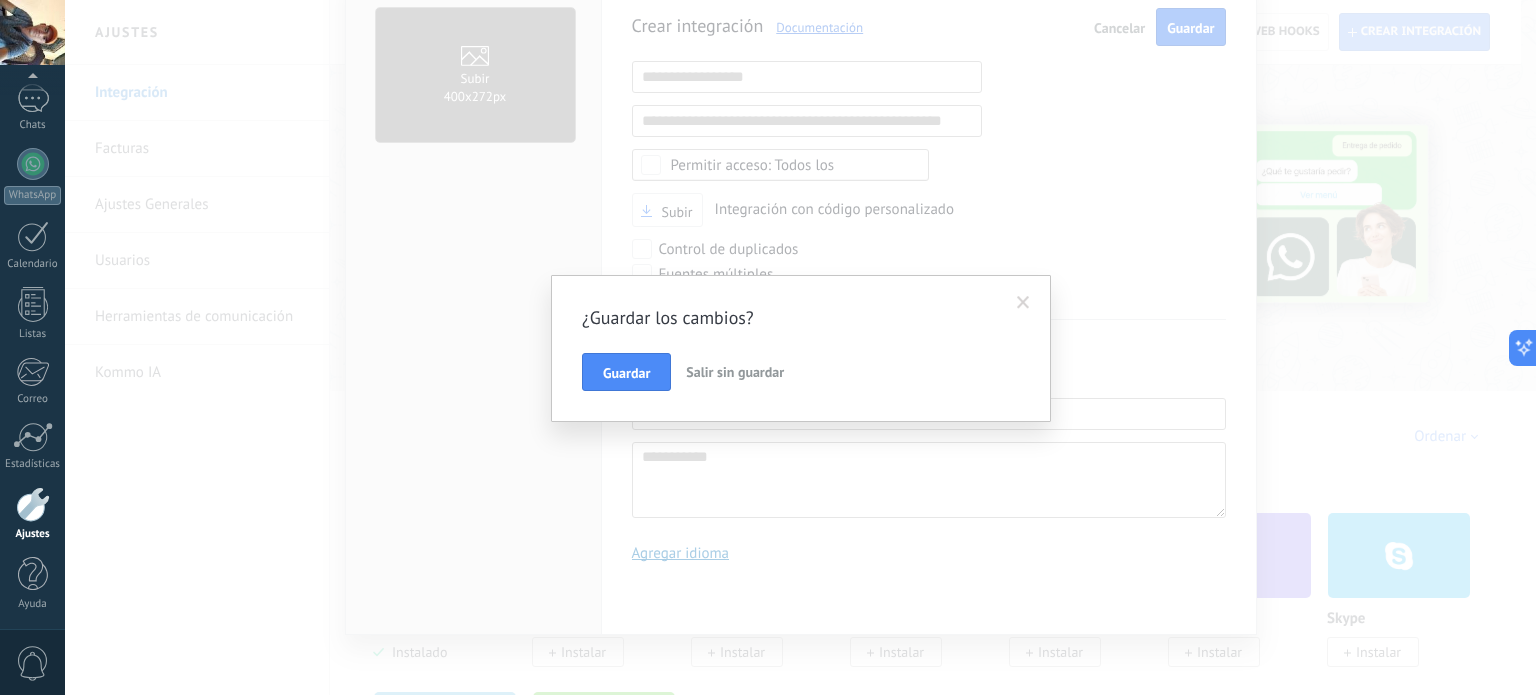 click on "Salir sin guardar" at bounding box center [735, 372] 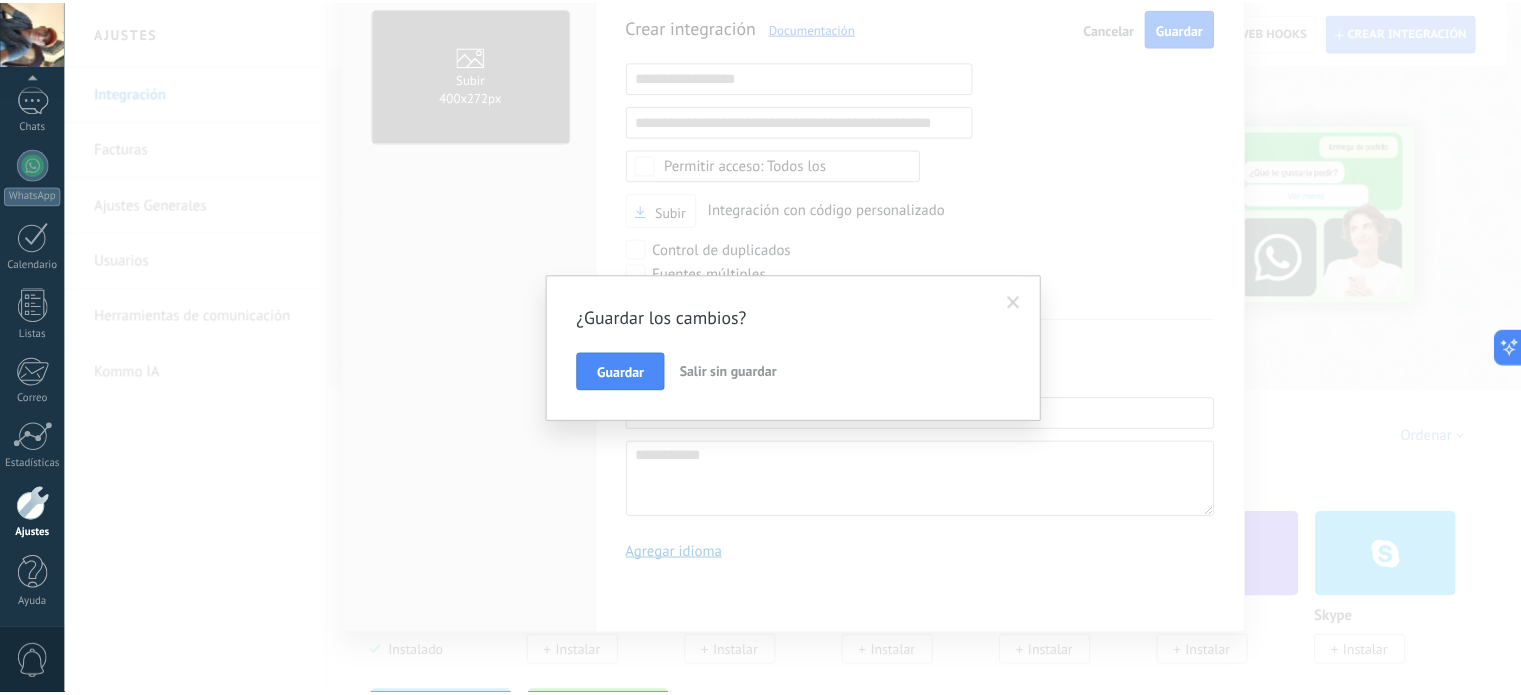 scroll, scrollTop: 0, scrollLeft: 0, axis: both 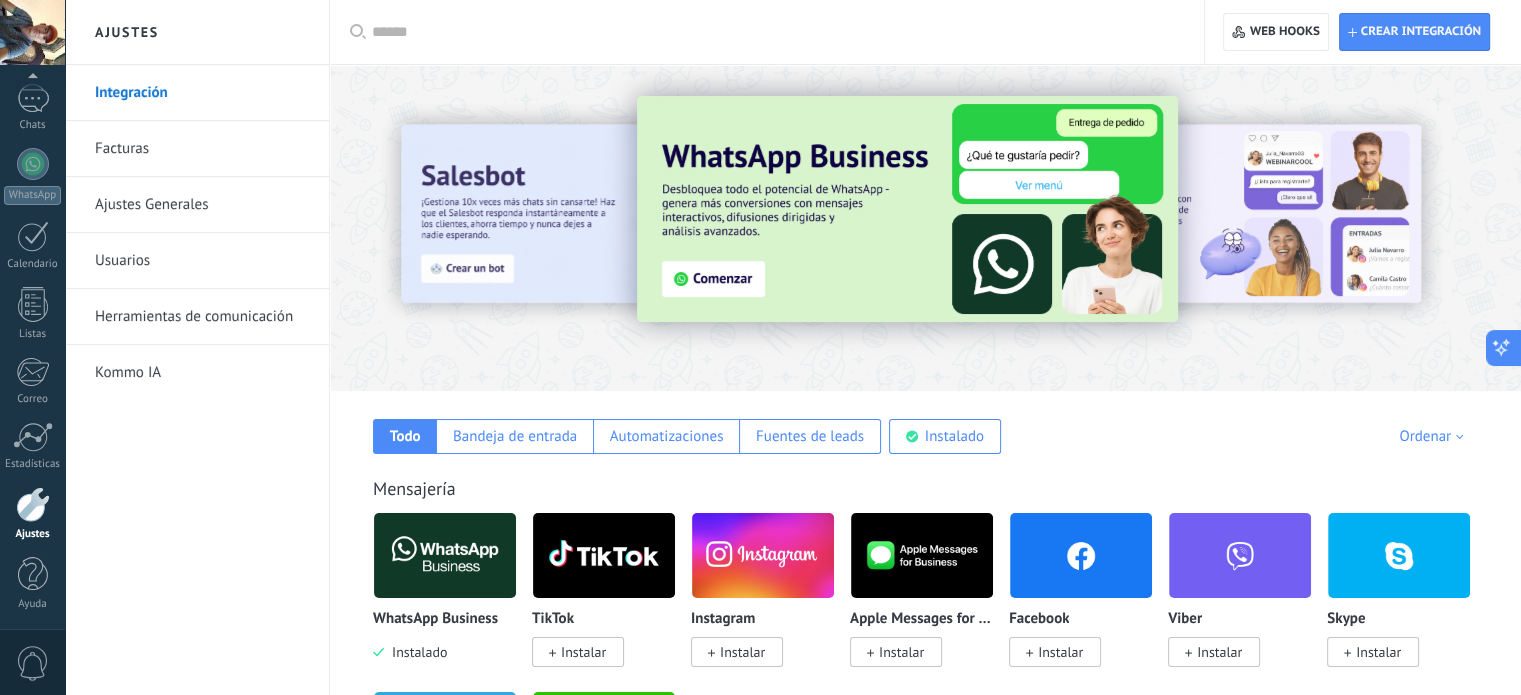 click at bounding box center [1501, 347] 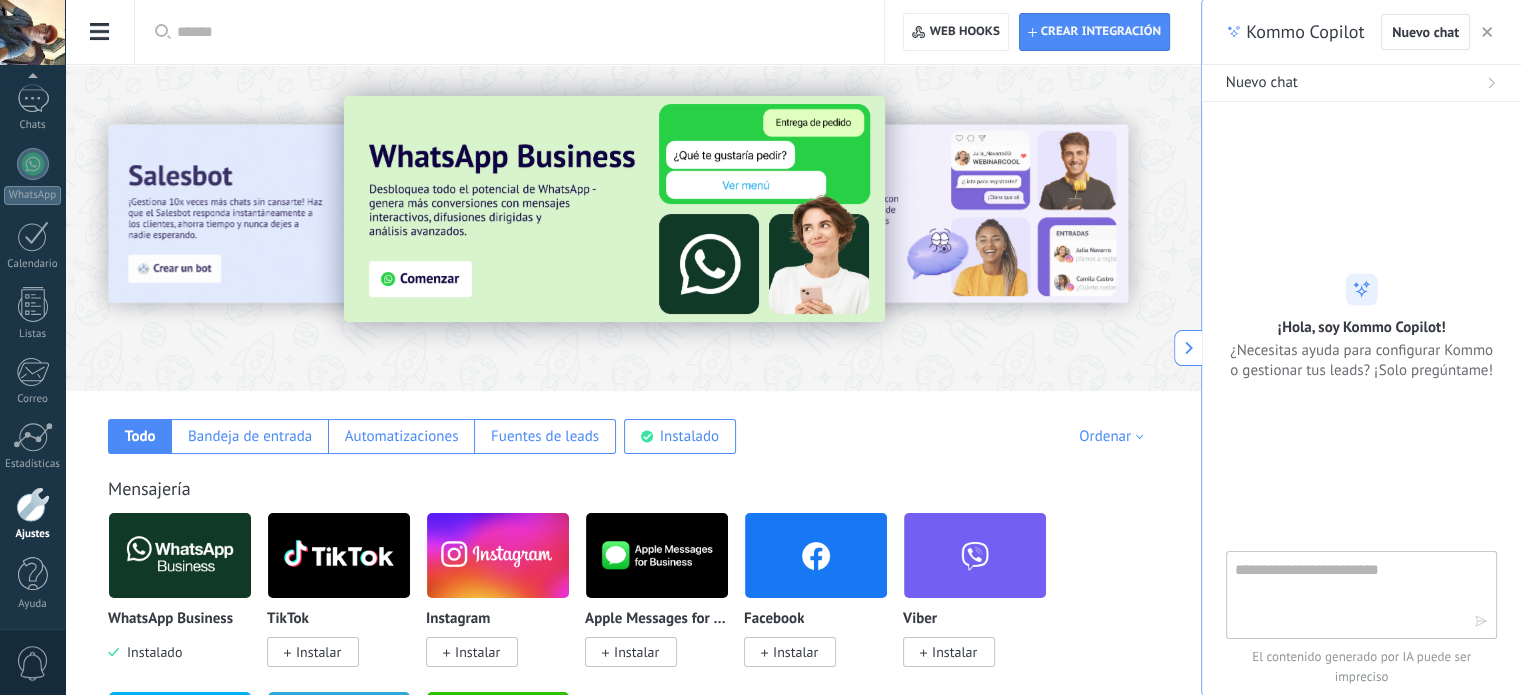 scroll, scrollTop: 19, scrollLeft: 0, axis: vertical 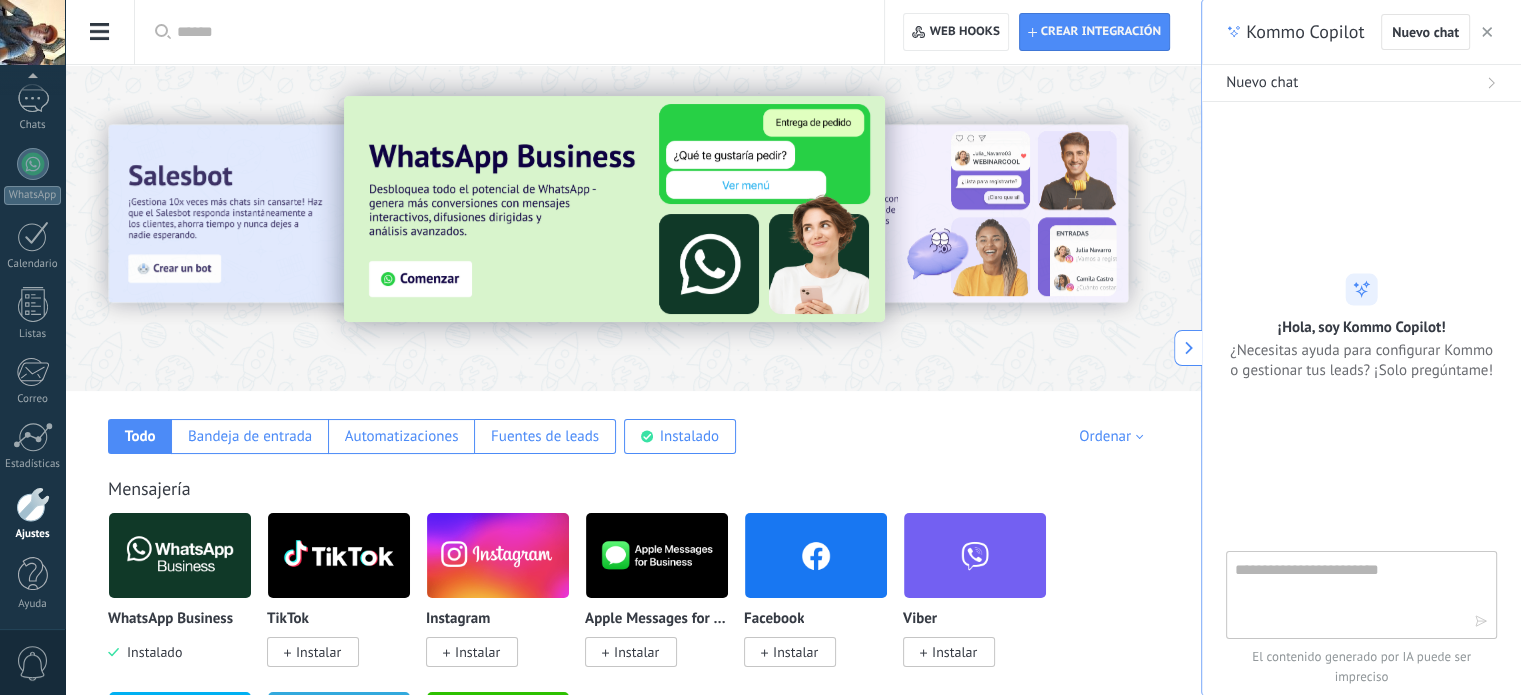 click at bounding box center [1491, 83] 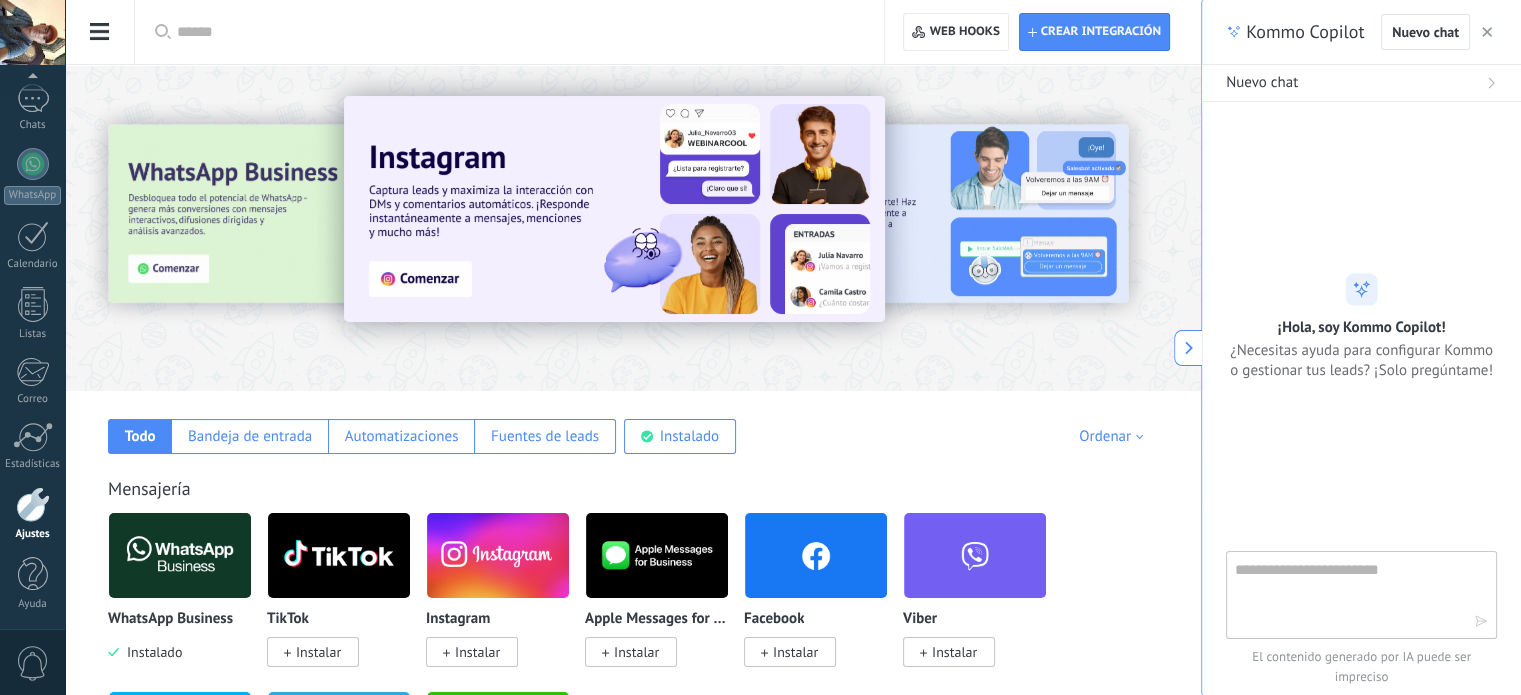 click at bounding box center (1189, 347) 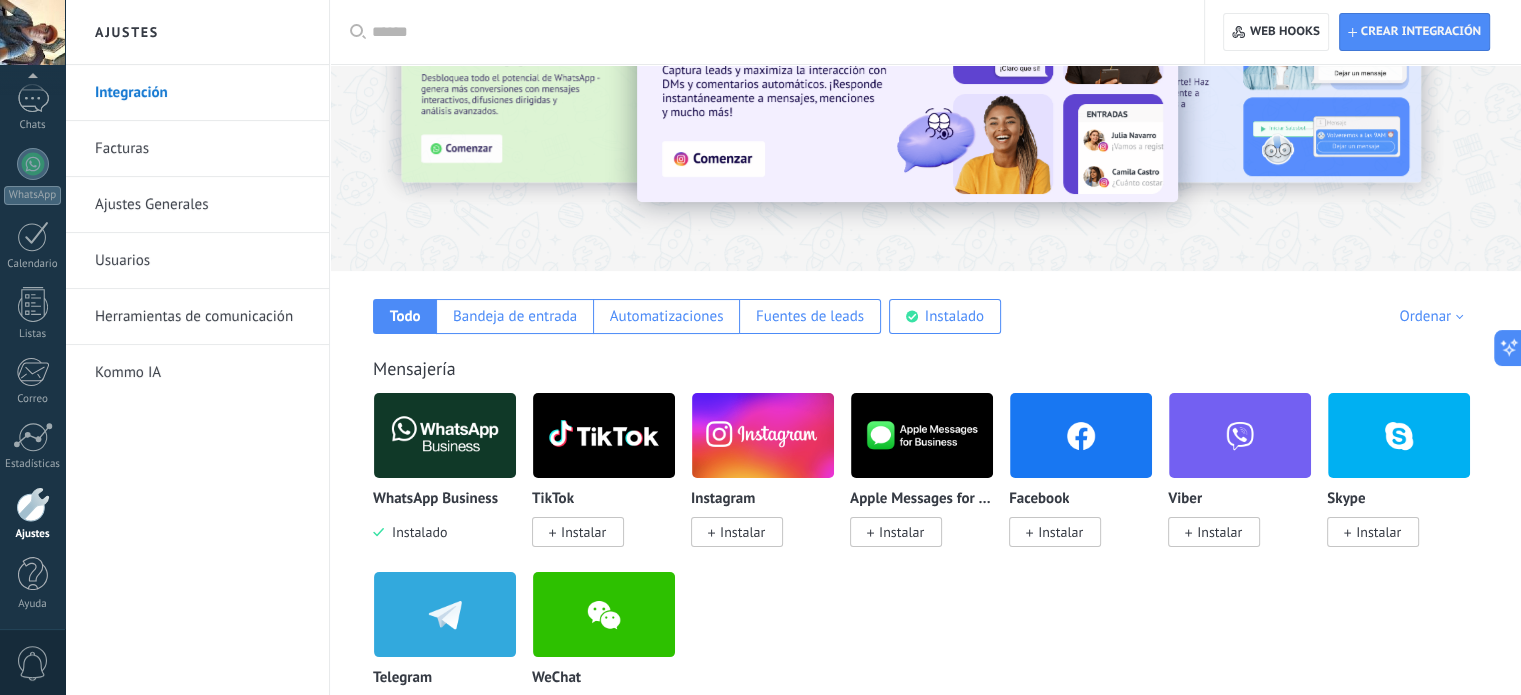 scroll, scrollTop: 100, scrollLeft: 0, axis: vertical 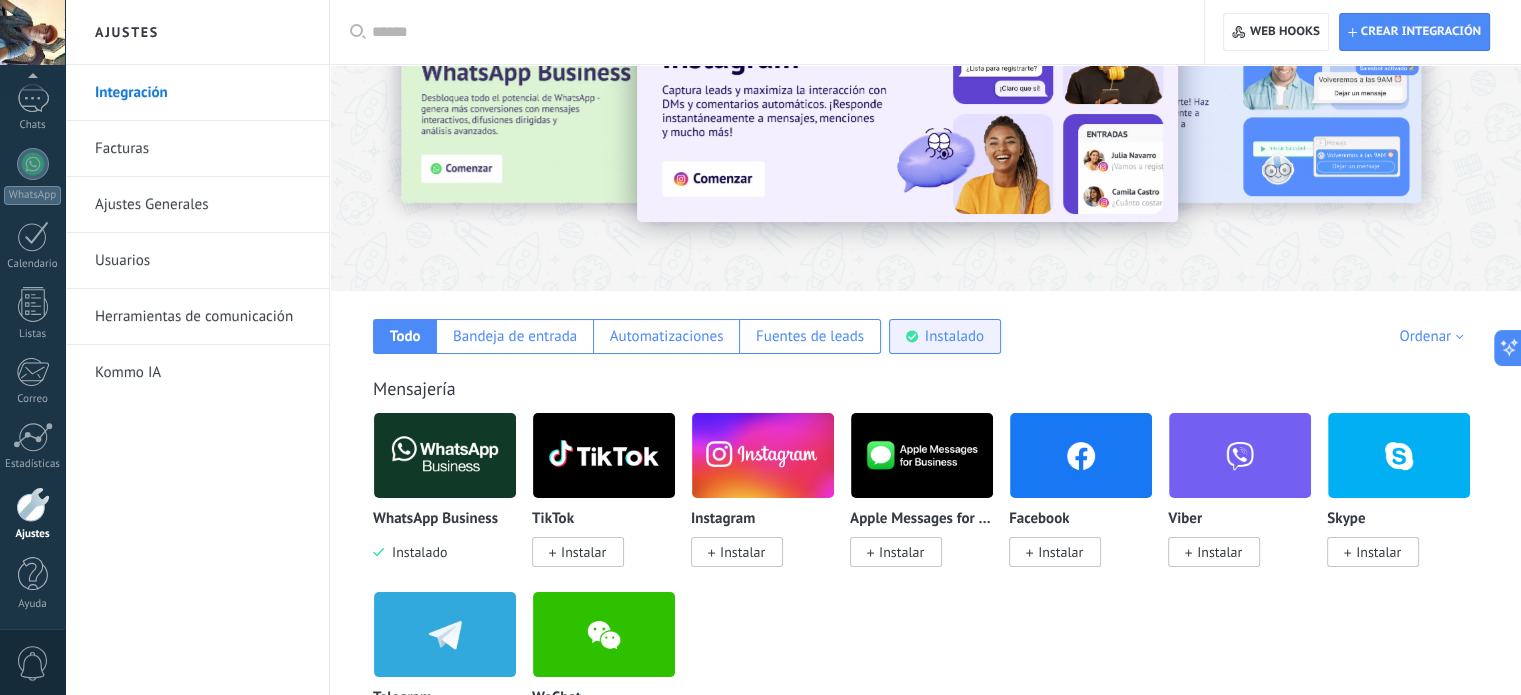 click on "Instalado" at bounding box center [954, 336] 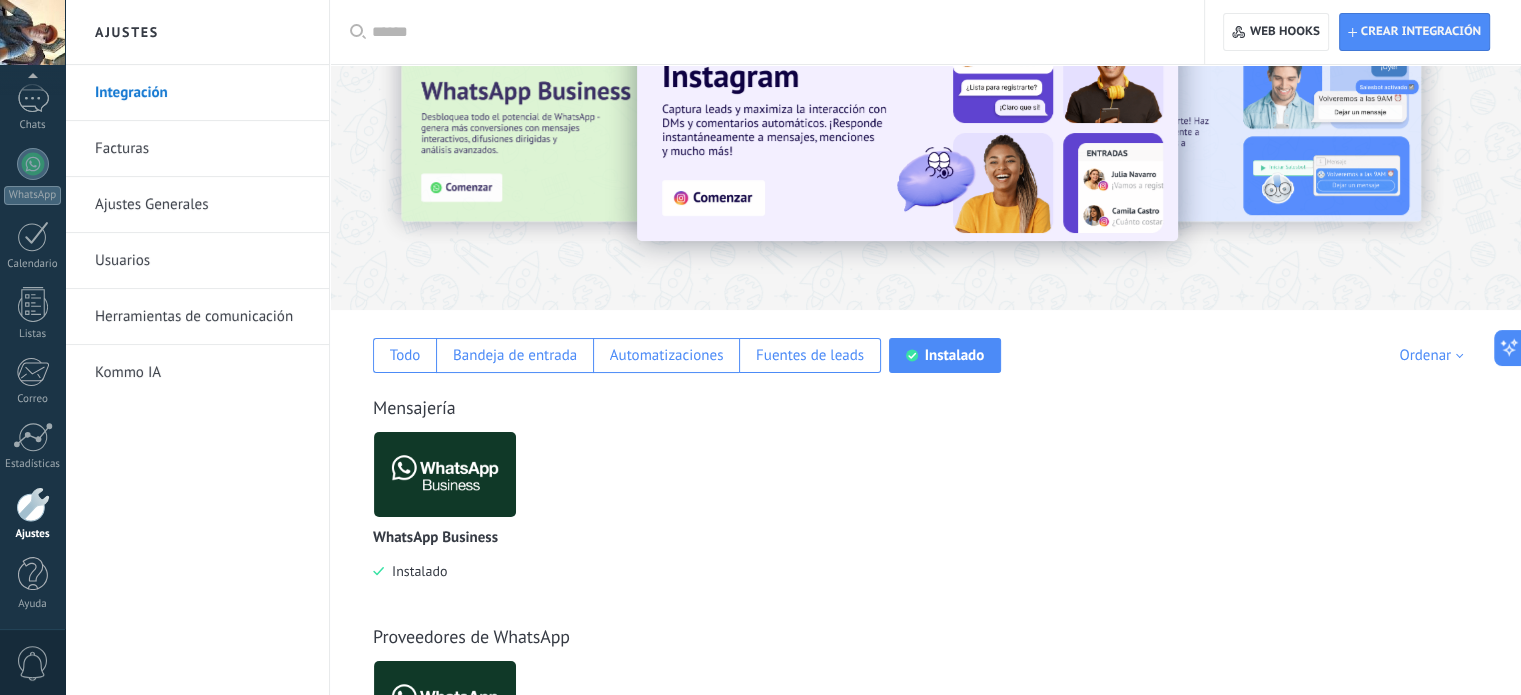 scroll, scrollTop: 80, scrollLeft: 0, axis: vertical 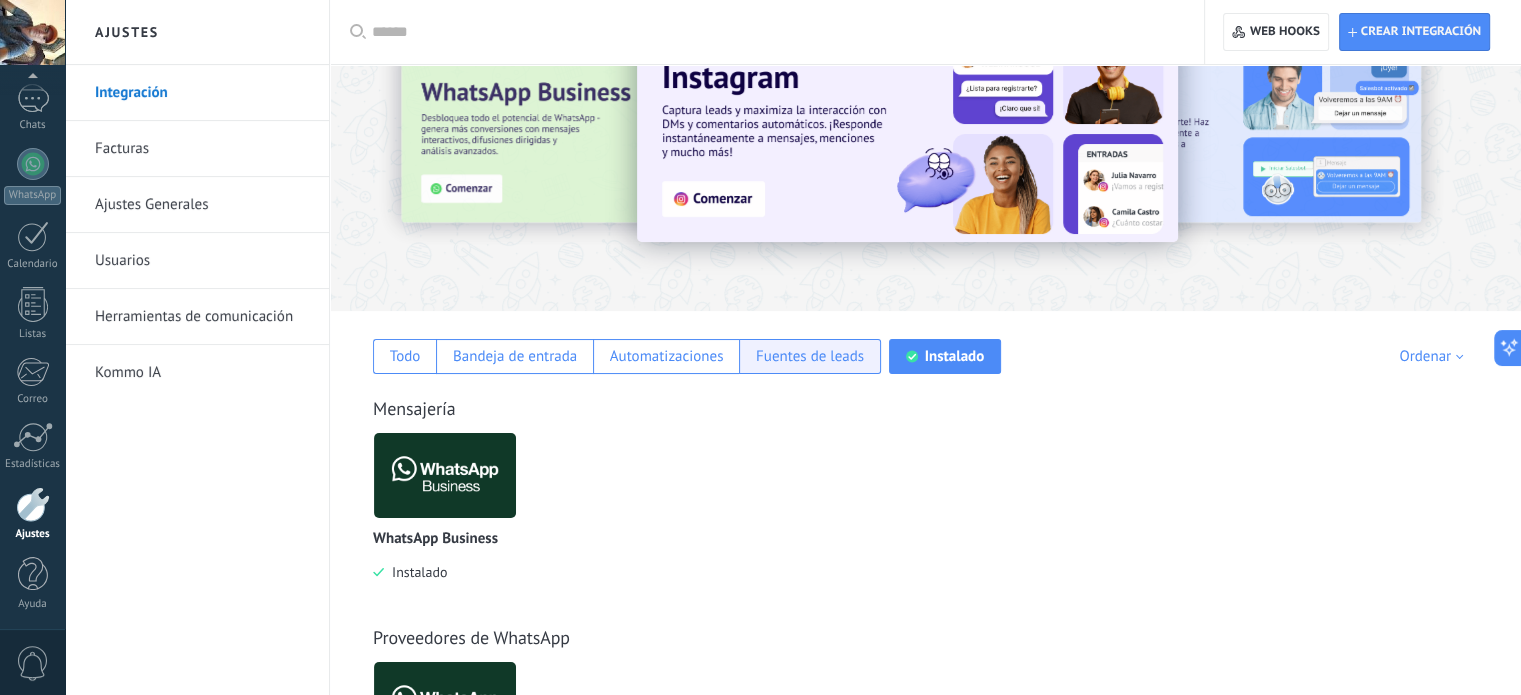 click on "Fuentes de leads" at bounding box center (810, 356) 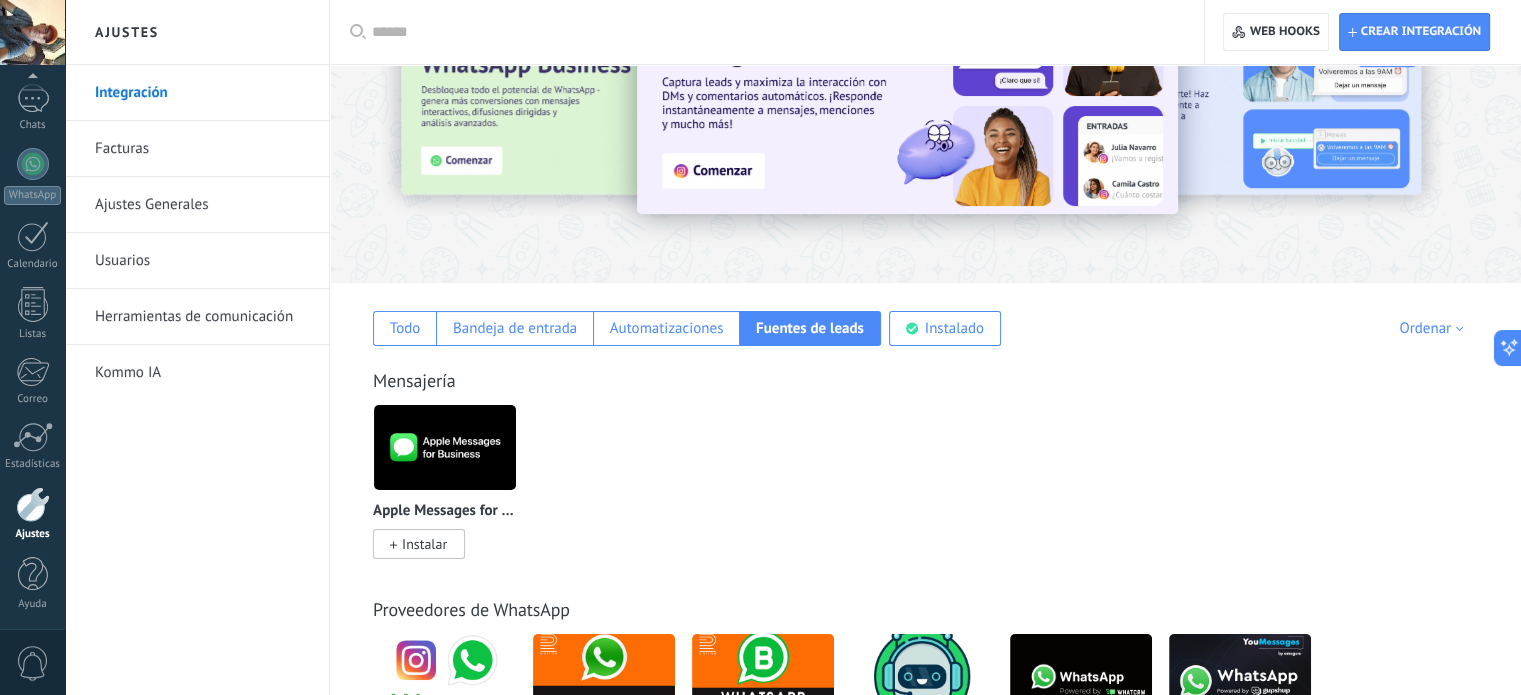 scroll, scrollTop: 80, scrollLeft: 0, axis: vertical 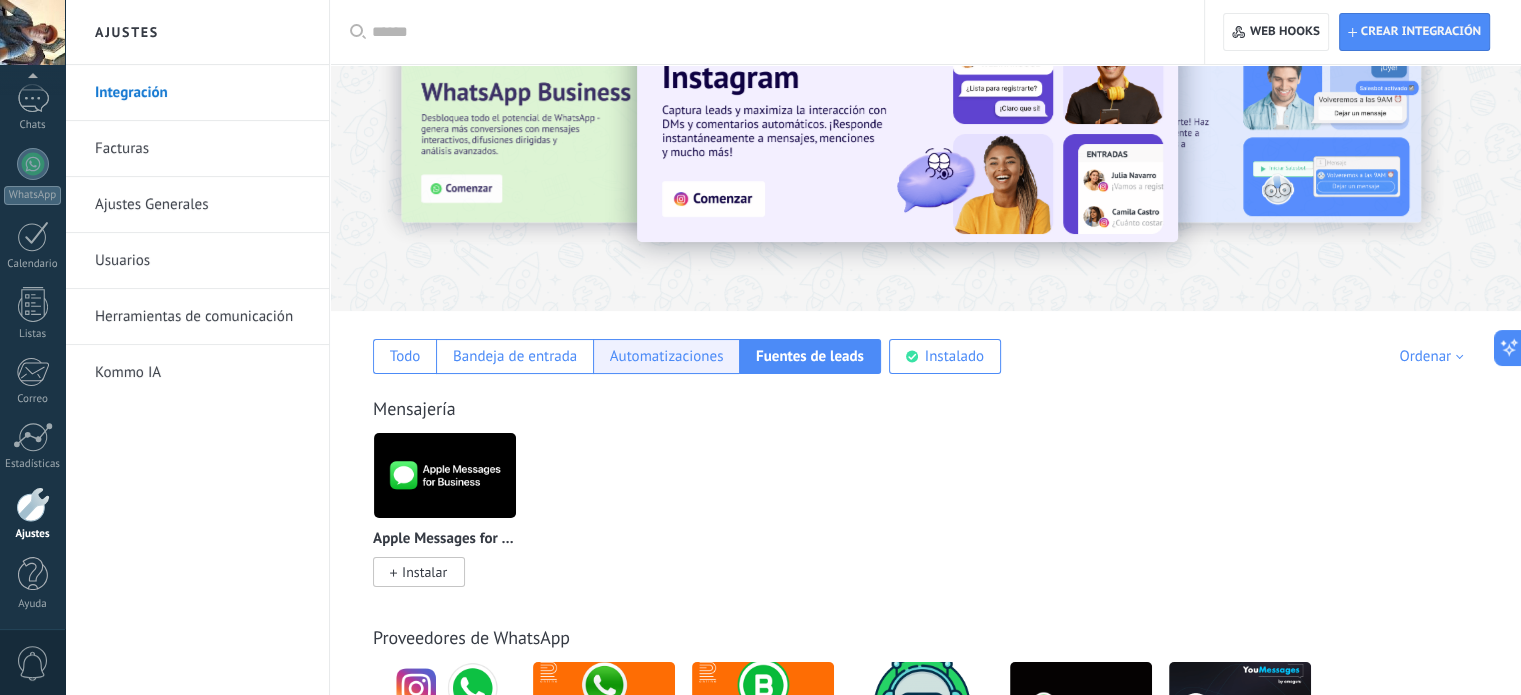 click on "Automatizaciones" at bounding box center [405, 356] 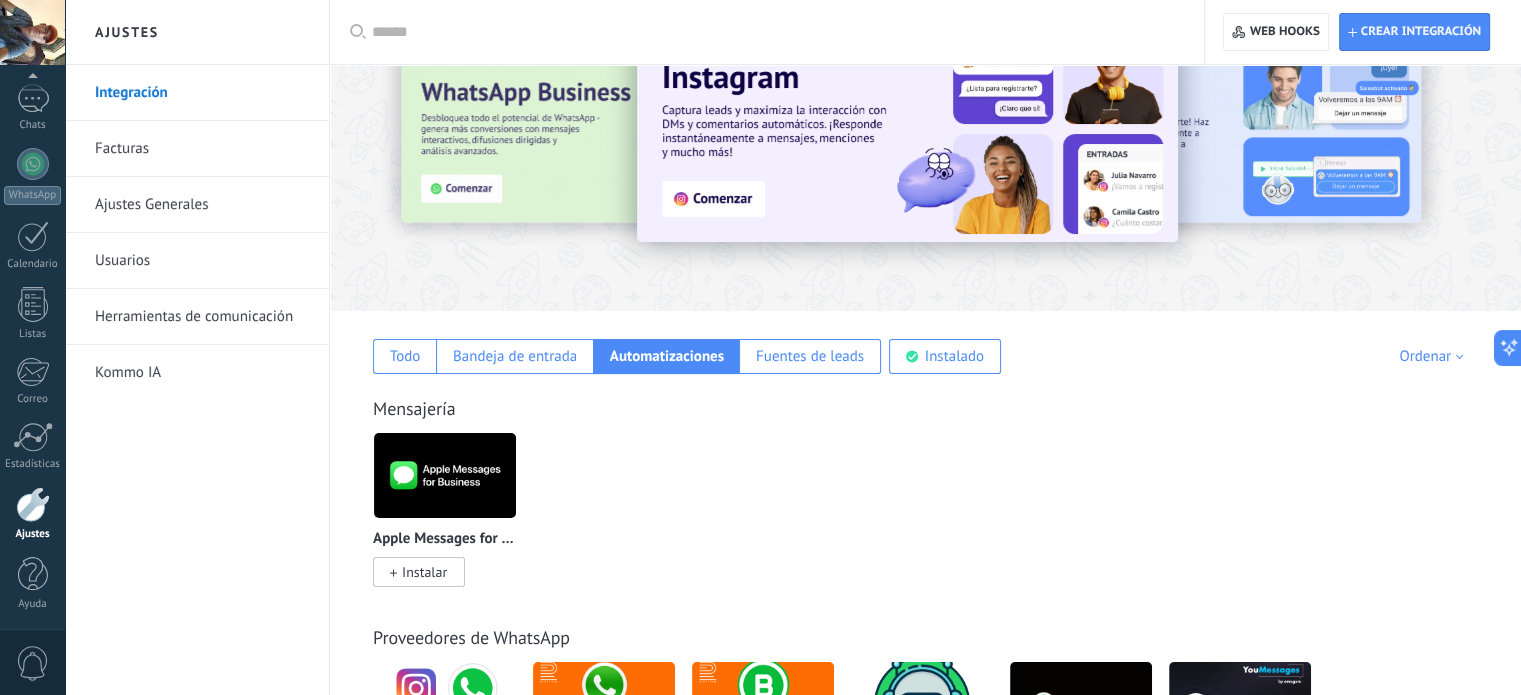 scroll, scrollTop: 0, scrollLeft: 0, axis: both 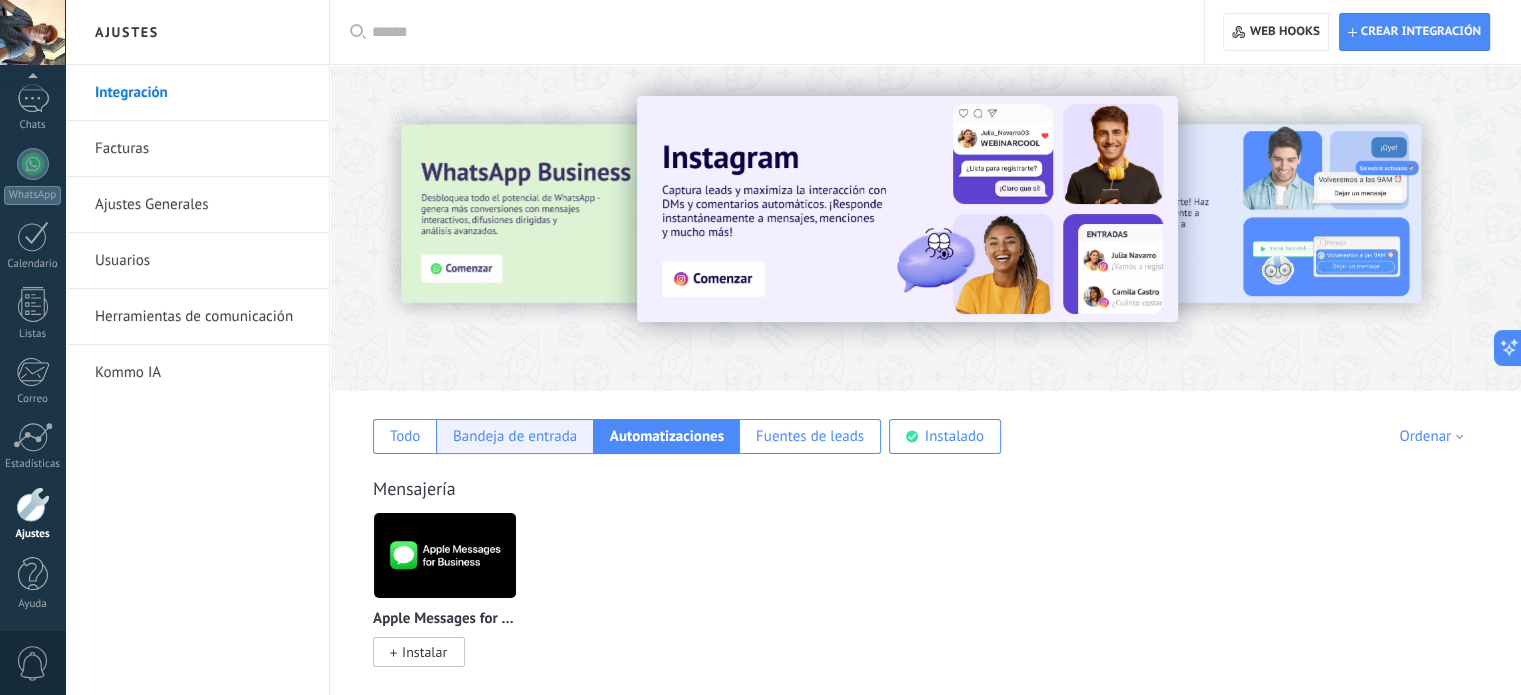 click on "Bandeja de entrada" at bounding box center (514, 436) 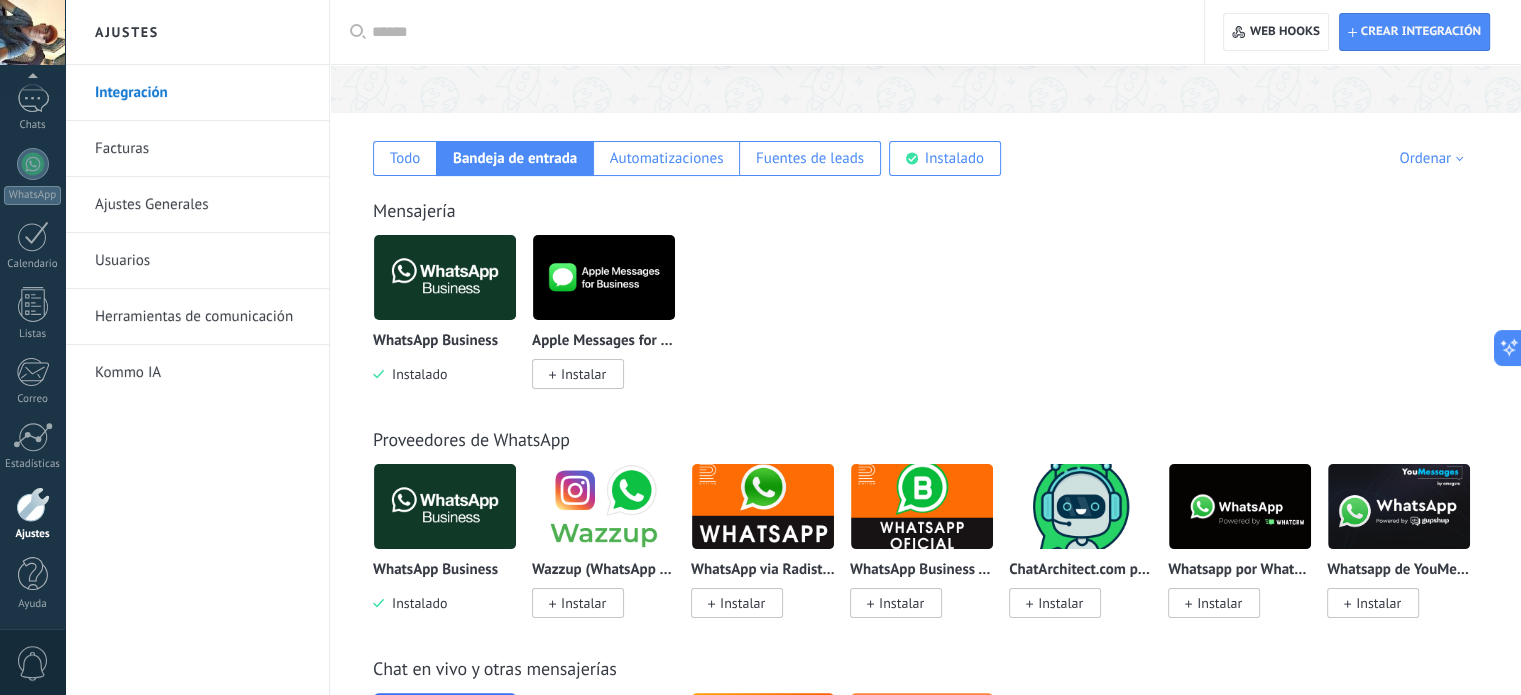scroll, scrollTop: 300, scrollLeft: 0, axis: vertical 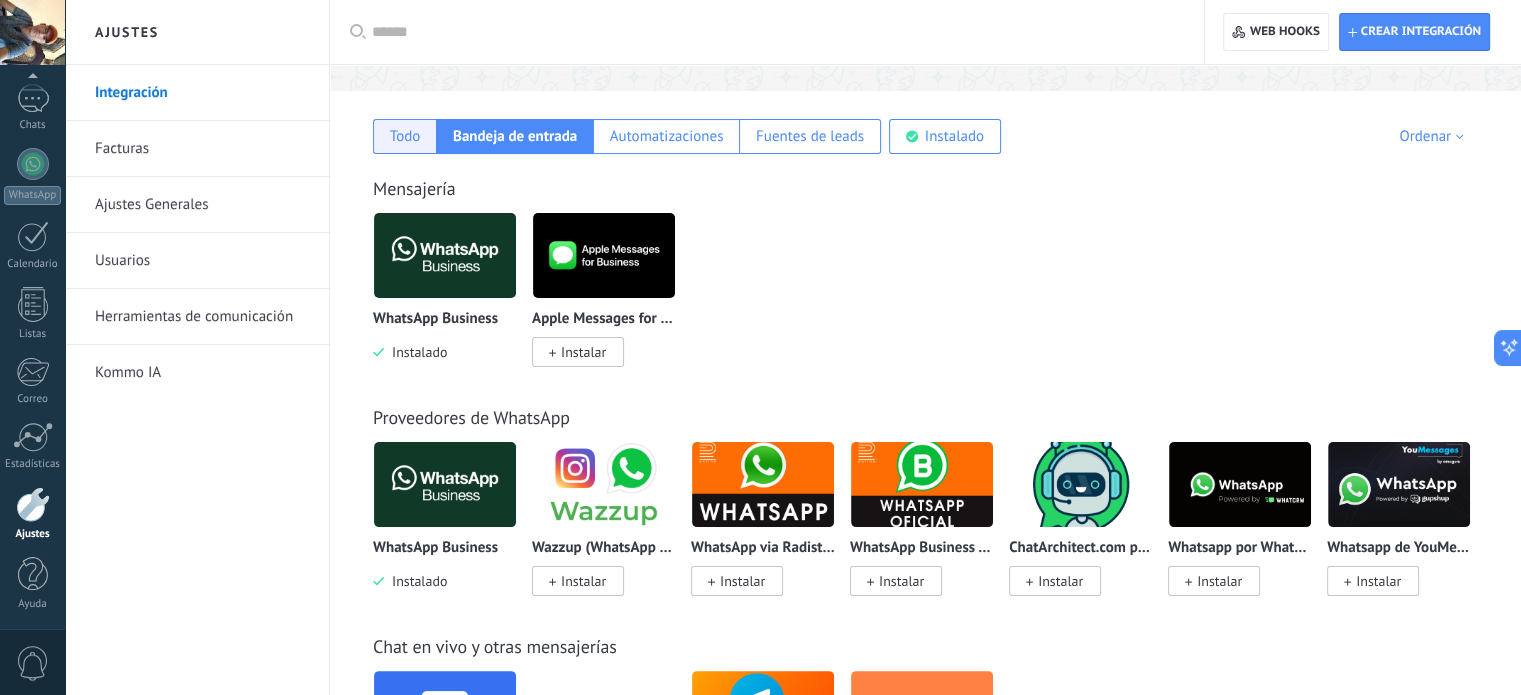click on "Todo" at bounding box center (405, 136) 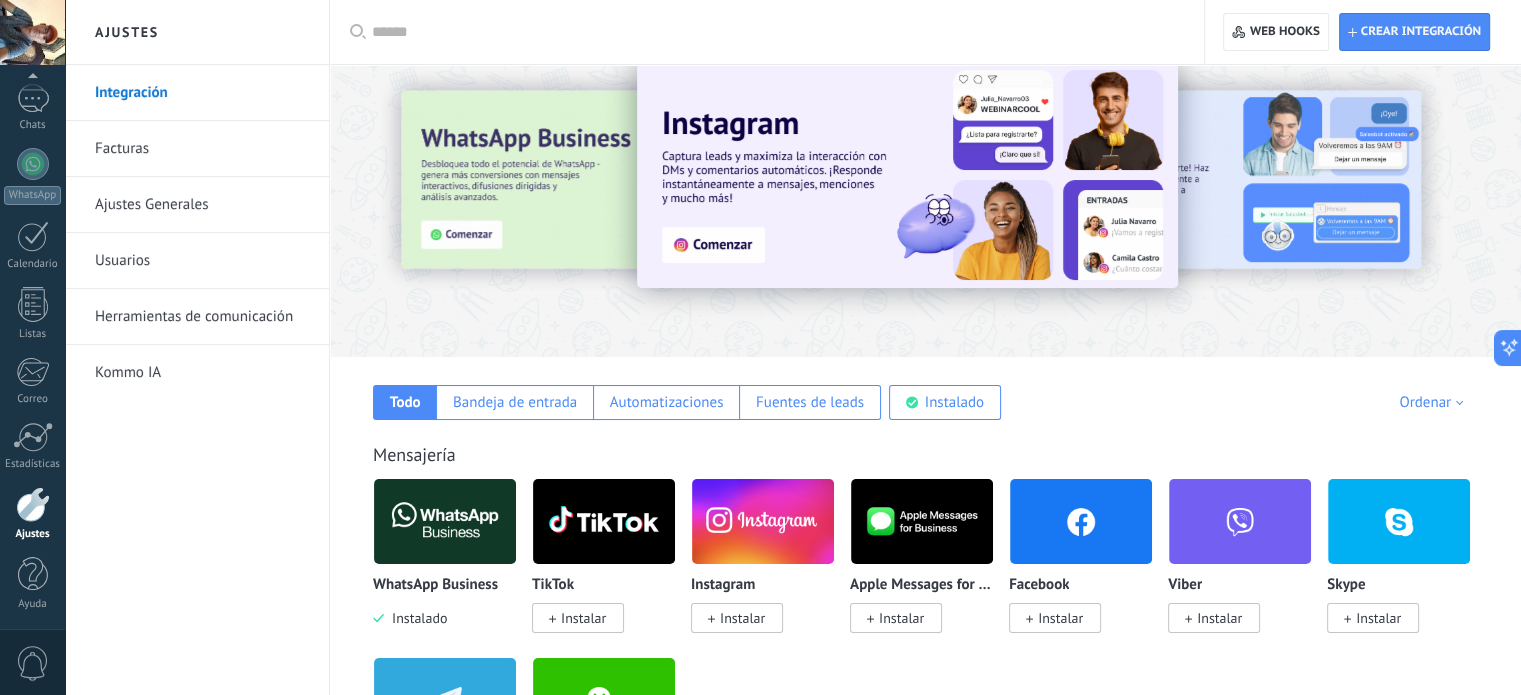 scroll, scrollTop: 0, scrollLeft: 0, axis: both 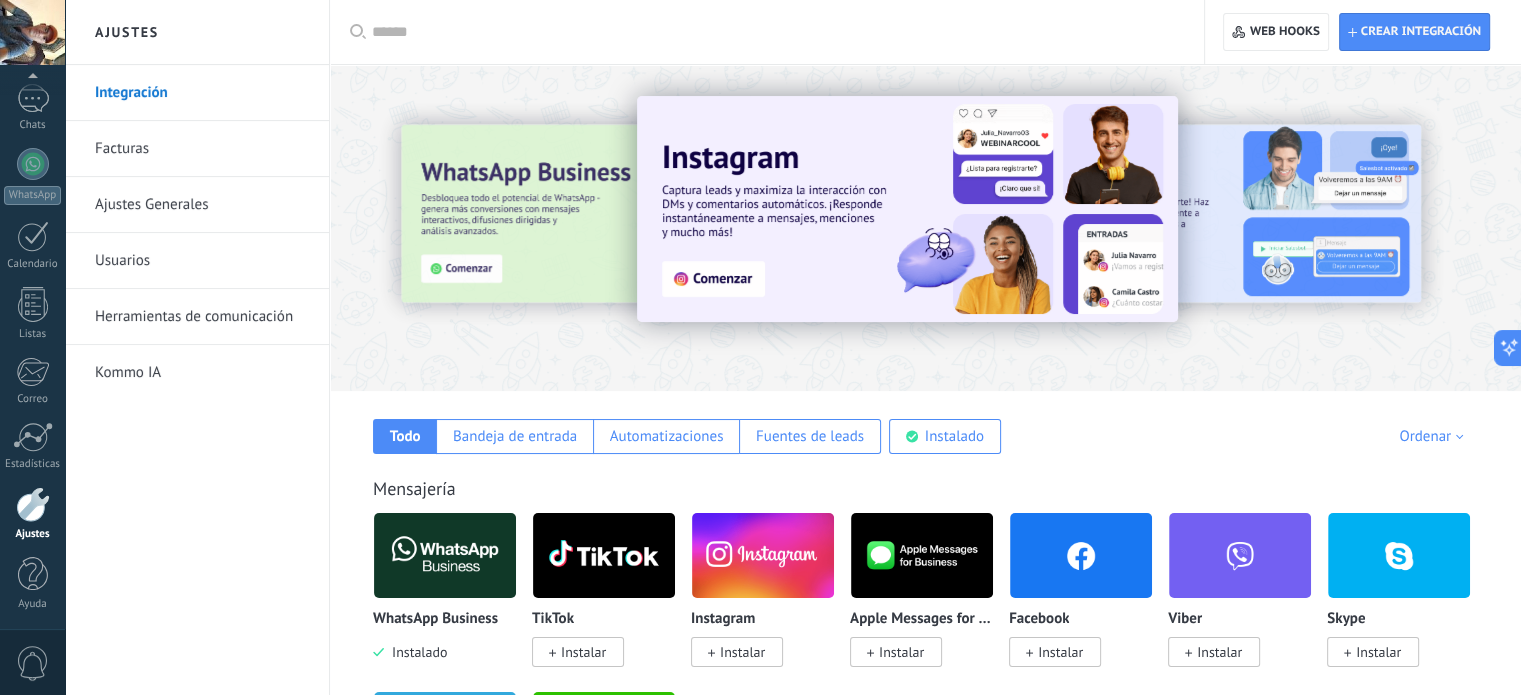 click at bounding box center [436, 227] 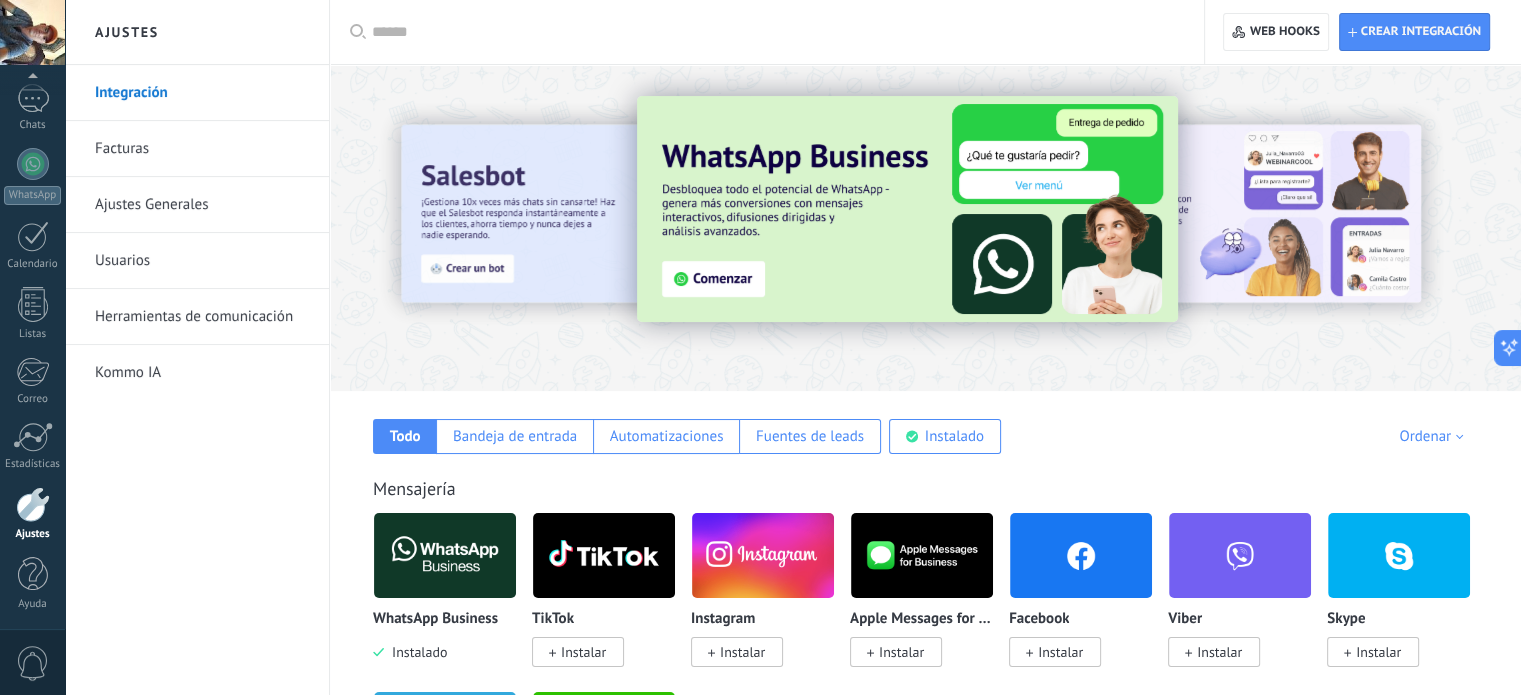 click at bounding box center [907, 209] 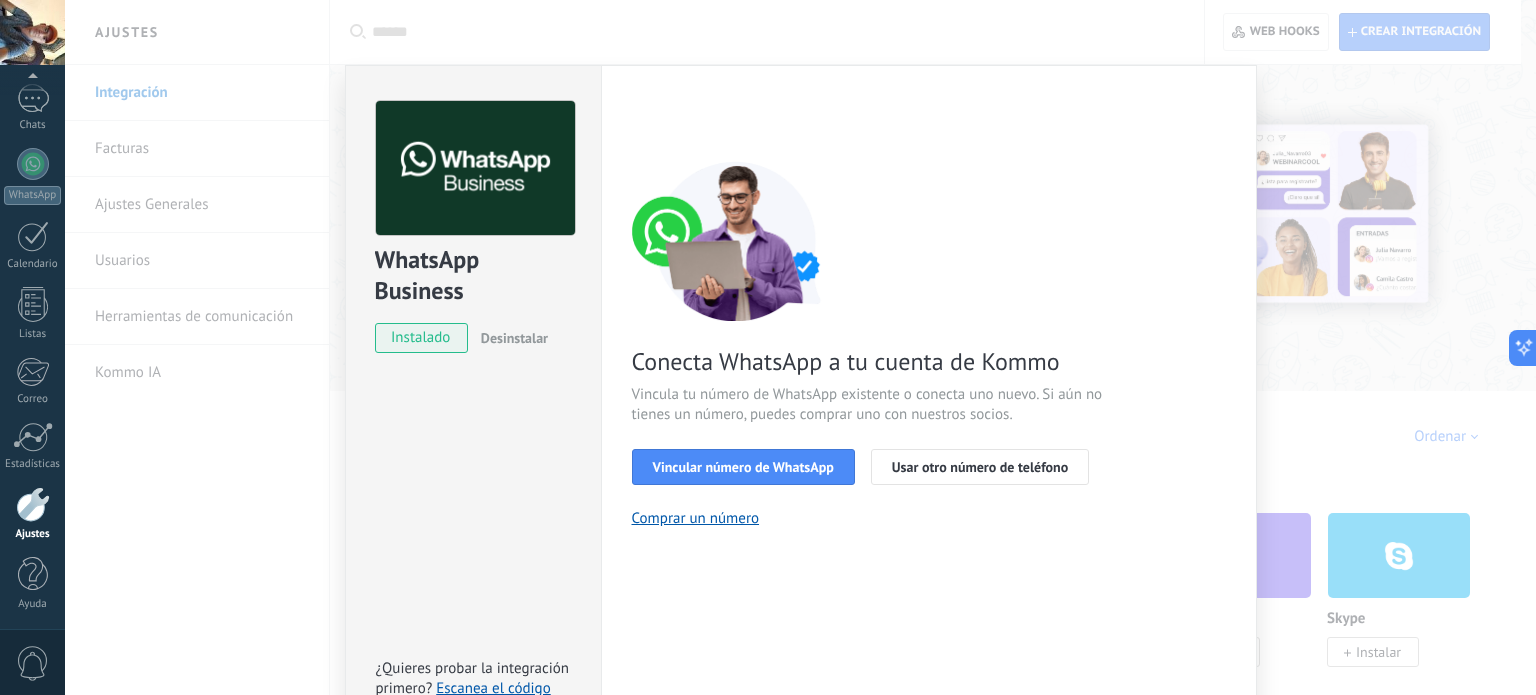 click on "WhatsApp Business instalado Desinstalar ¿Quieres probar la integración primero?   Escanea el código QR   para ver cómo funciona. Configuraciones Autorizaciones Esta pestaña registra a los usuarios que han concedido acceso a las integración a esta cuenta. Si deseas remover la posibilidad que un usuario pueda enviar solicitudes a la cuenta en nombre de esta integración, puedes revocar el acceso. Si el acceso a todos los usuarios es revocado, la integración dejará de funcionar. Esta aplicacion está instalada, pero nadie le ha dado acceso aun. WhatsApp Cloud API más _:  Guardar < Volver 1 Seleccionar aplicación 2 Conectar Facebook  3 Finalizar configuración Conecta WhatsApp a tu cuenta de Kommo Vincula tu número de WhatsApp existente o conecta uno nuevo. Si aún no tienes un número, puedes comprar uno con nuestros socios. Vincular número de WhatsApp Usar otro número de teléfono Comprar un número ¿Necesitas ayuda?" at bounding box center (800, 347) 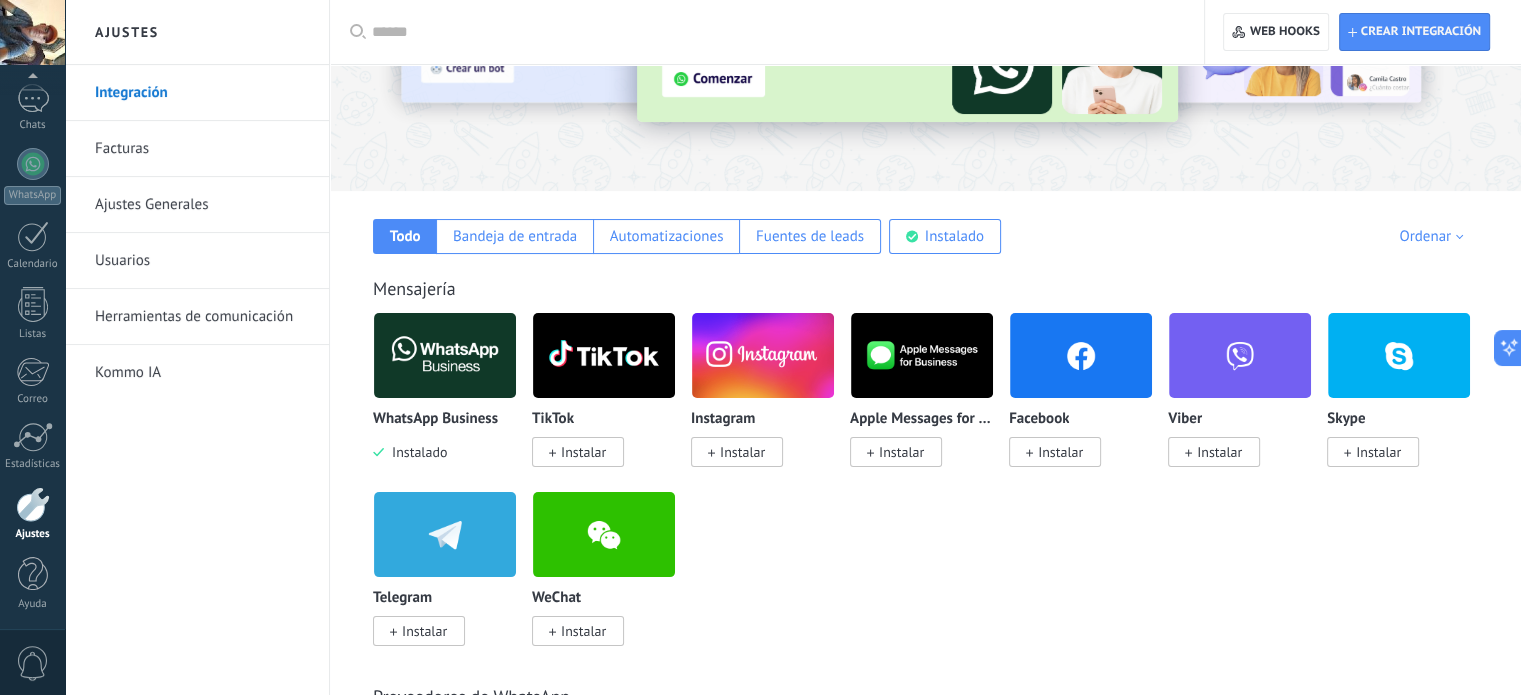 scroll, scrollTop: 0, scrollLeft: 0, axis: both 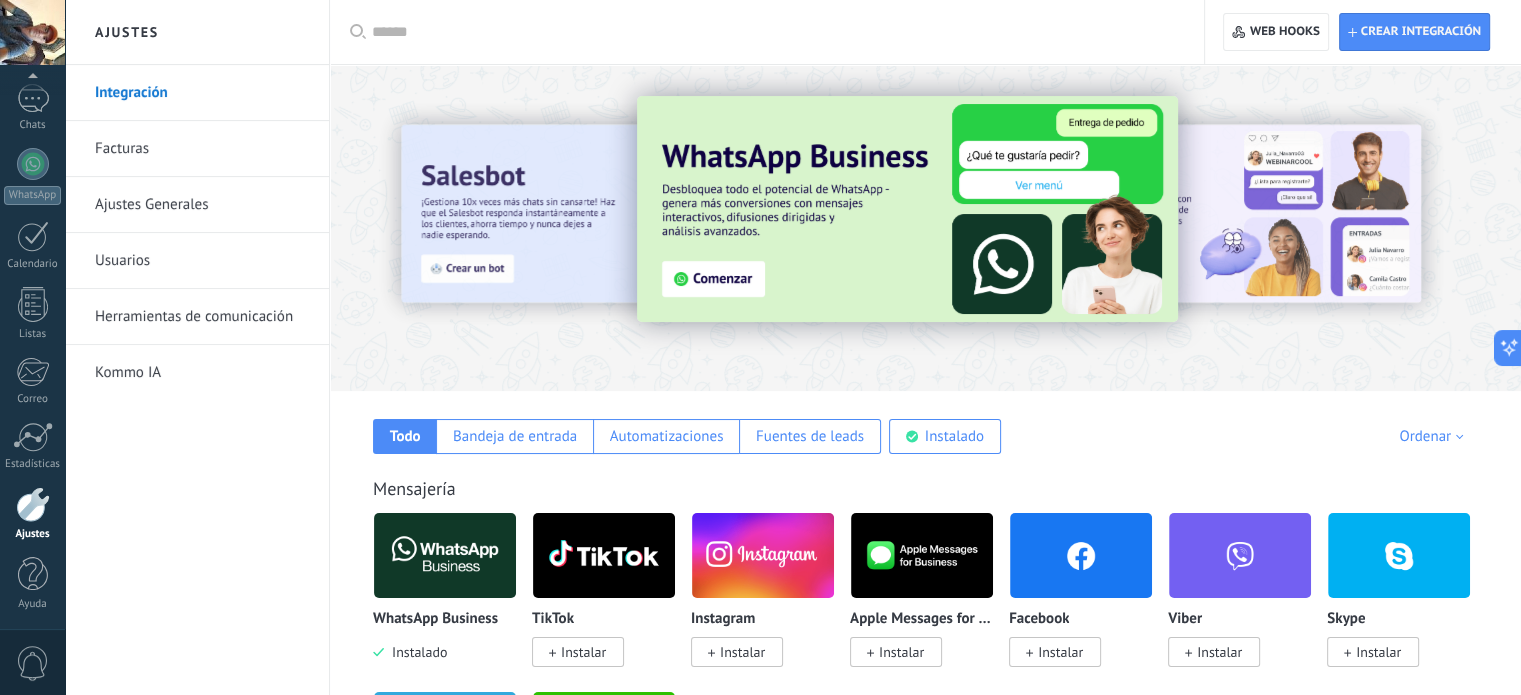 click on "Facturas" at bounding box center [202, 149] 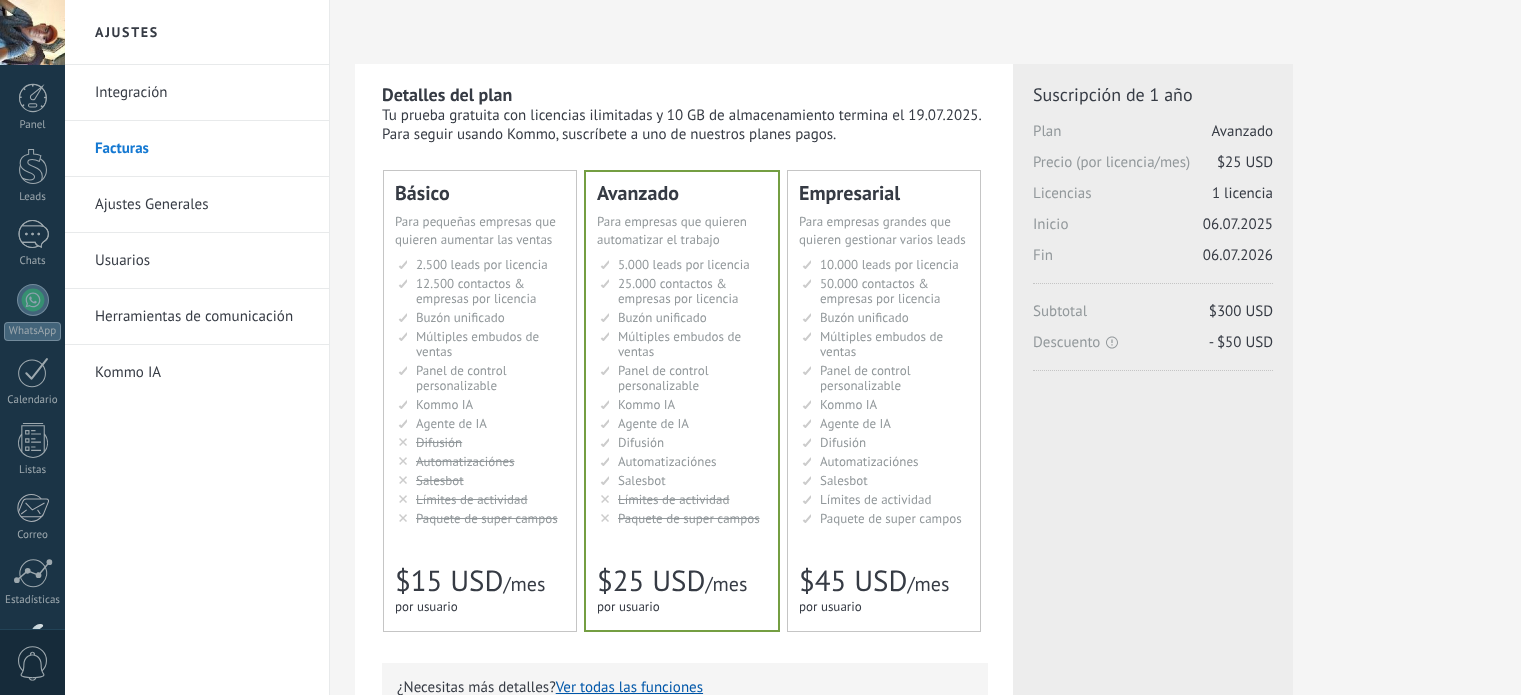 scroll, scrollTop: 0, scrollLeft: 0, axis: both 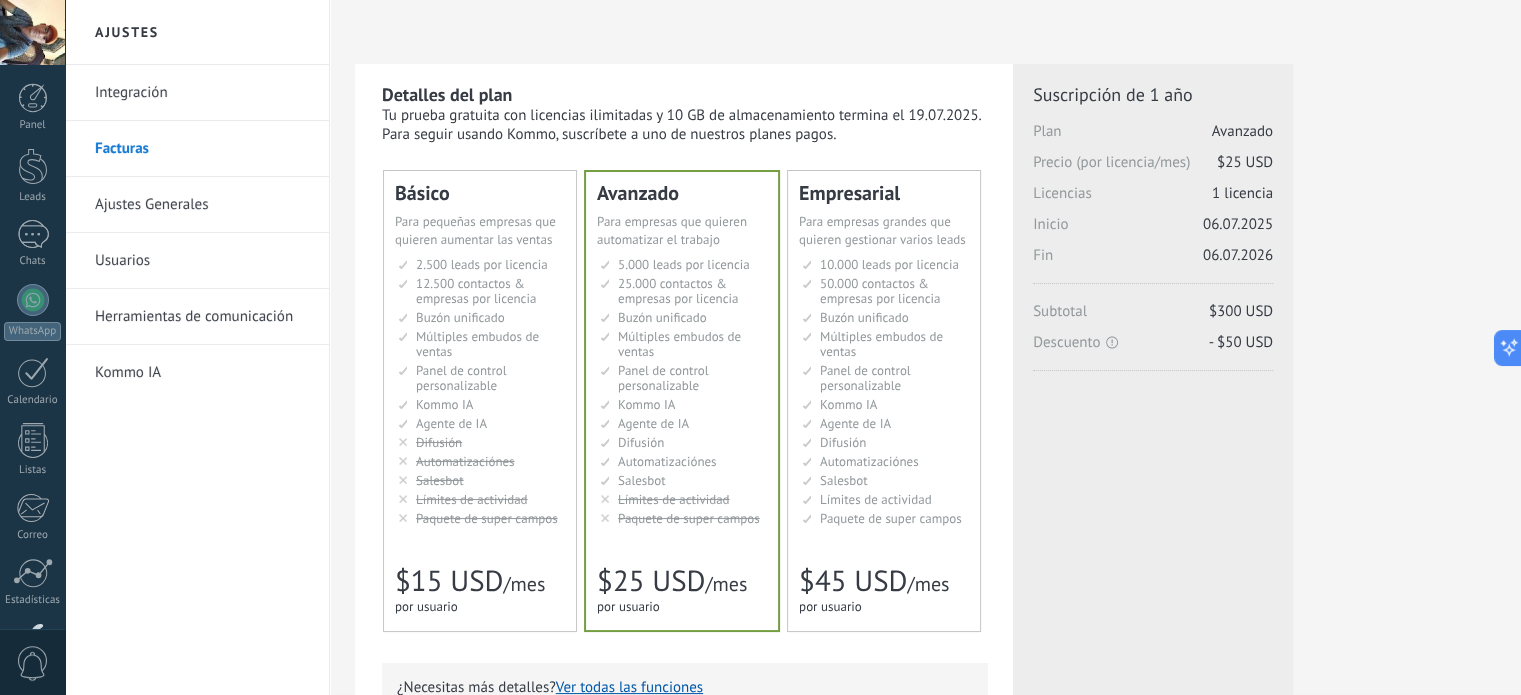 click on "Ajustes Generales" at bounding box center (202, 205) 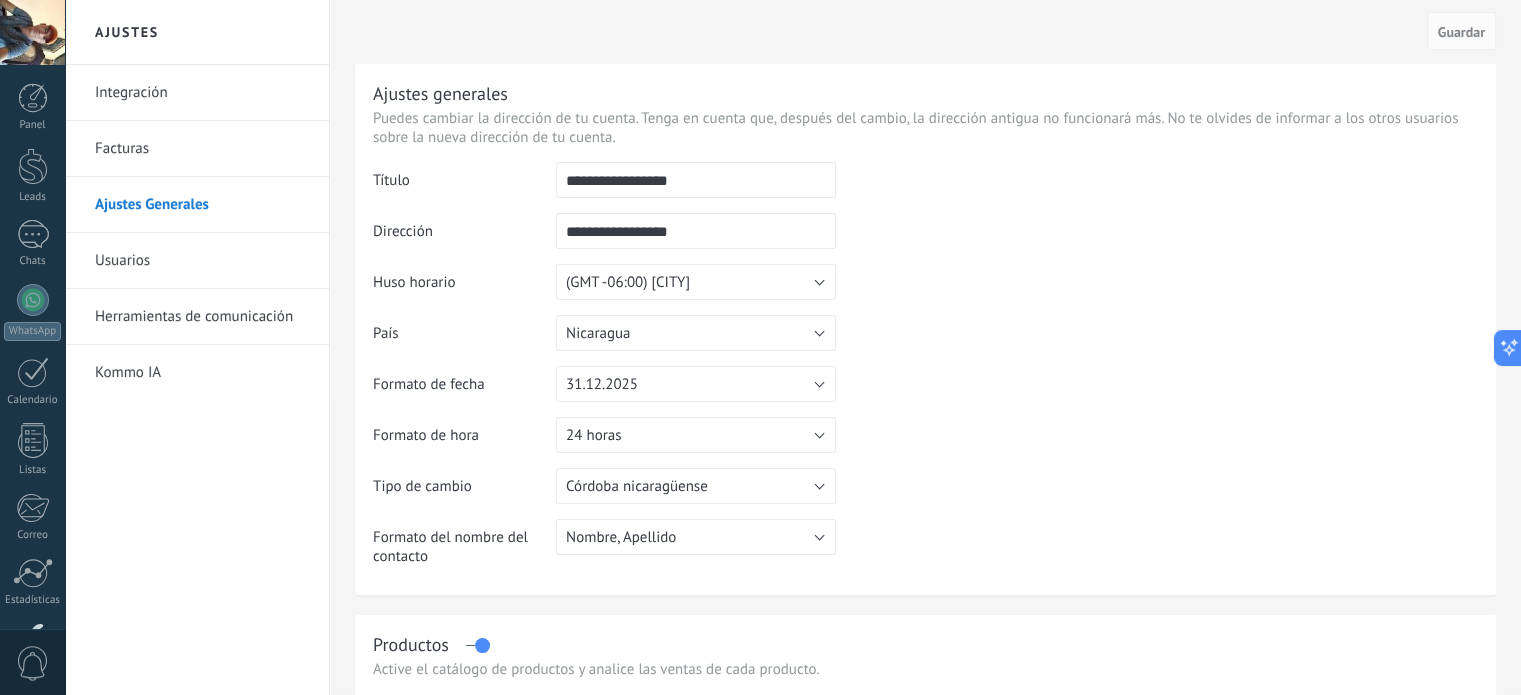 click on "Usuarios" at bounding box center (202, 261) 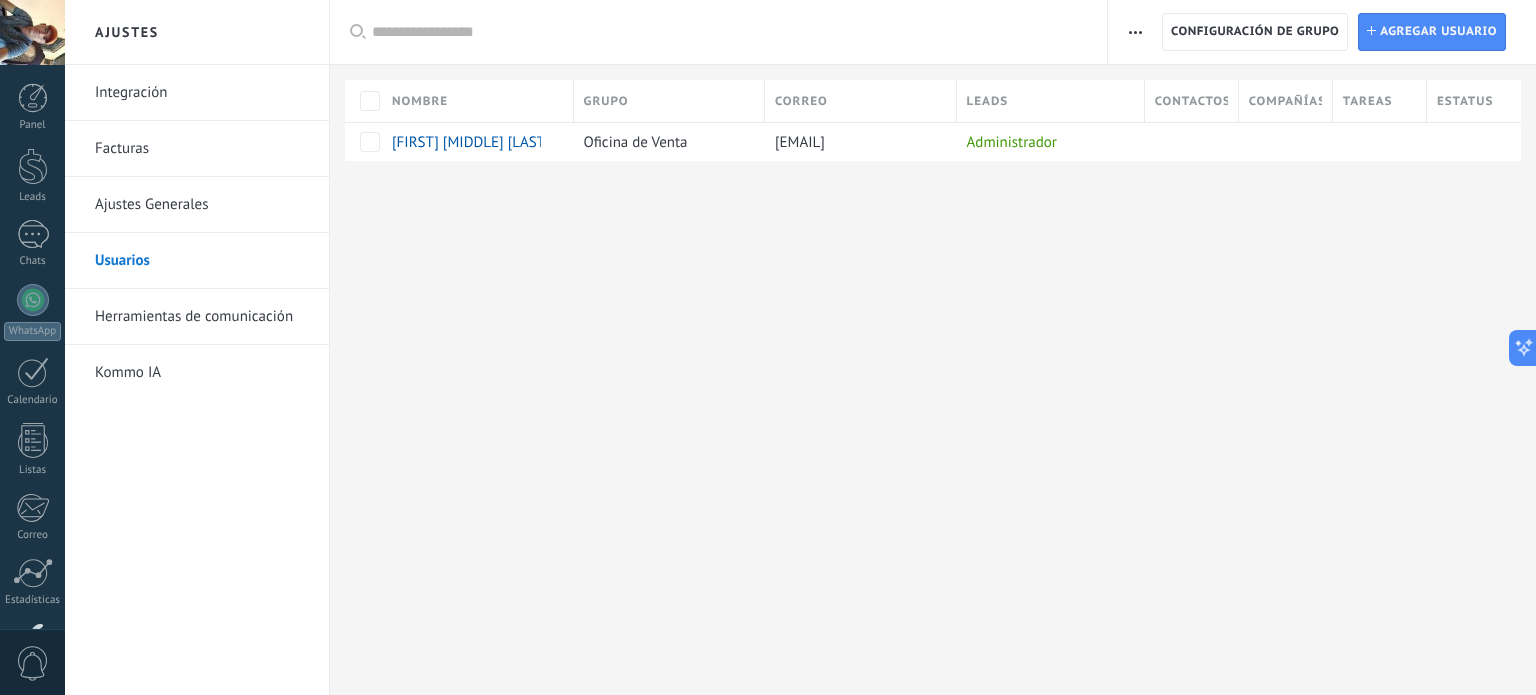 click on "Herramientas de comunicación" at bounding box center (202, 317) 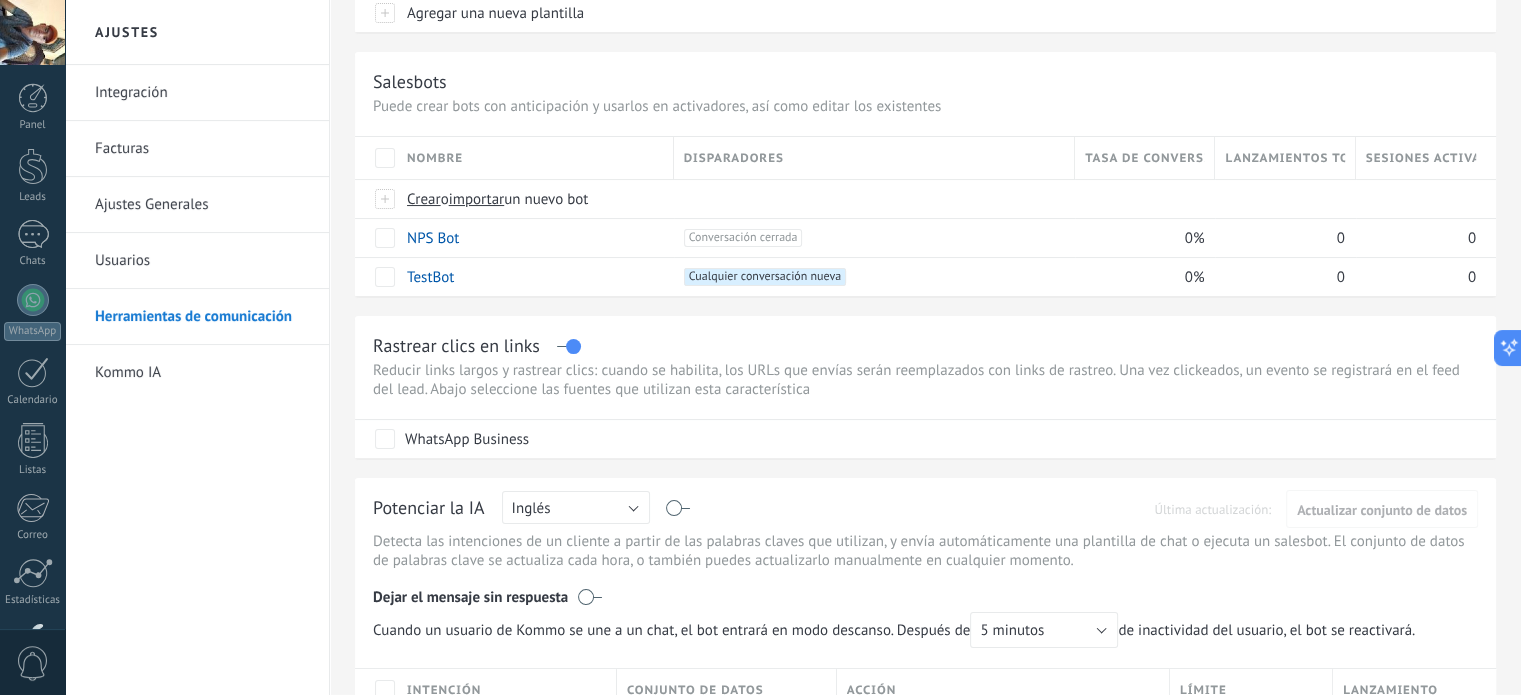 scroll, scrollTop: 0, scrollLeft: 0, axis: both 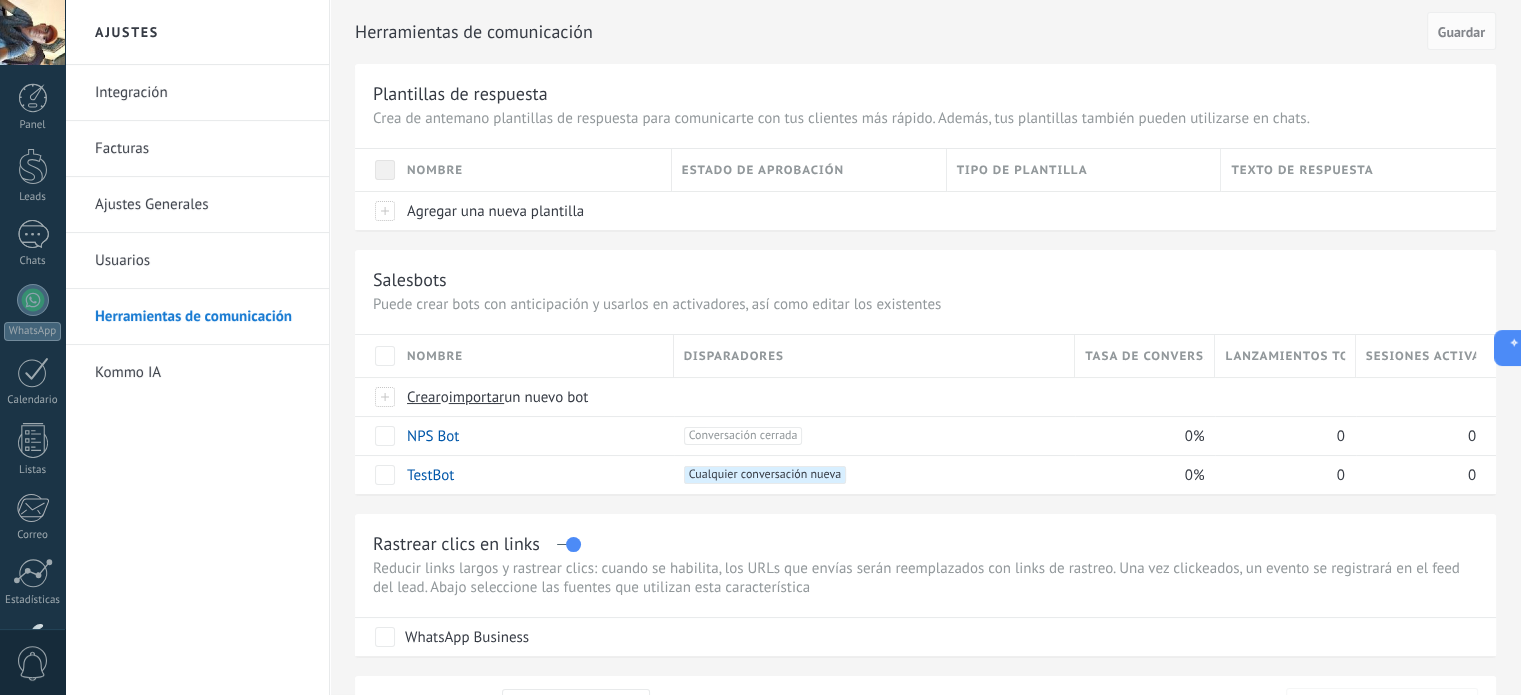 click on "Estado de aprobación" at bounding box center (534, 170) 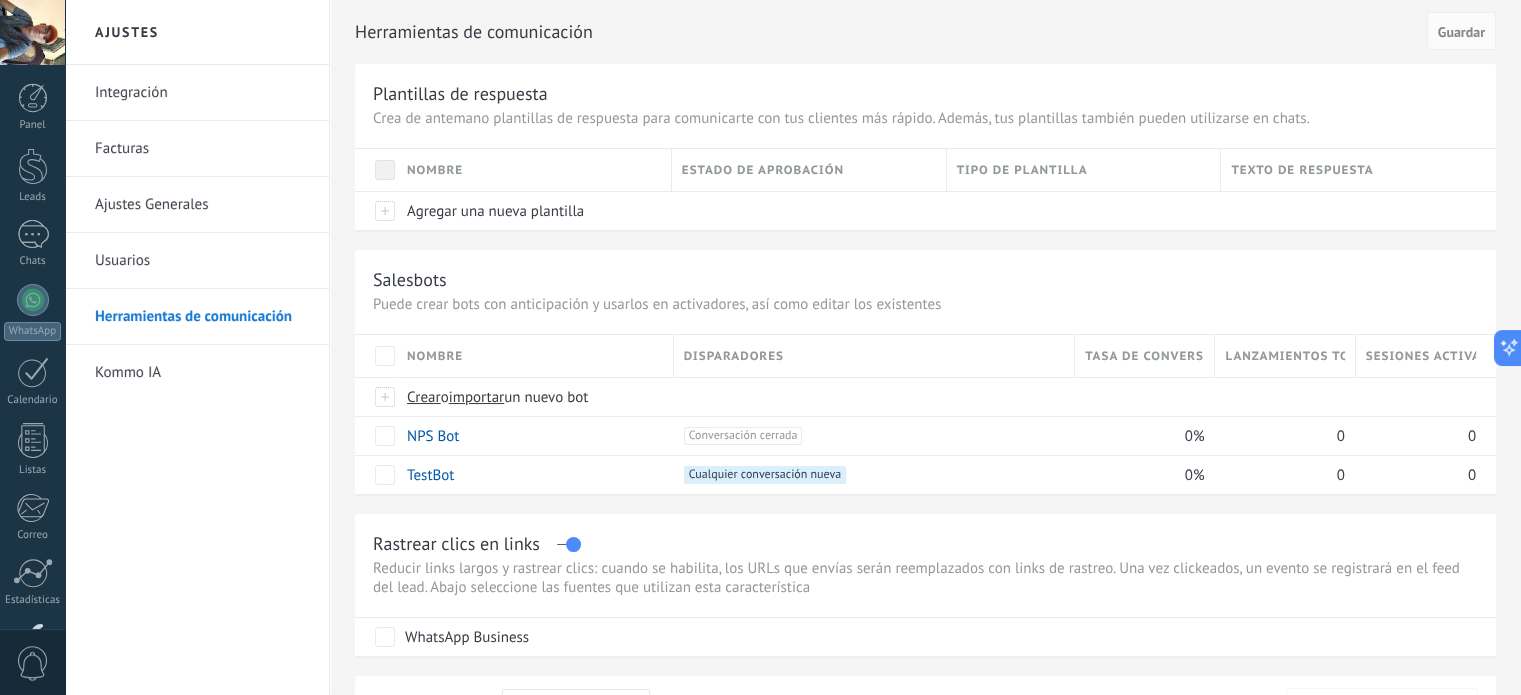 click on "Nombre" at bounding box center (534, 170) 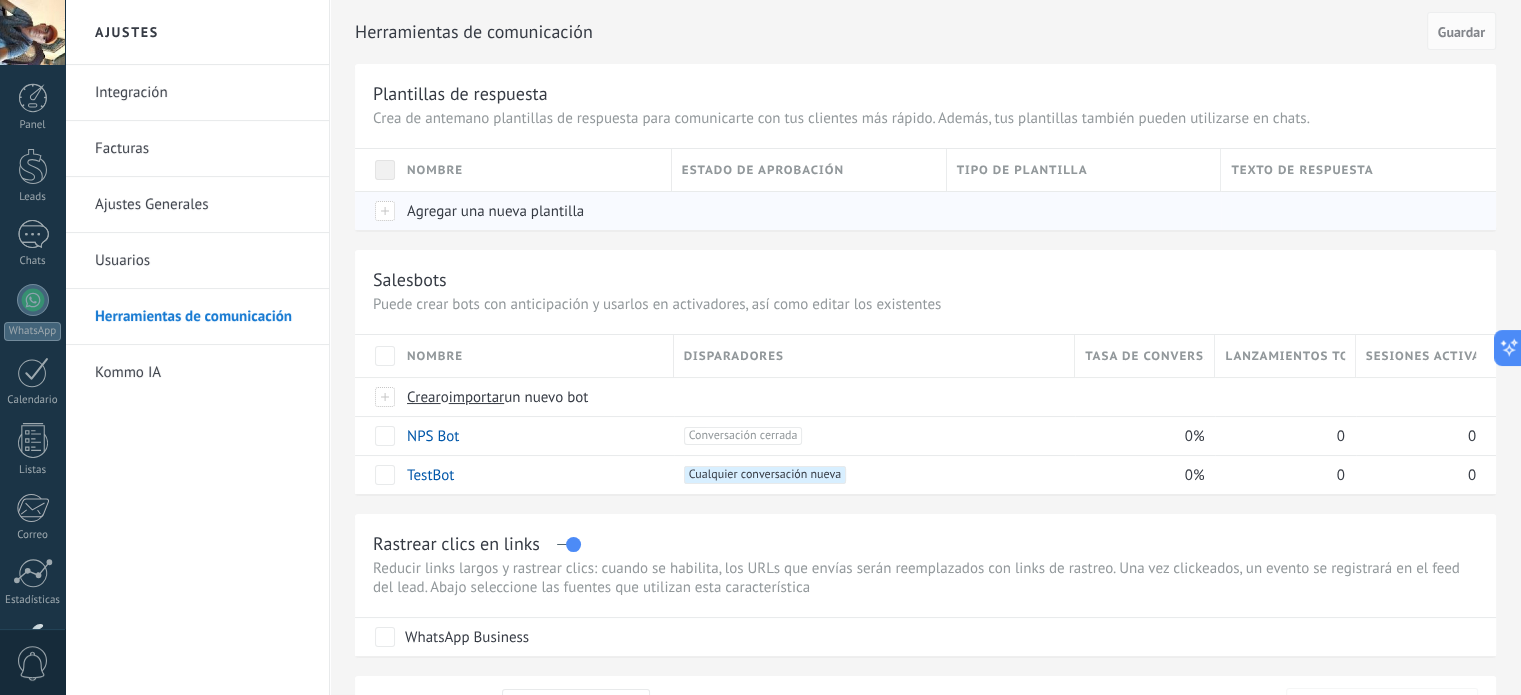 click on "Agregar una nueva plantilla" at bounding box center [495, 211] 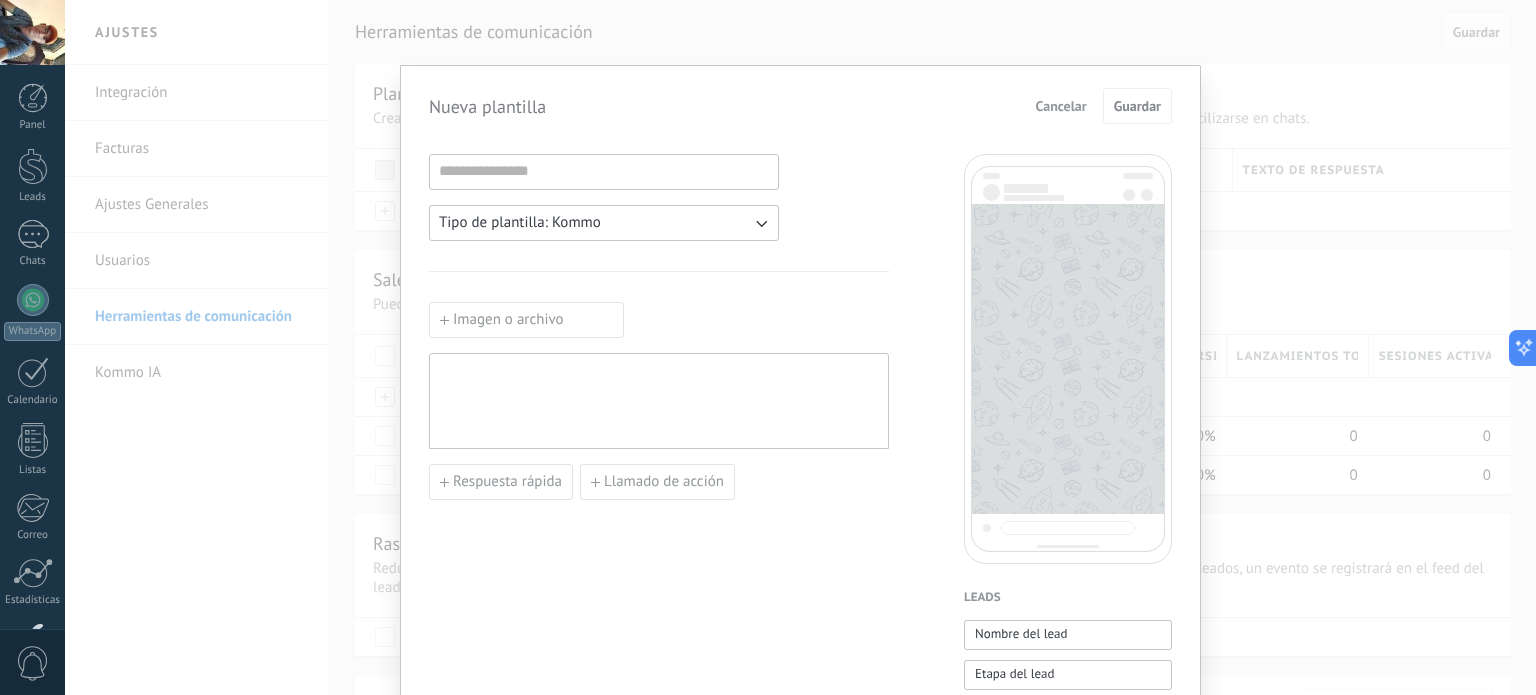 click on "Cancelar" at bounding box center (1061, 106) 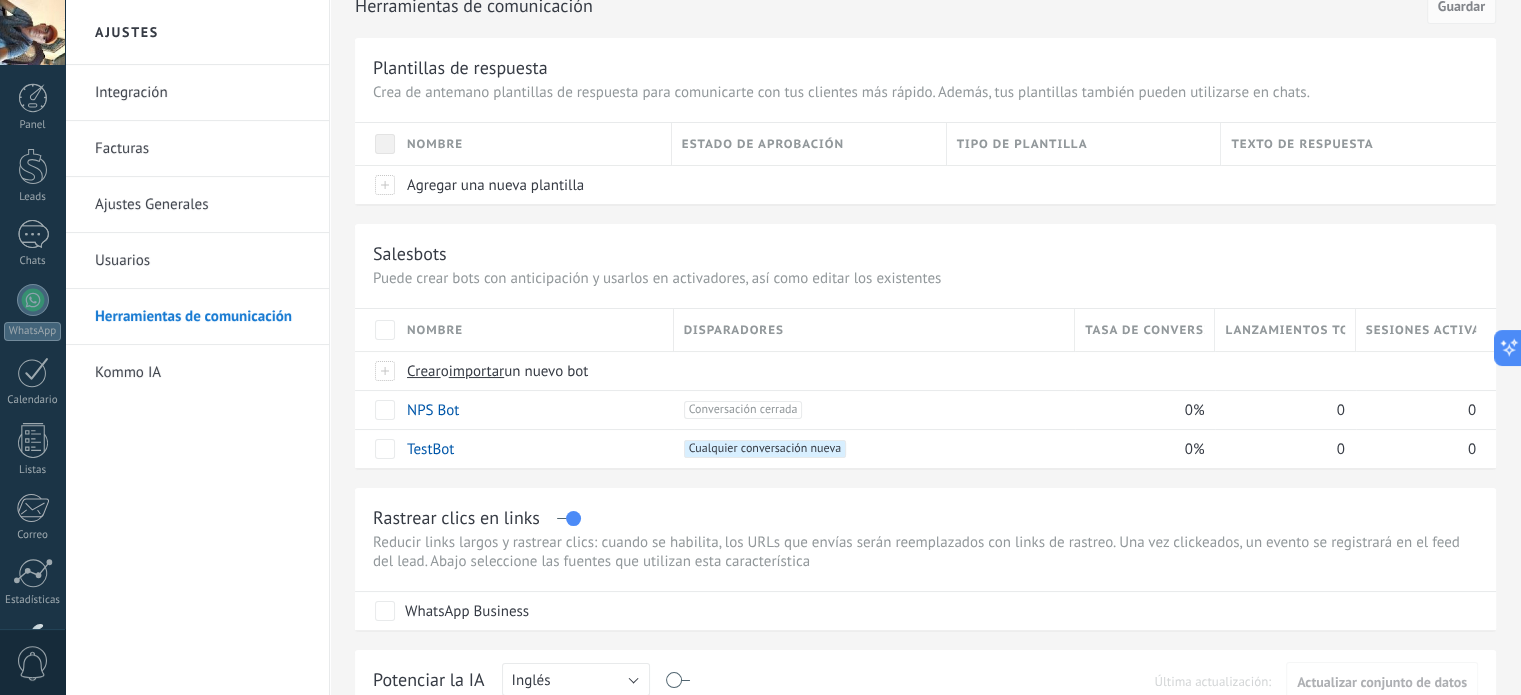 scroll, scrollTop: 0, scrollLeft: 0, axis: both 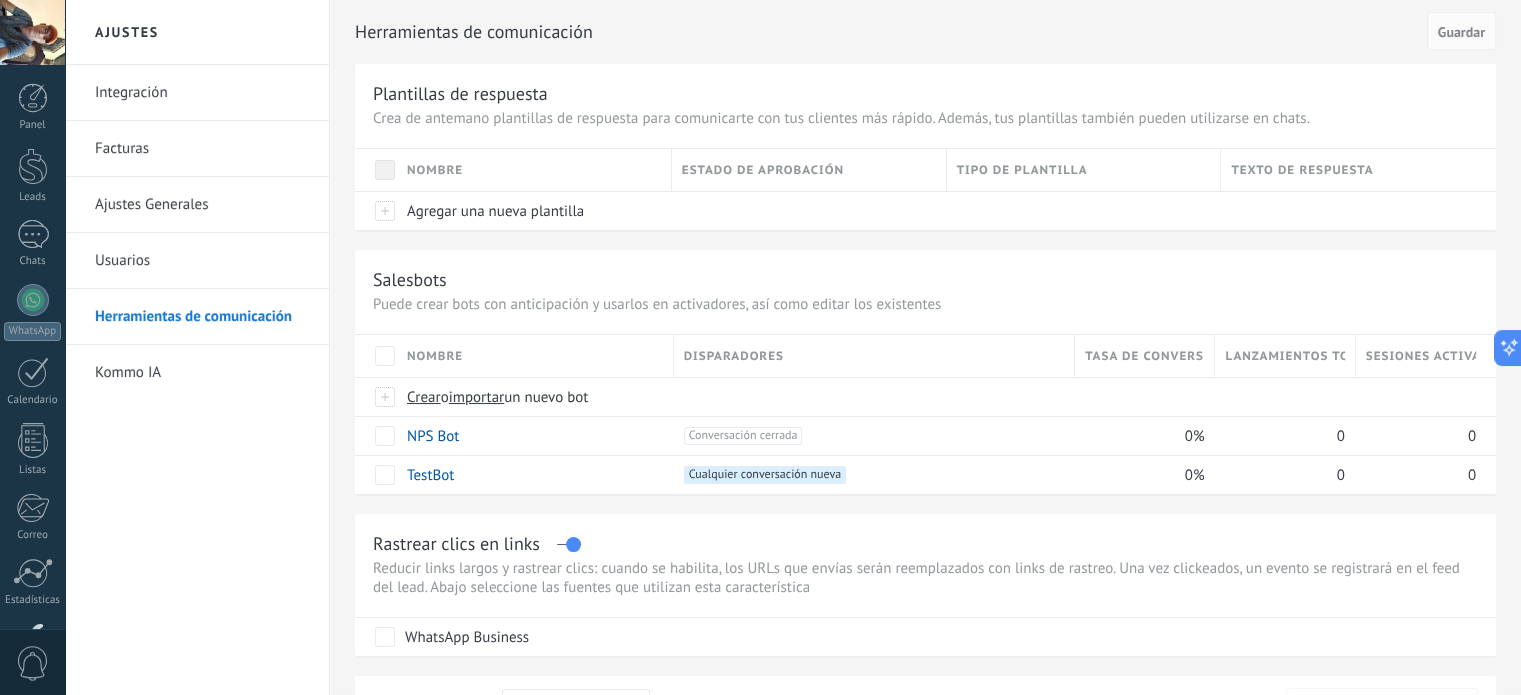 click on "Kommo IA" at bounding box center (202, 373) 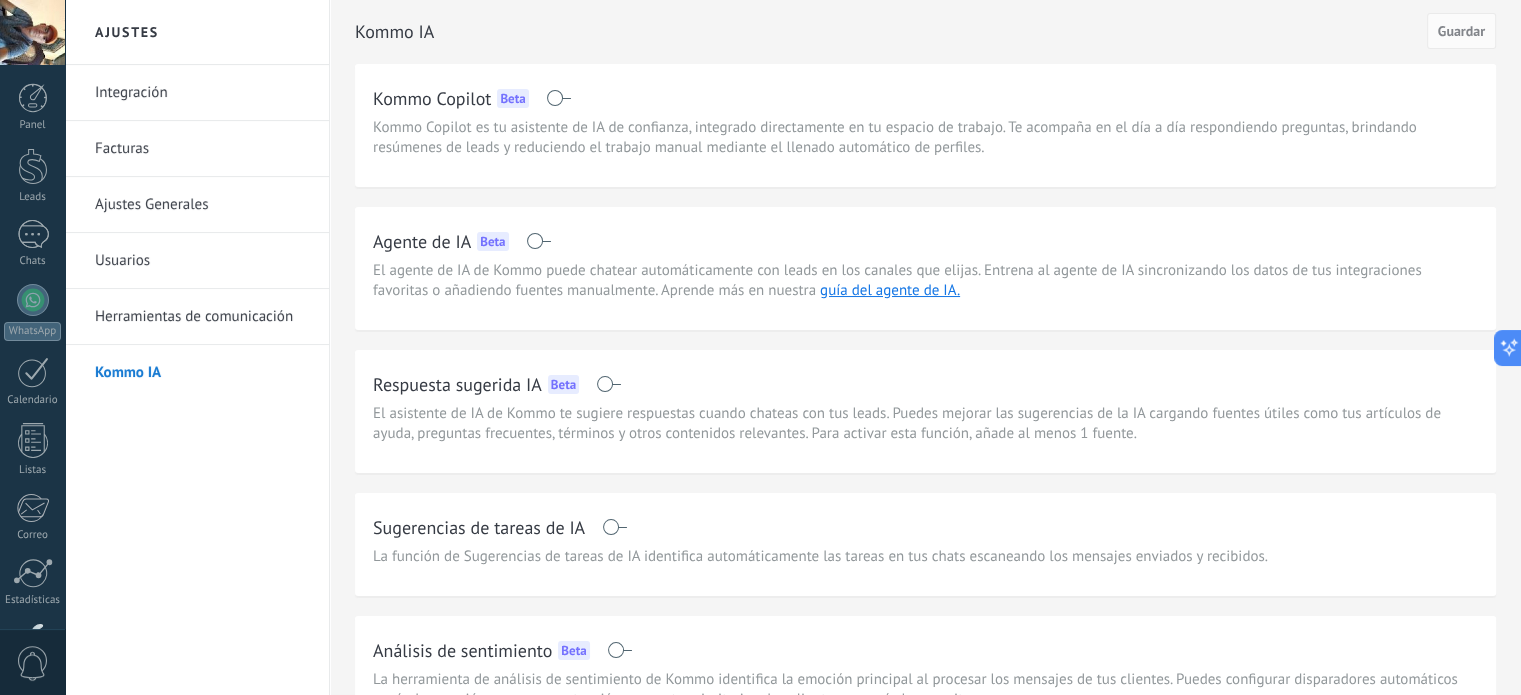 scroll, scrollTop: 100, scrollLeft: 0, axis: vertical 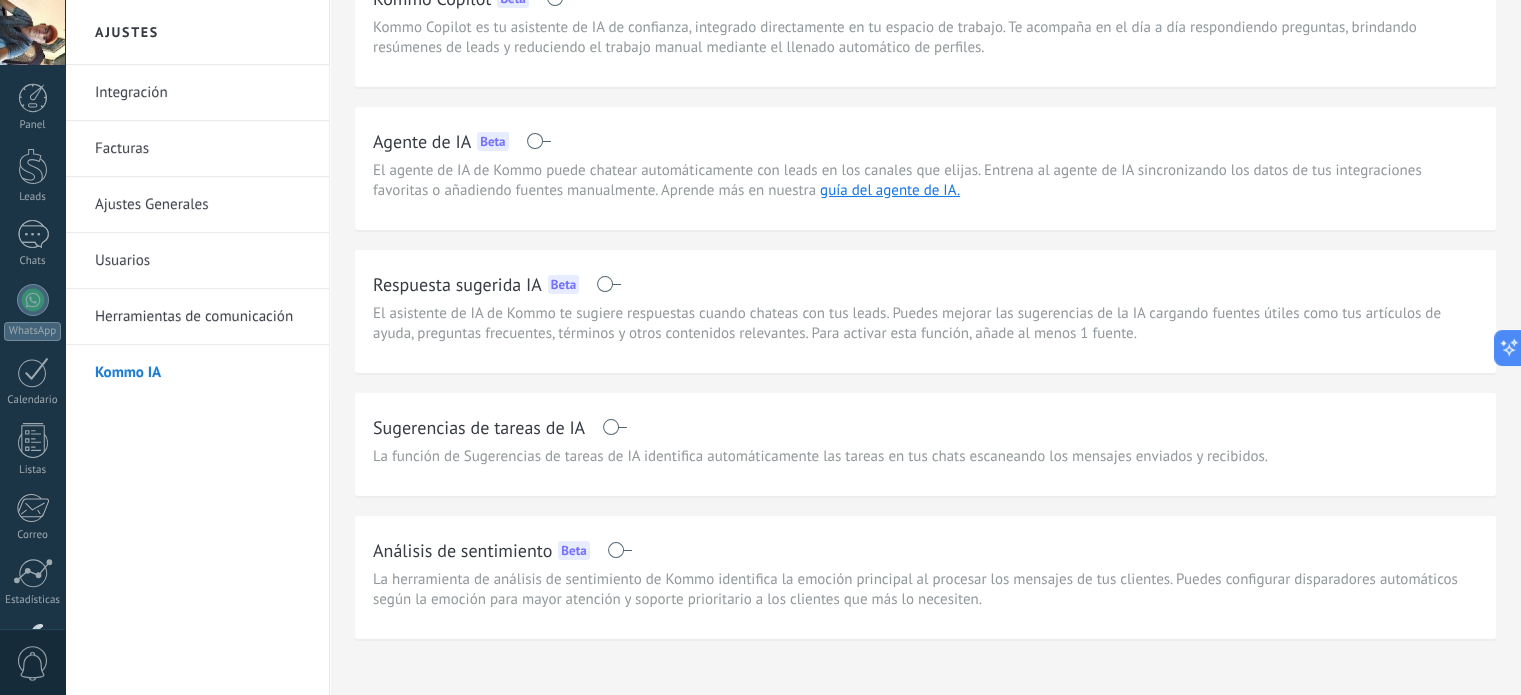 click on "El asistente de IA de Kommo te sugiere respuestas cuando chateas con tus leads. Puedes mejorar las sugerencias de la IA cargando fuentes útiles como tus artículos de ayuda, preguntas frecuentes, términos y otros contenidos relevantes. Para activar esta función, añade al menos 1 fuente." at bounding box center (925, 324) 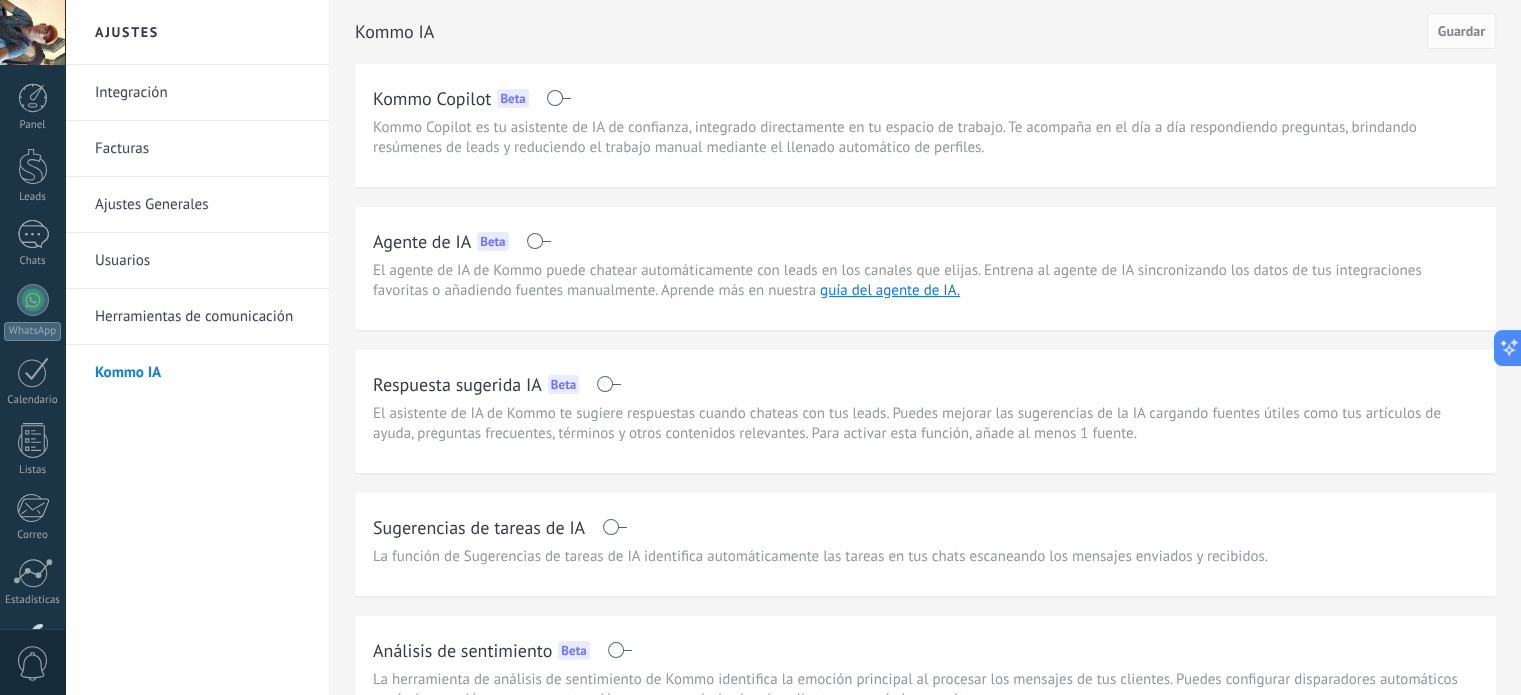 scroll, scrollTop: 0, scrollLeft: 0, axis: both 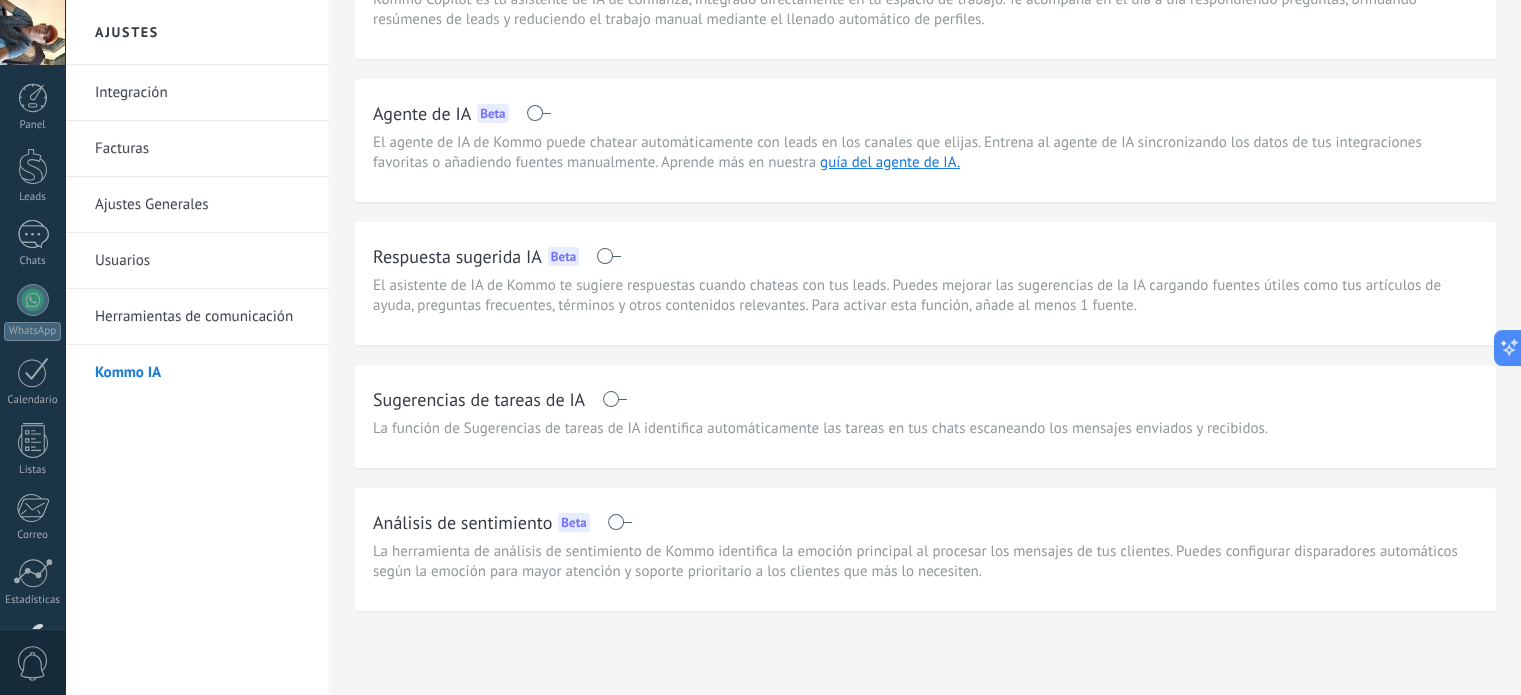 click on "Ajustes Generales" at bounding box center [202, 205] 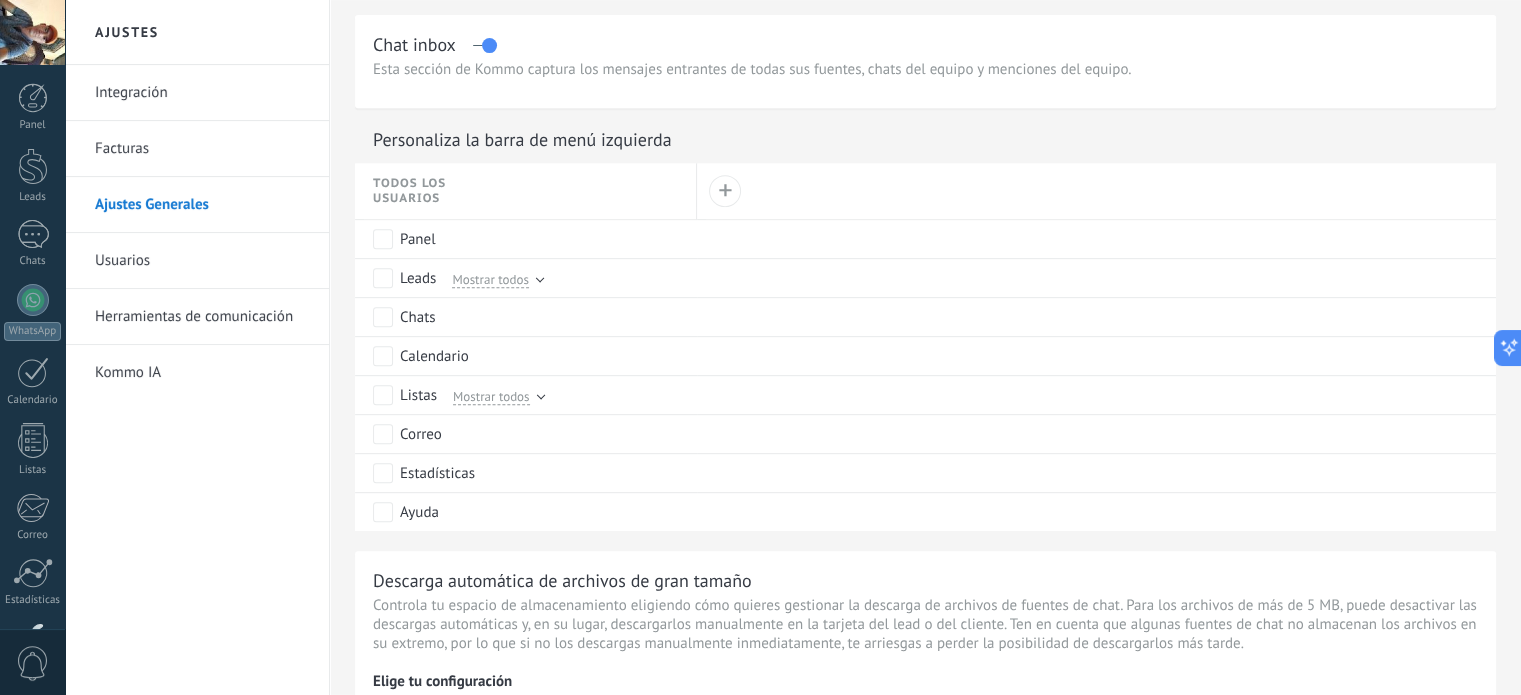 scroll, scrollTop: 1000, scrollLeft: 0, axis: vertical 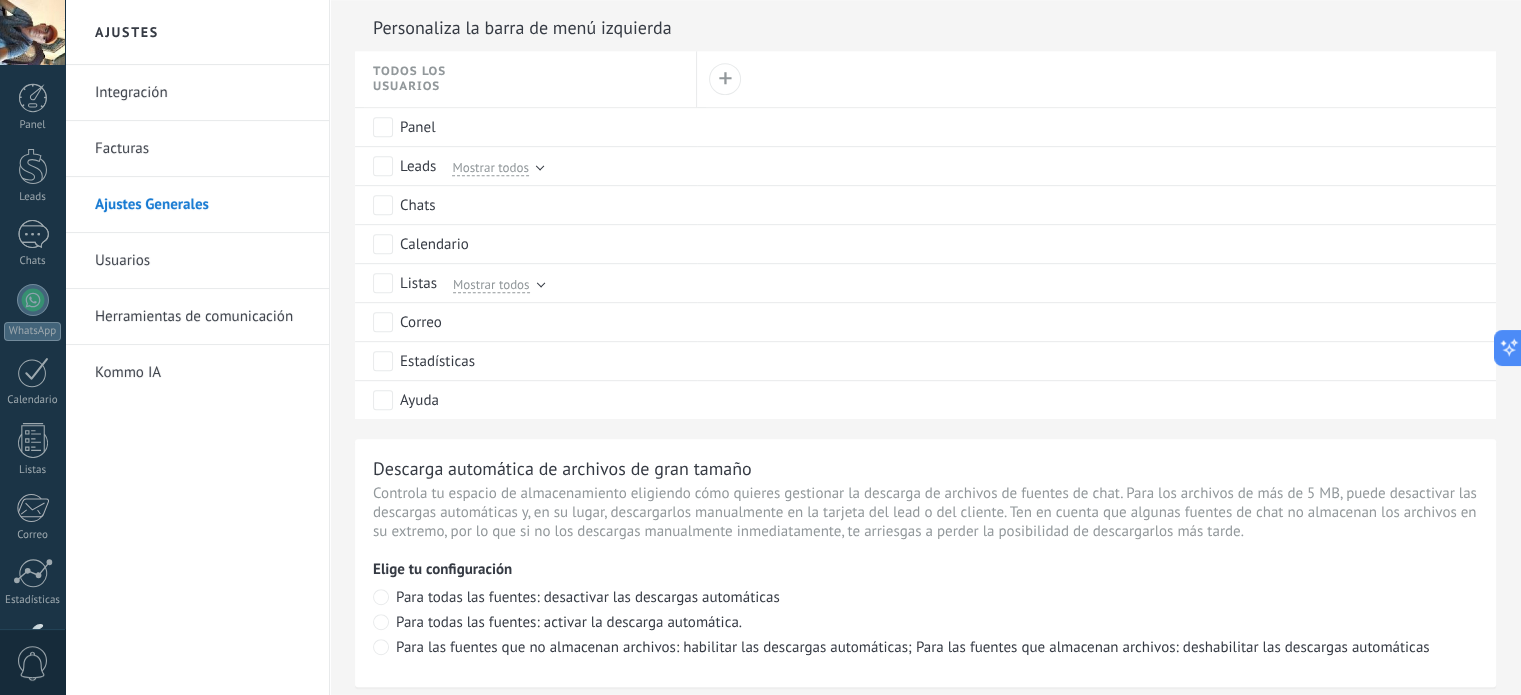 click at bounding box center [1089, 127] 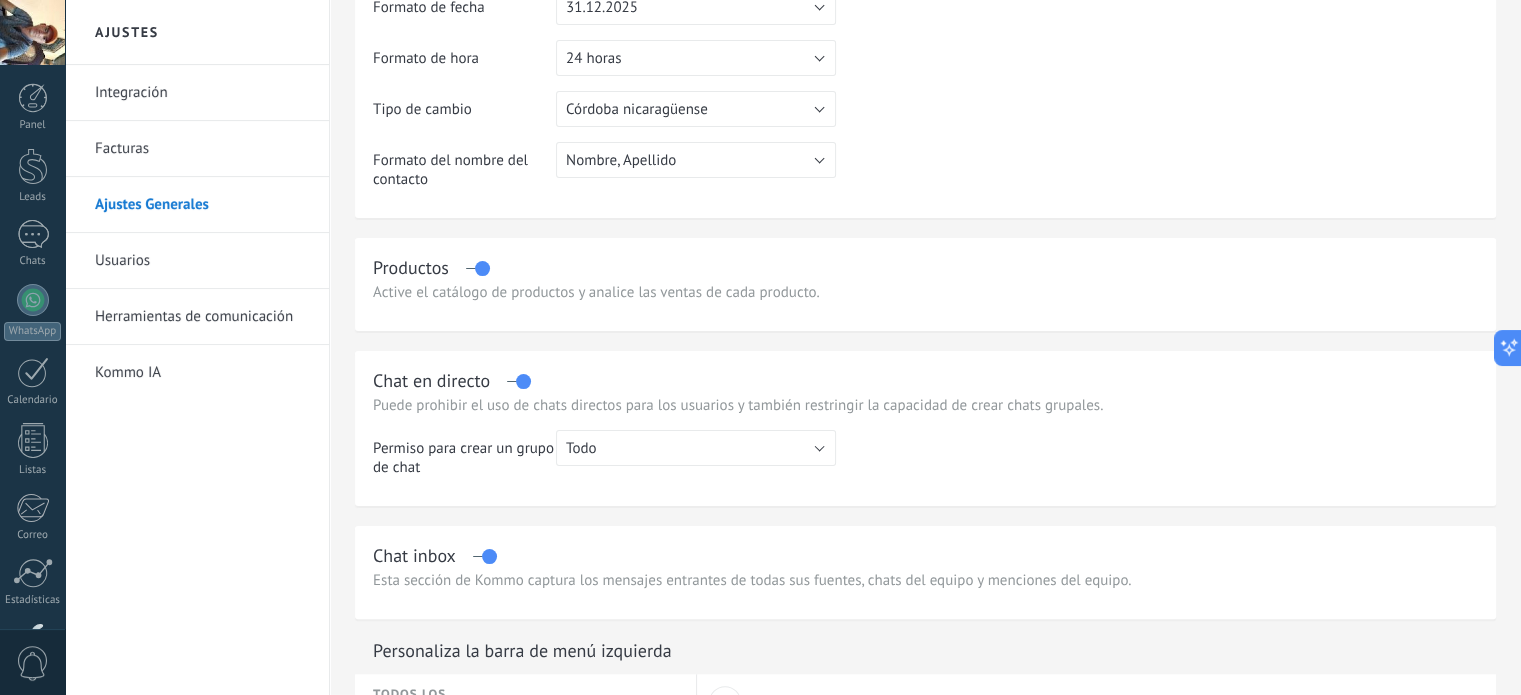 scroll, scrollTop: 400, scrollLeft: 0, axis: vertical 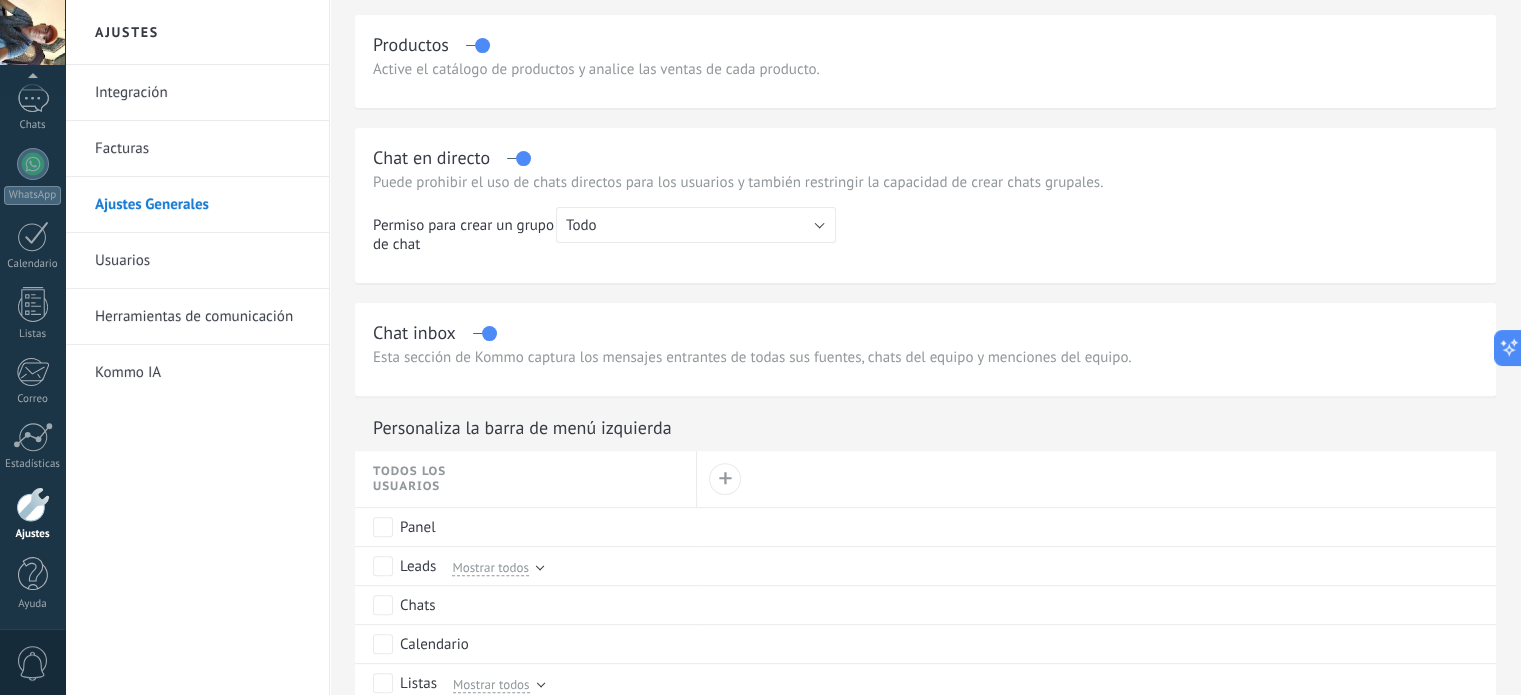 click at bounding box center (33, 504) 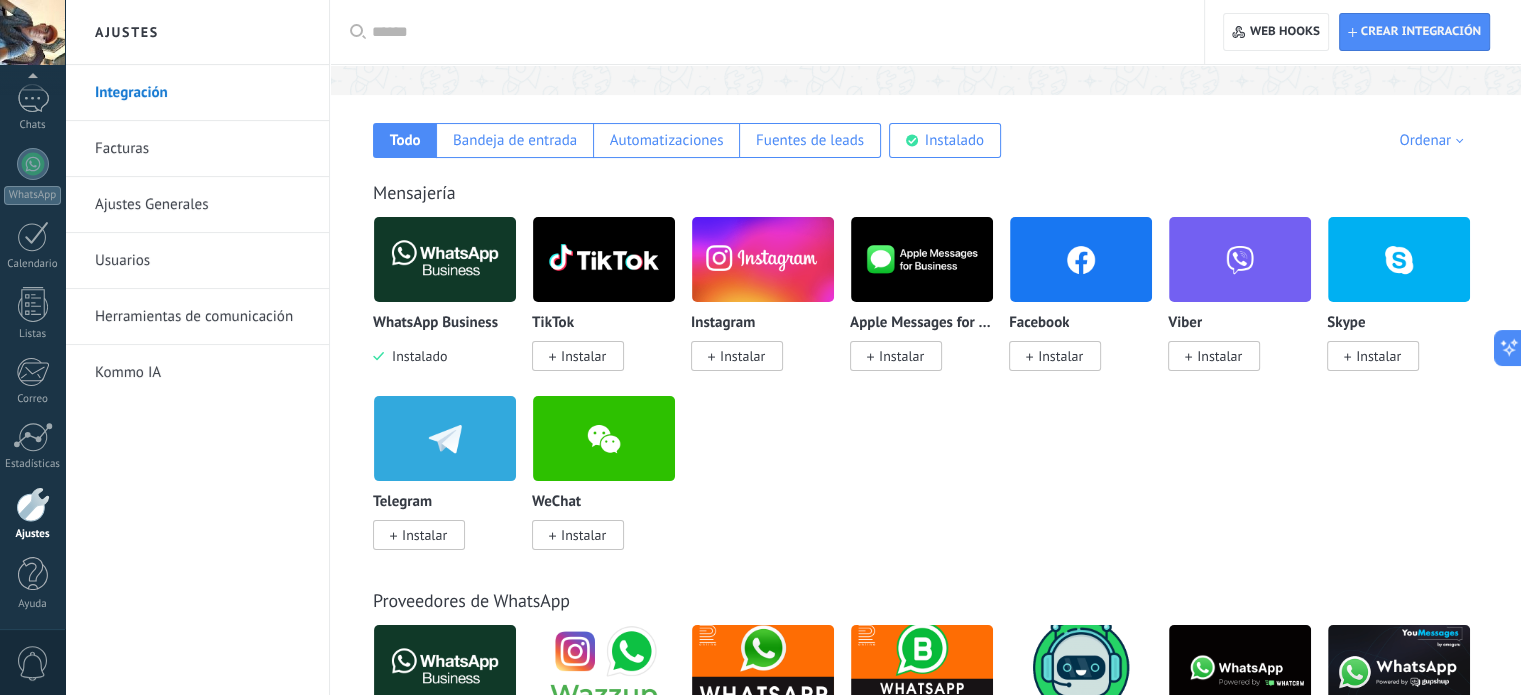 scroll, scrollTop: 300, scrollLeft: 0, axis: vertical 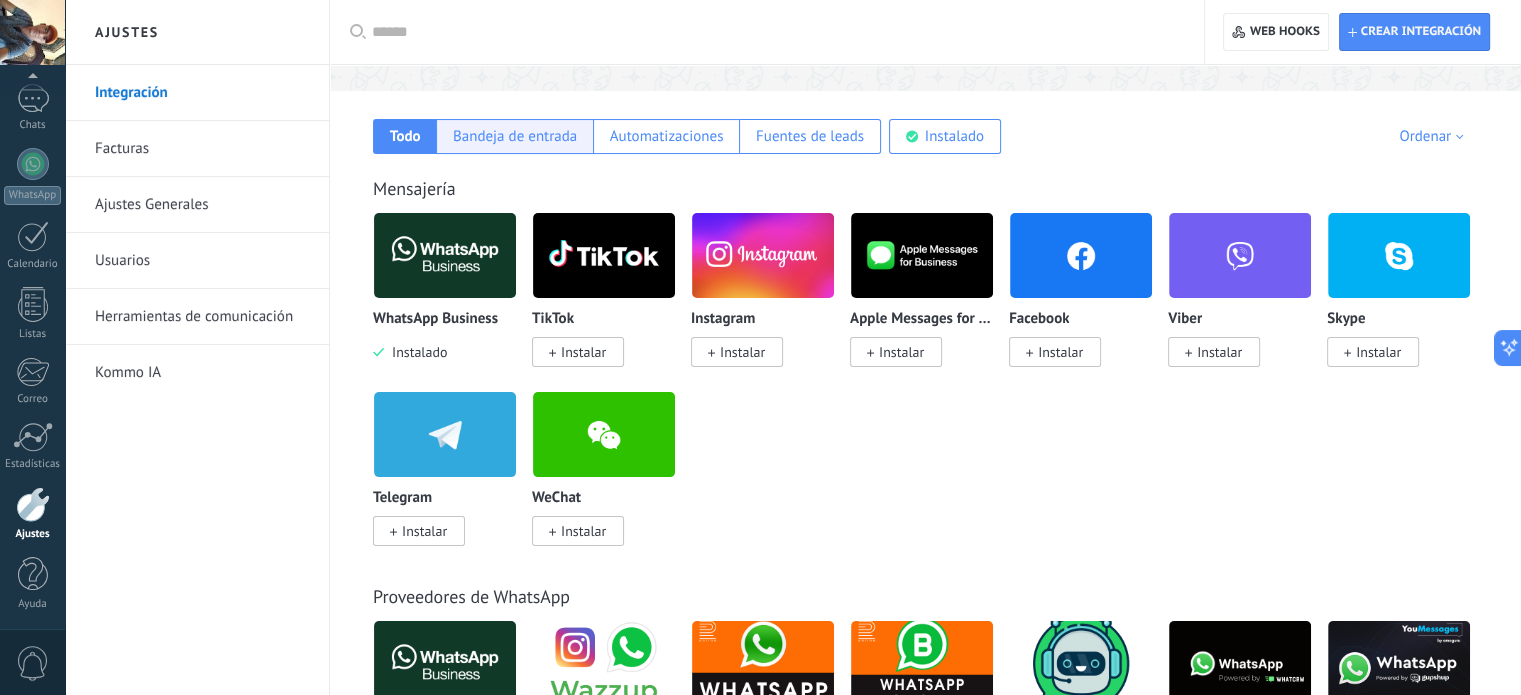 click on "Bandeja de entrada" at bounding box center [405, 136] 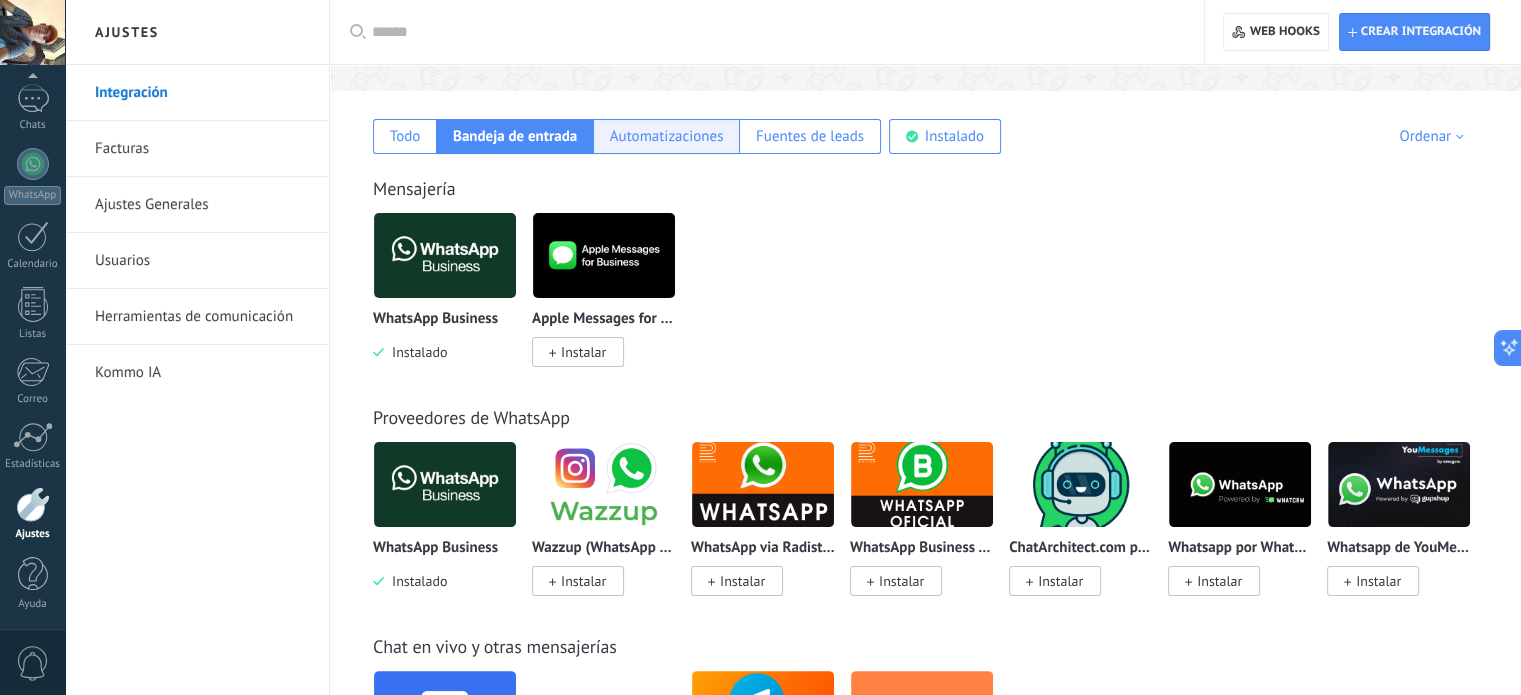 click on "Automatizaciones" at bounding box center (405, 136) 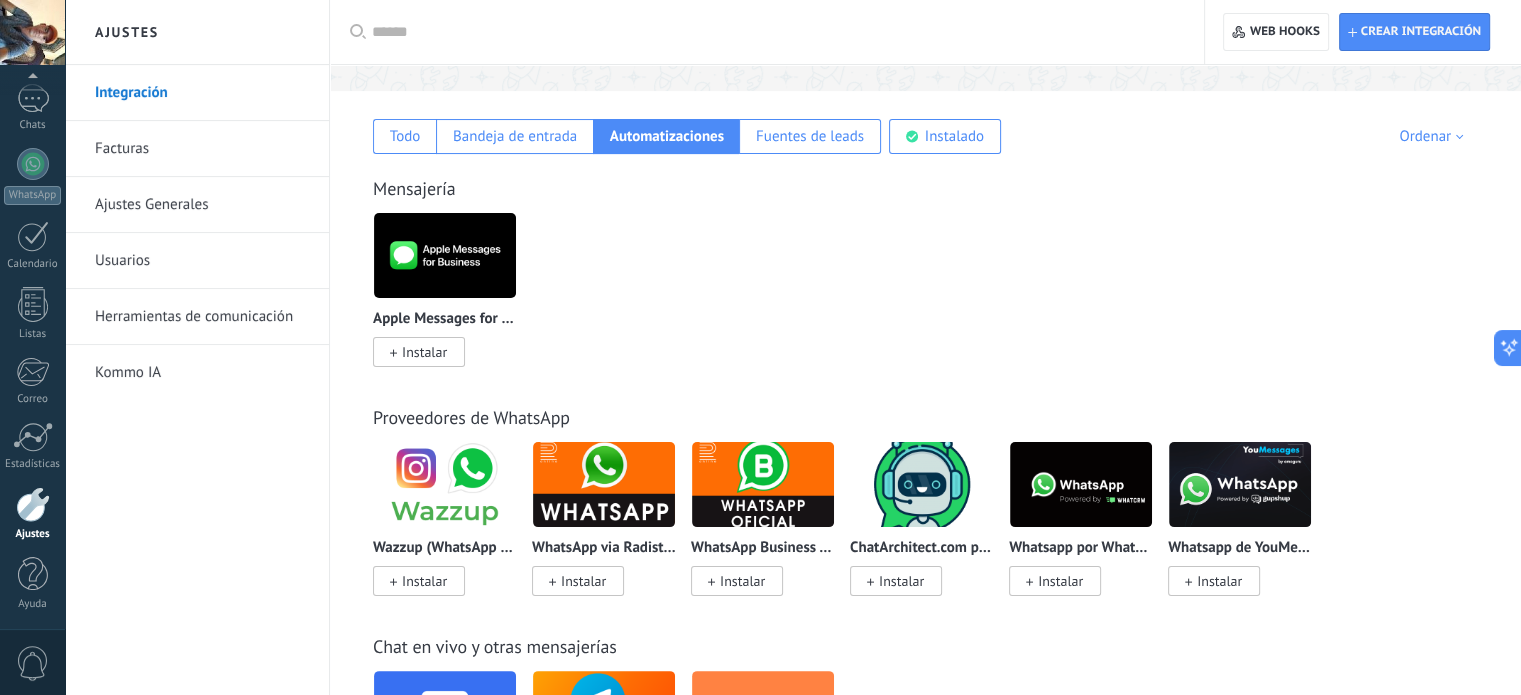click on "Ordenar" at bounding box center (1434, 136) 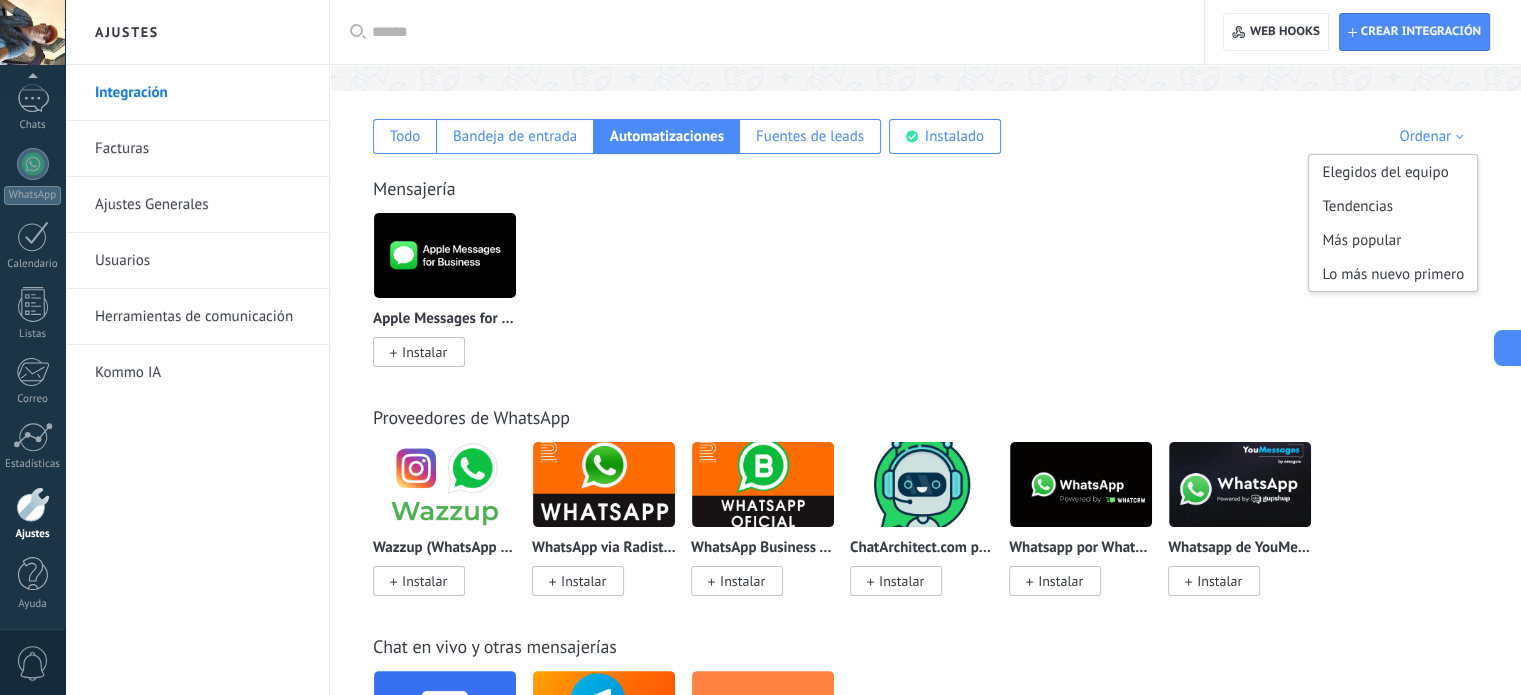click at bounding box center (774, 32) 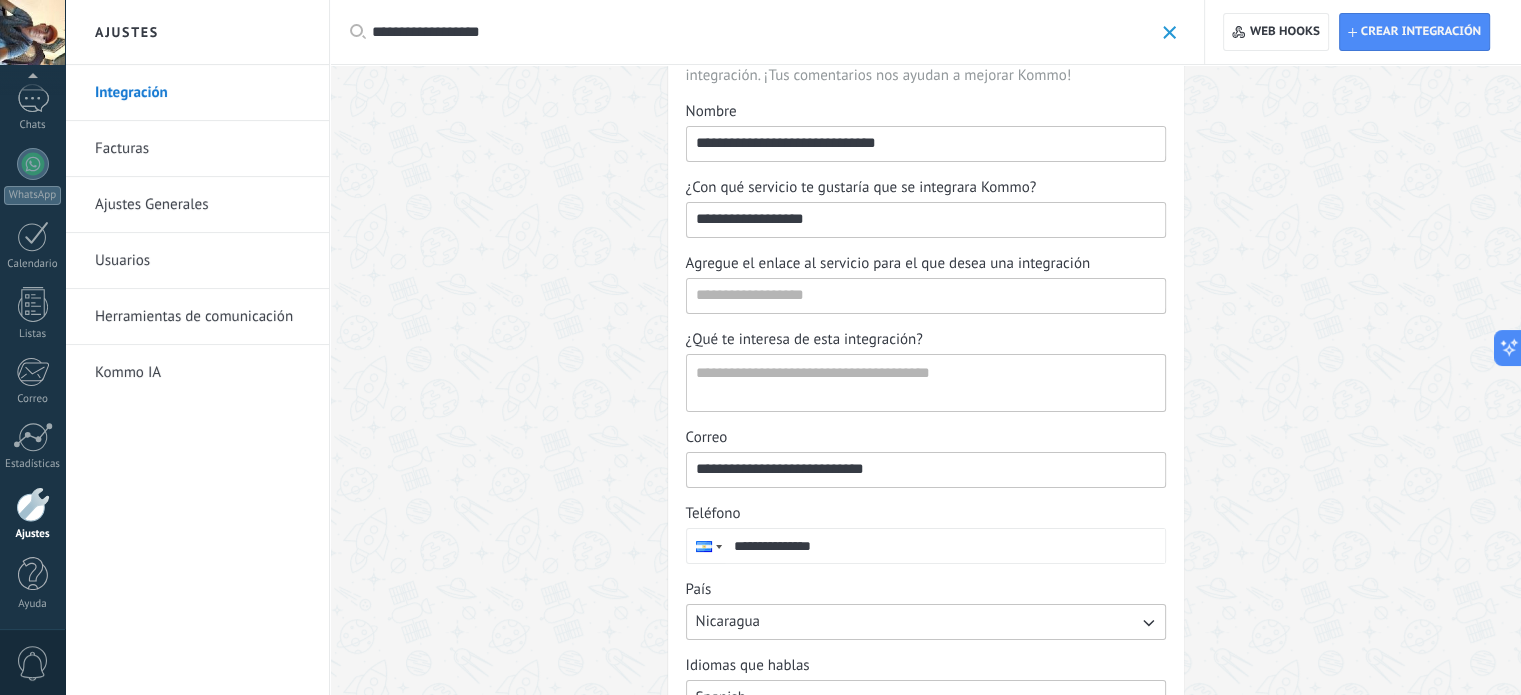 scroll, scrollTop: 0, scrollLeft: 0, axis: both 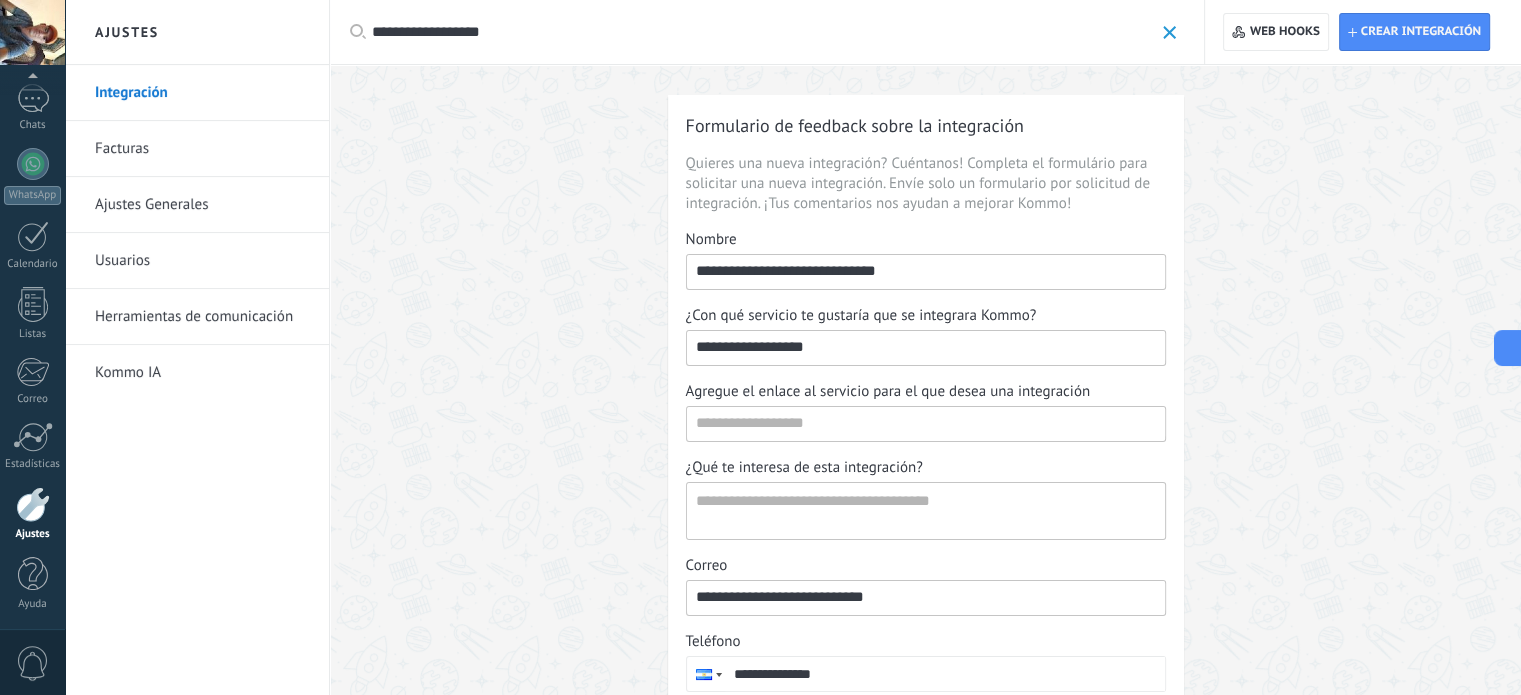 type on "**********" 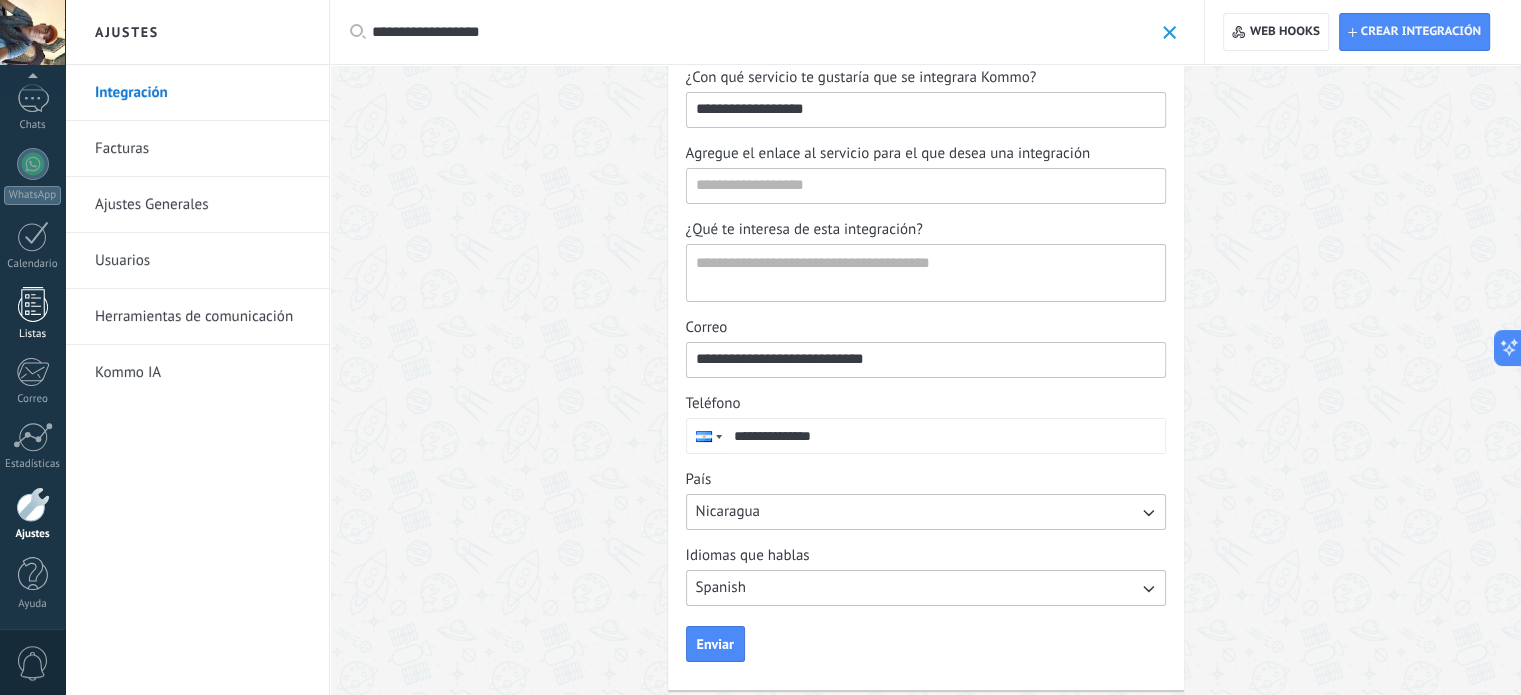 scroll, scrollTop: 260, scrollLeft: 0, axis: vertical 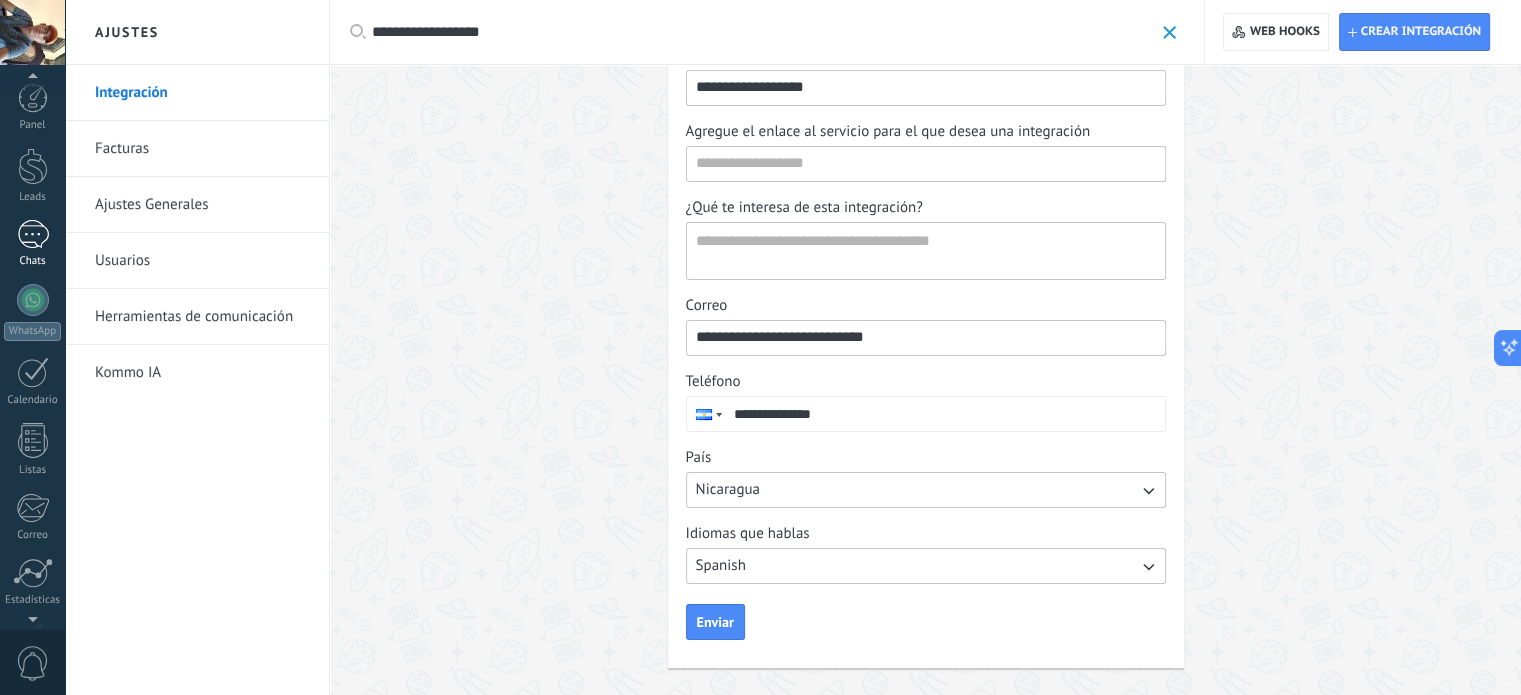 click at bounding box center (33, 234) 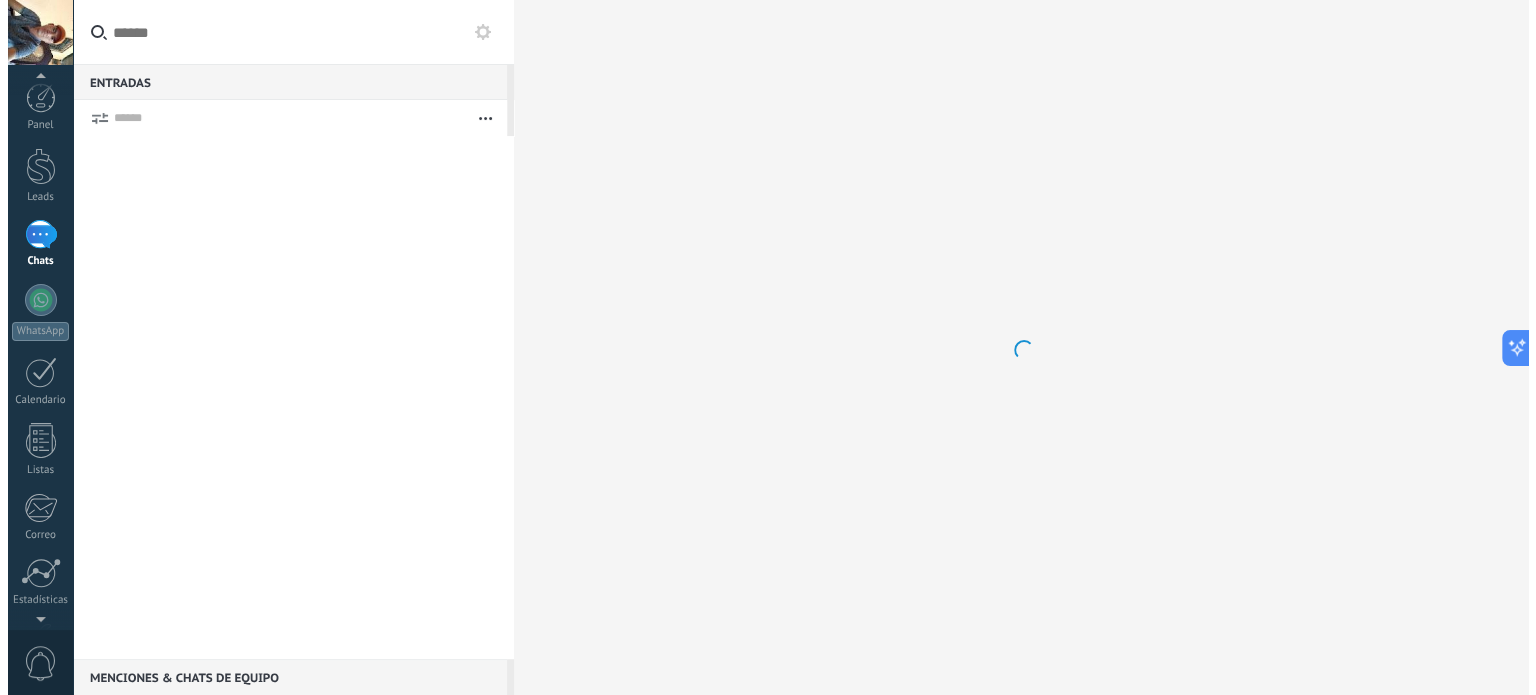 scroll, scrollTop: 0, scrollLeft: 0, axis: both 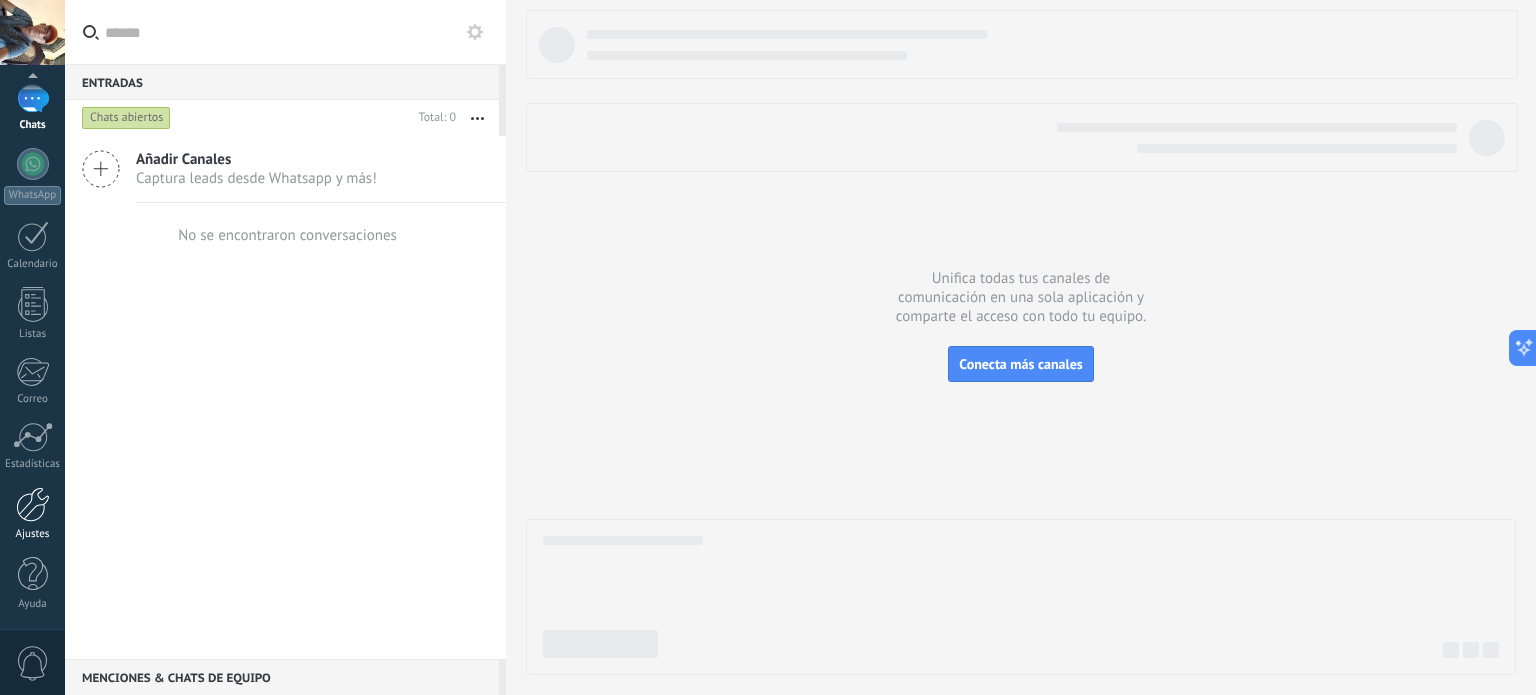 click at bounding box center (33, 504) 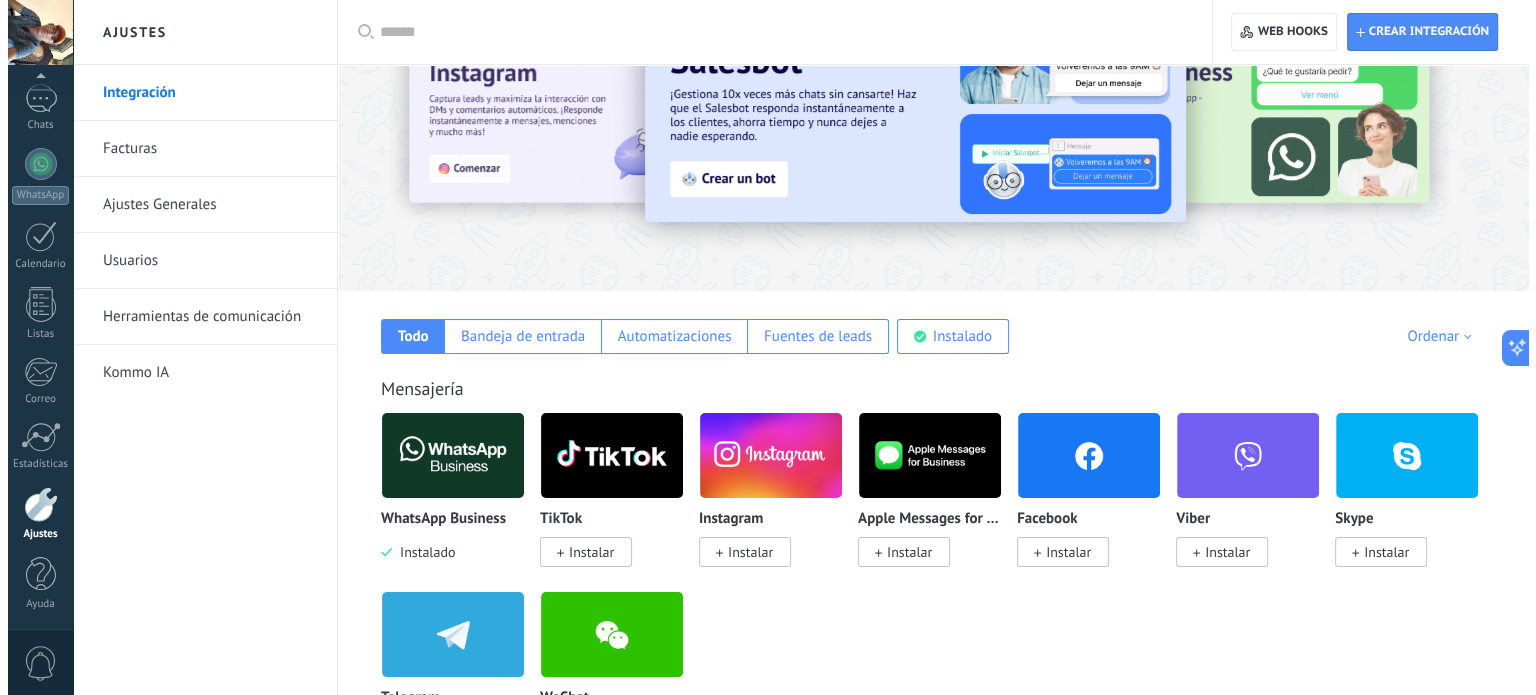 scroll, scrollTop: 0, scrollLeft: 0, axis: both 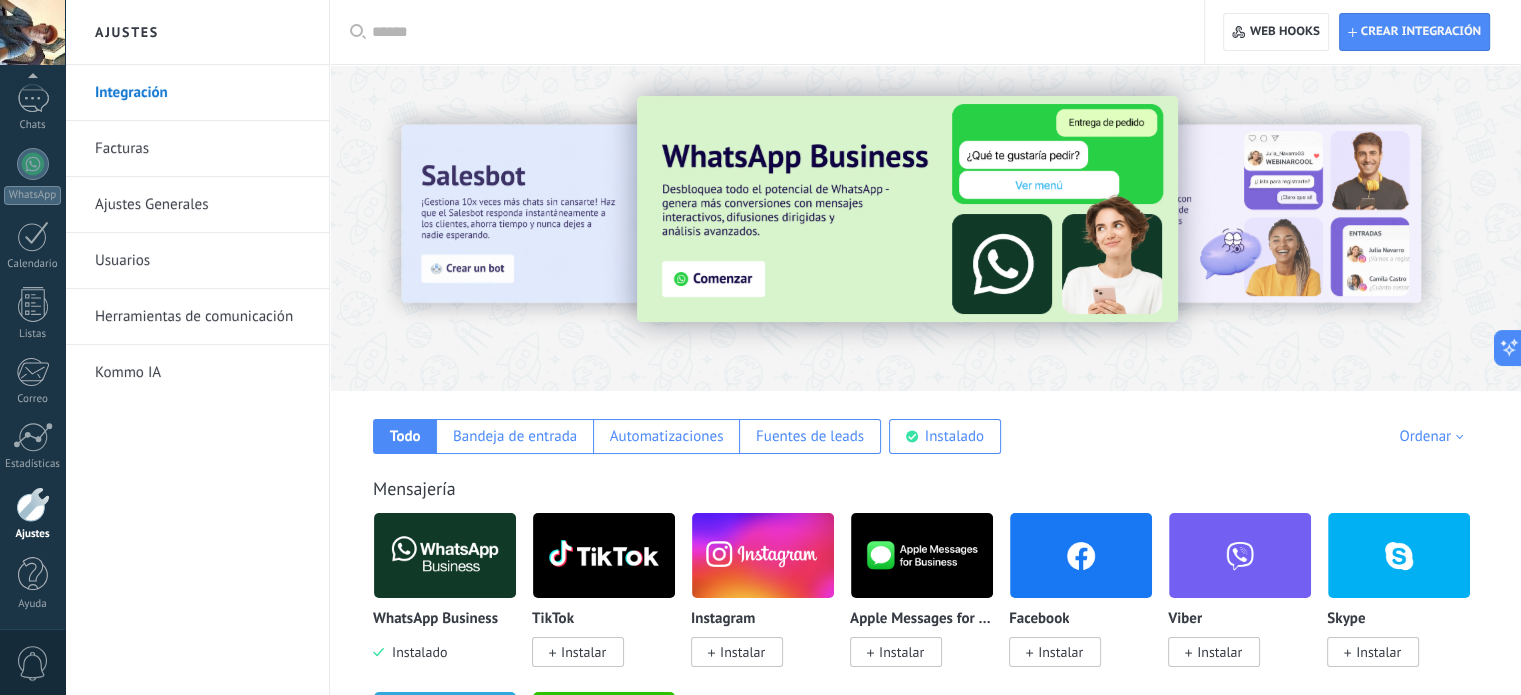 click on "Herramientas de comunicación" at bounding box center [202, 317] 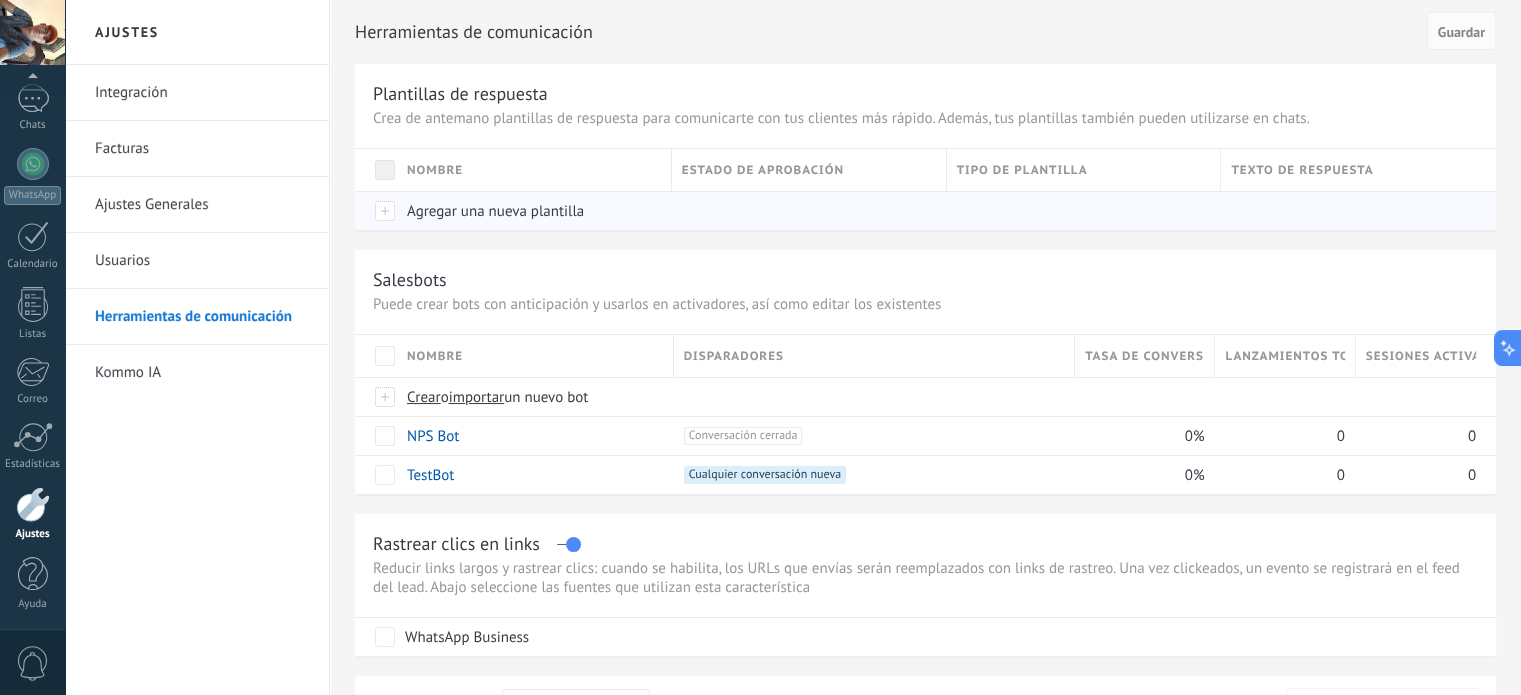 click on "Agregar una nueva plantilla" at bounding box center [495, 211] 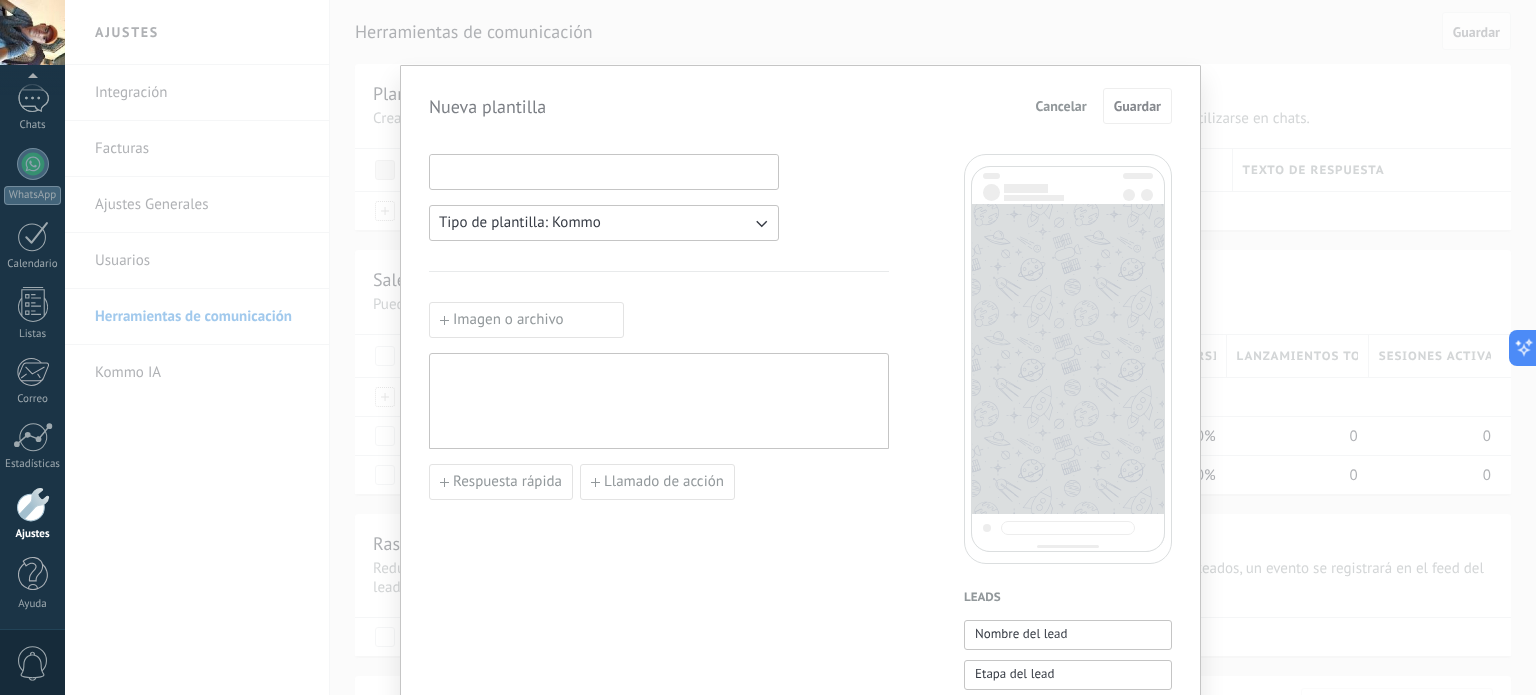click at bounding box center [604, 171] 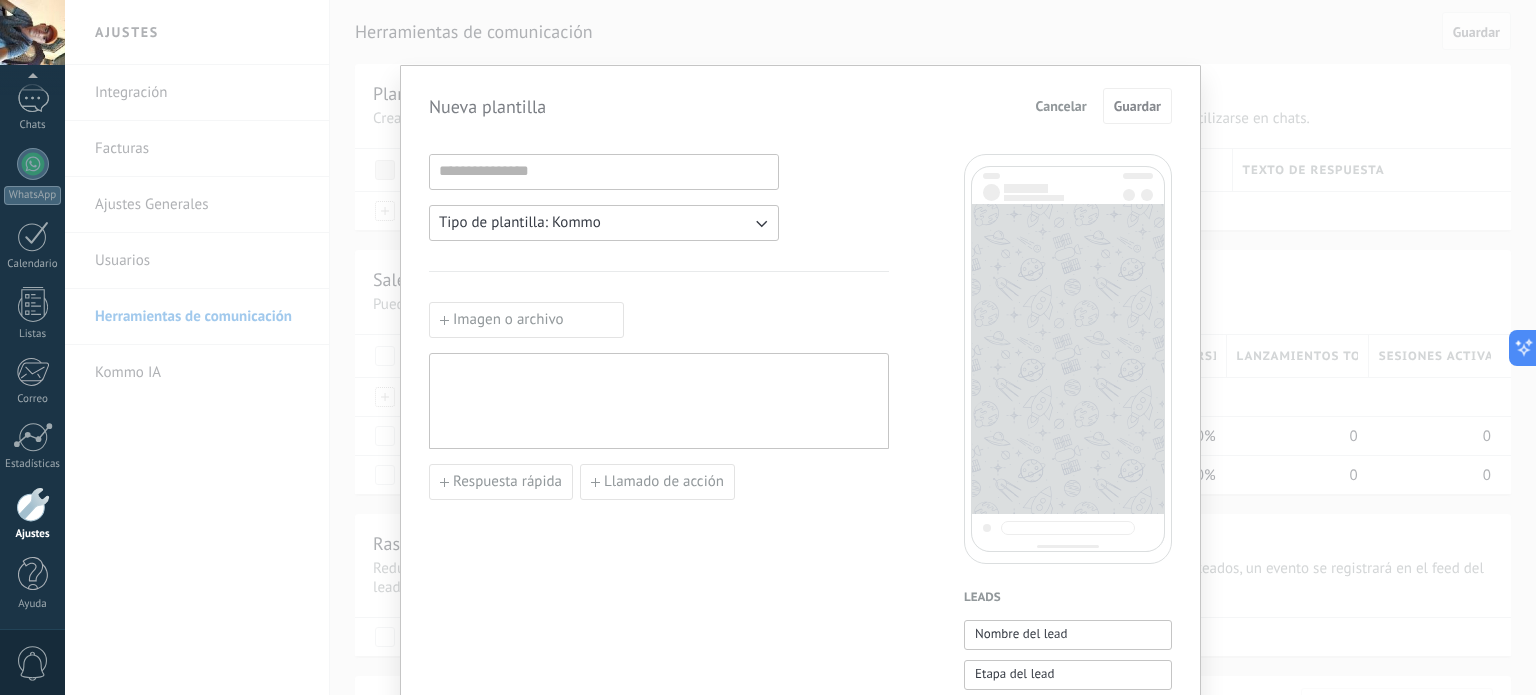click at bounding box center [659, 401] 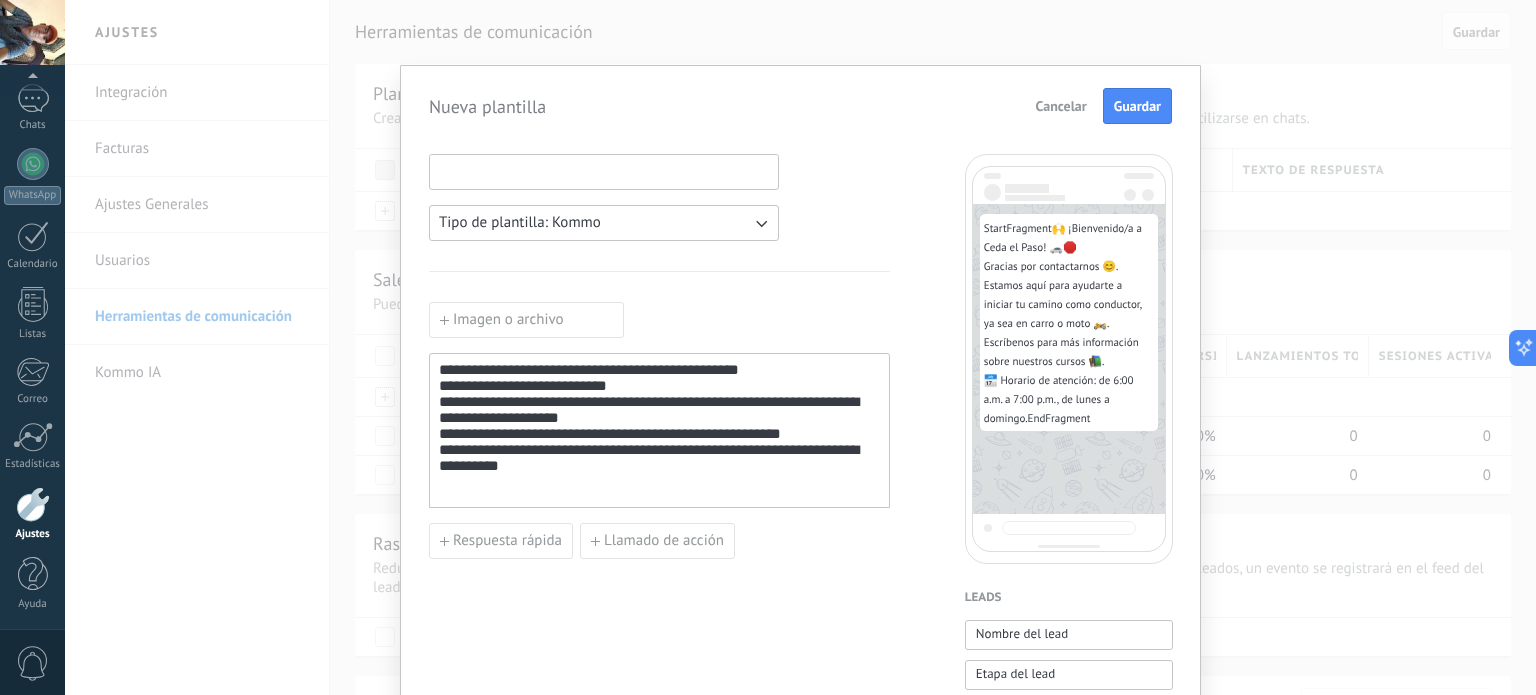click at bounding box center (604, 171) 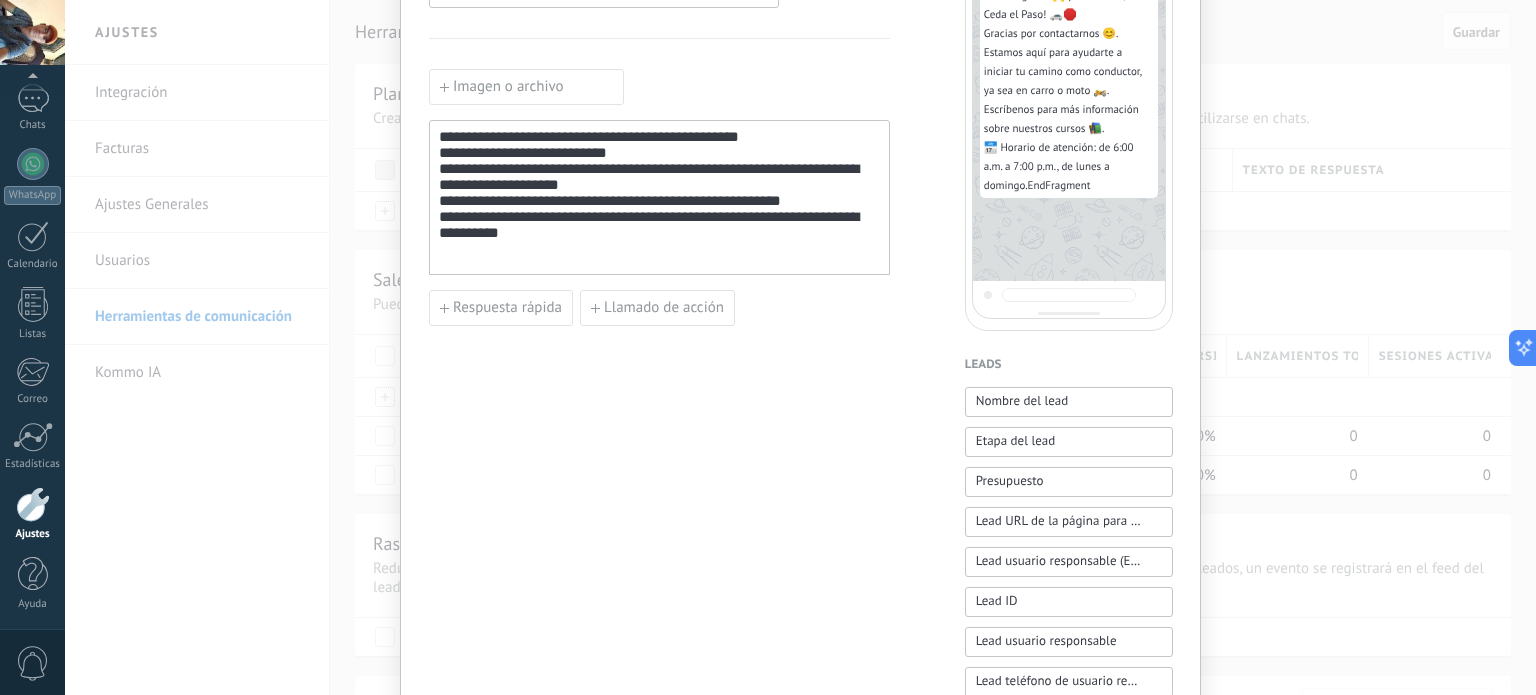 scroll, scrollTop: 0, scrollLeft: 0, axis: both 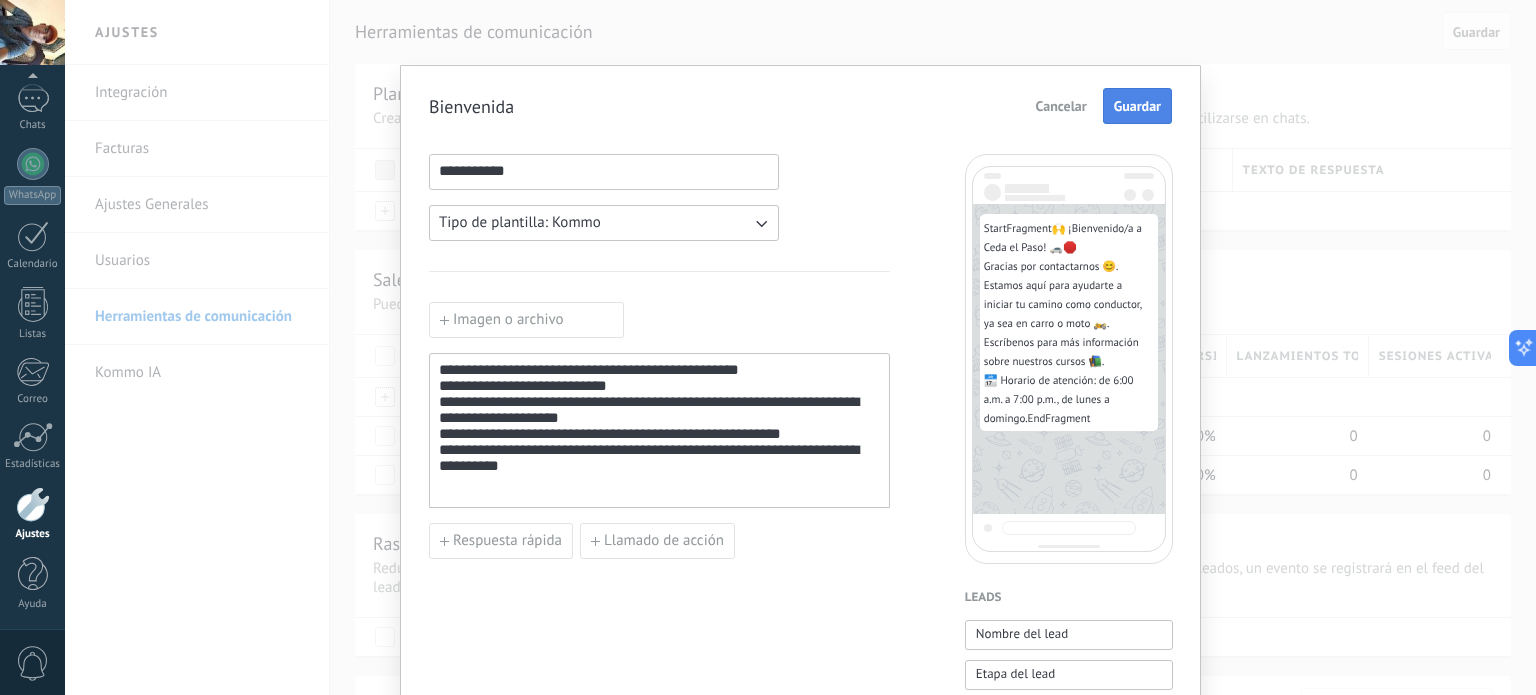 type on "**********" 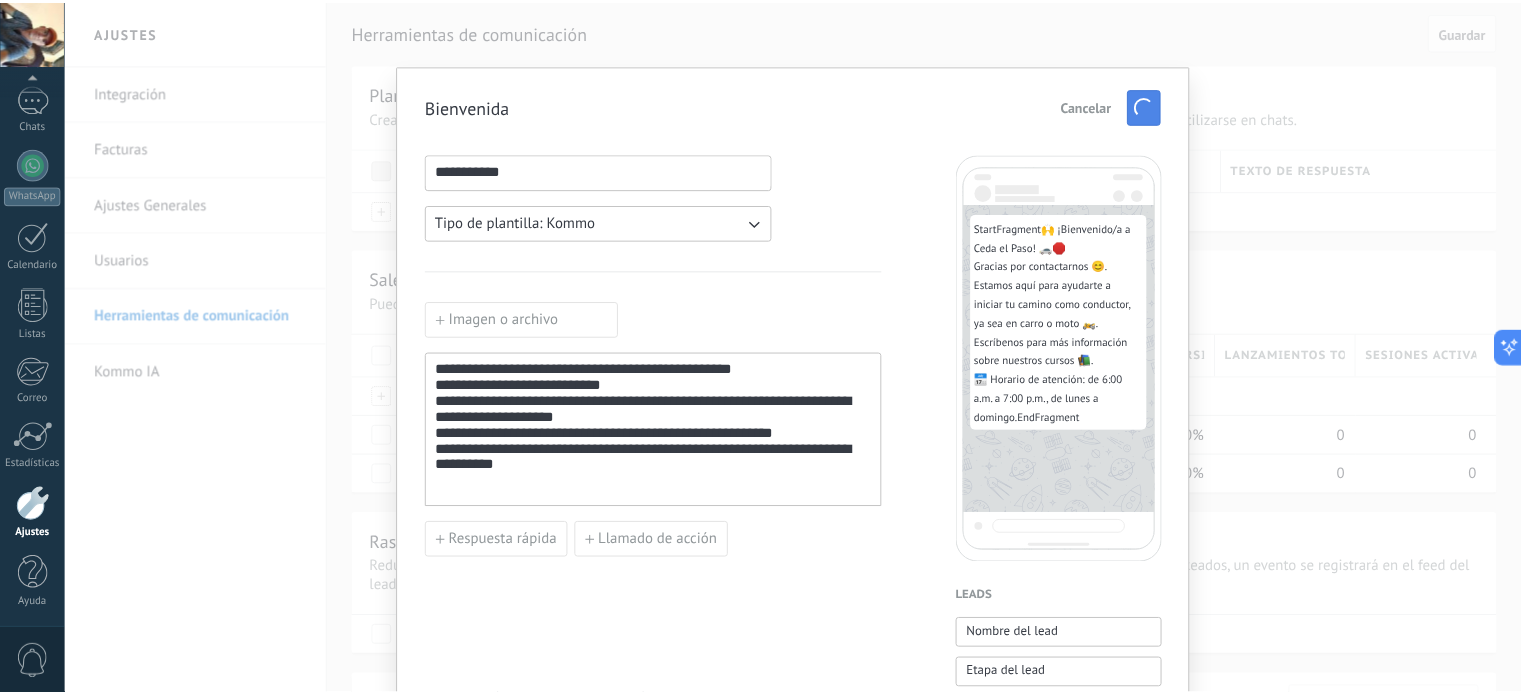 scroll, scrollTop: 0, scrollLeft: 0, axis: both 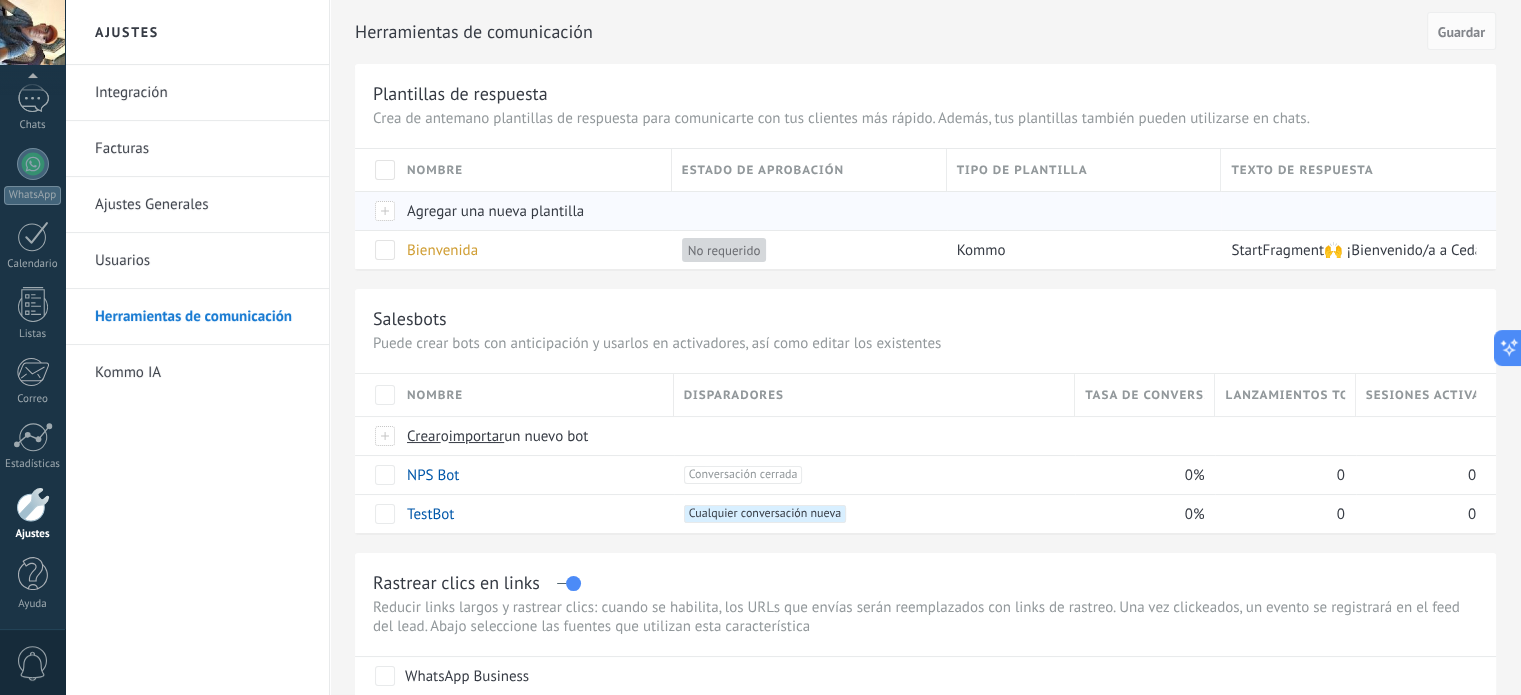 click on "Agregar una nueva plantilla" at bounding box center [495, 211] 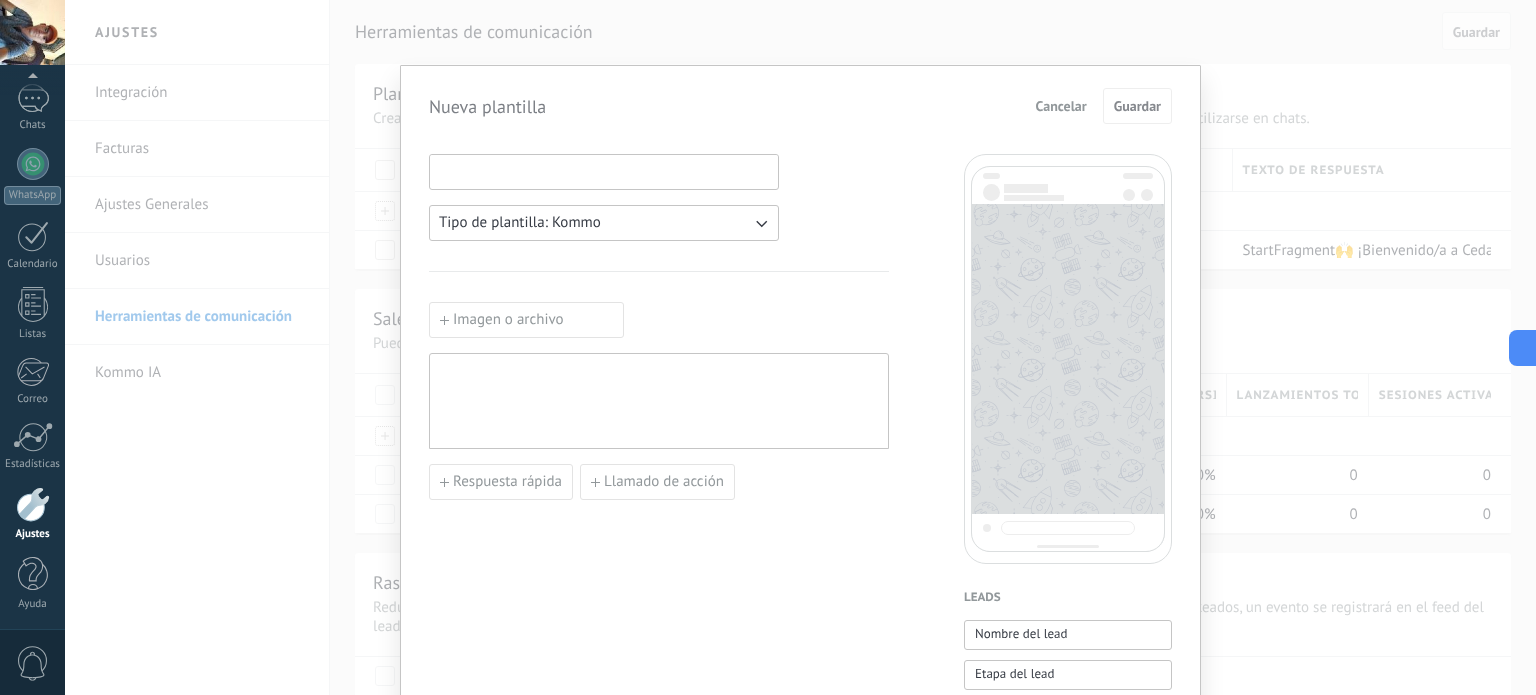 click at bounding box center (604, 171) 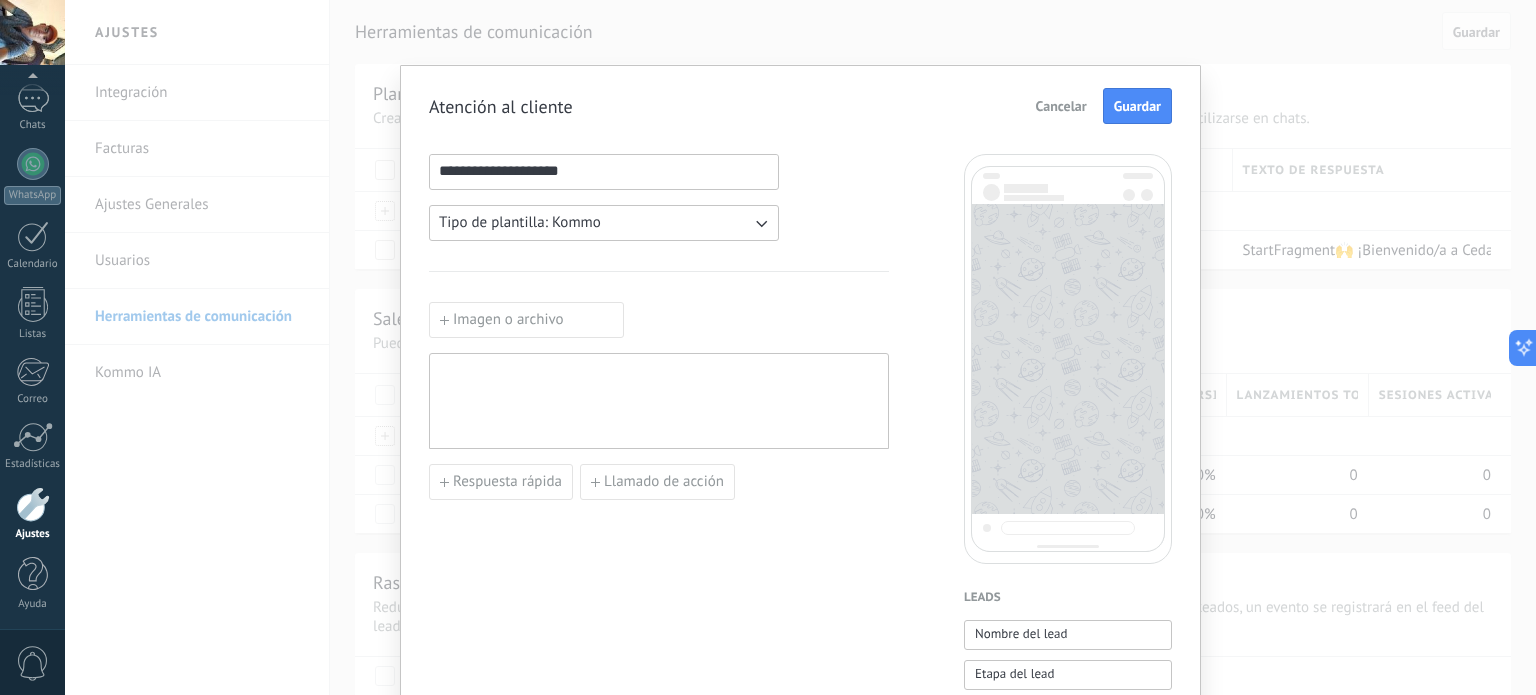 type on "**********" 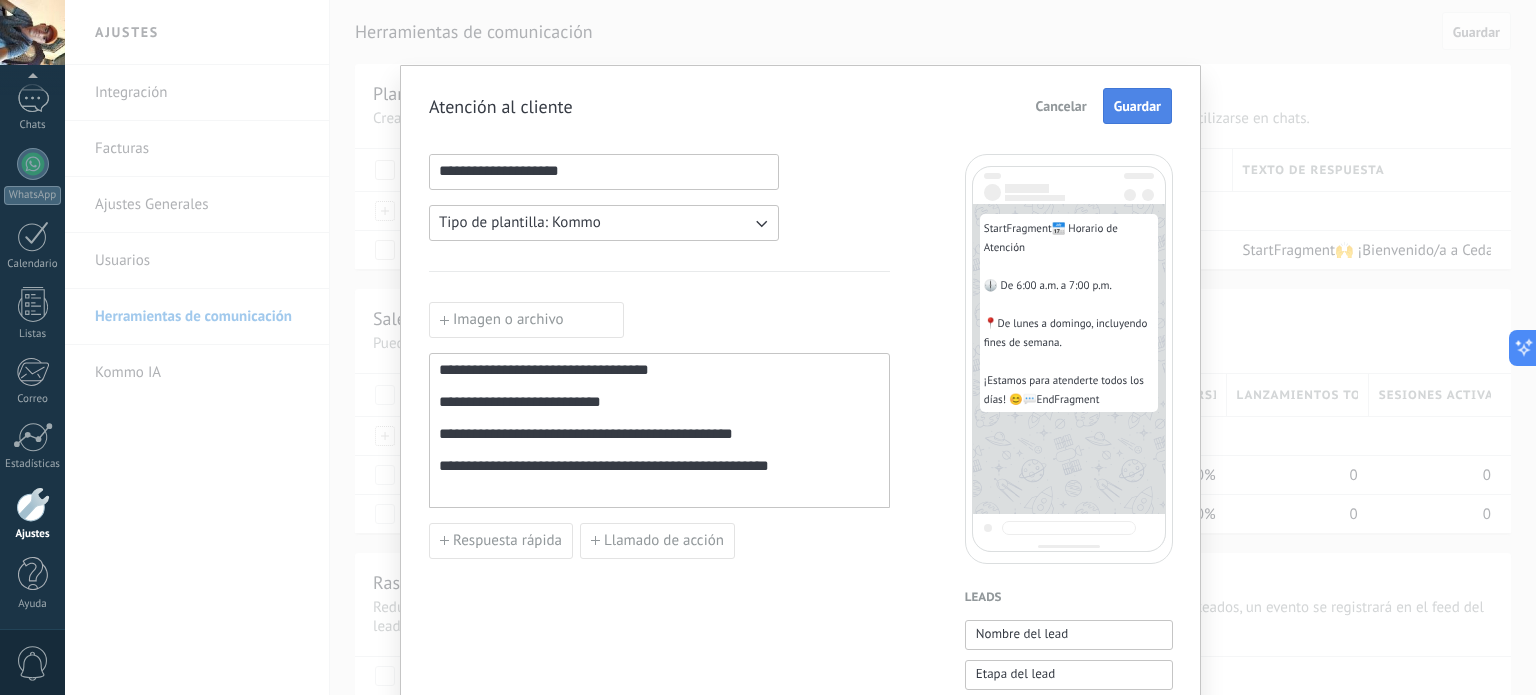 click on "Guardar" at bounding box center (1137, 106) 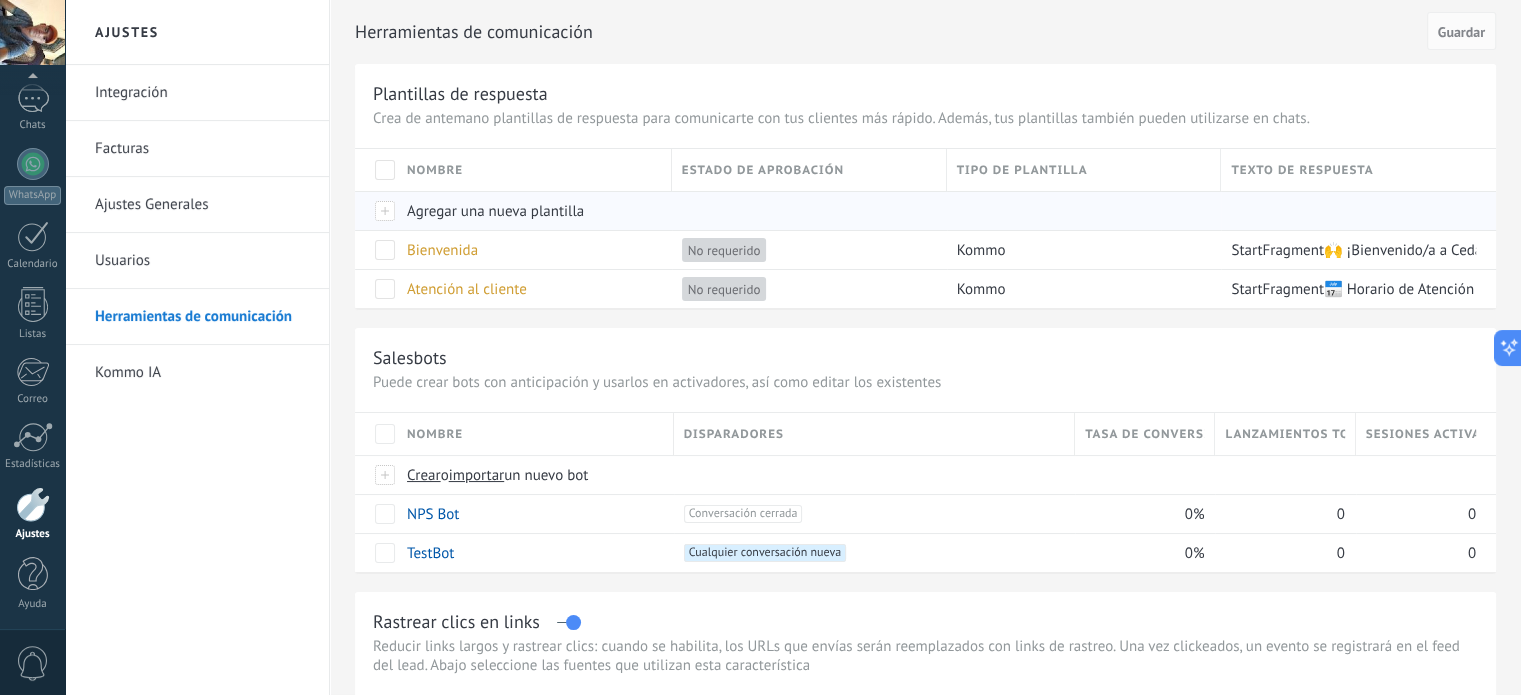 click at bounding box center [376, 210] 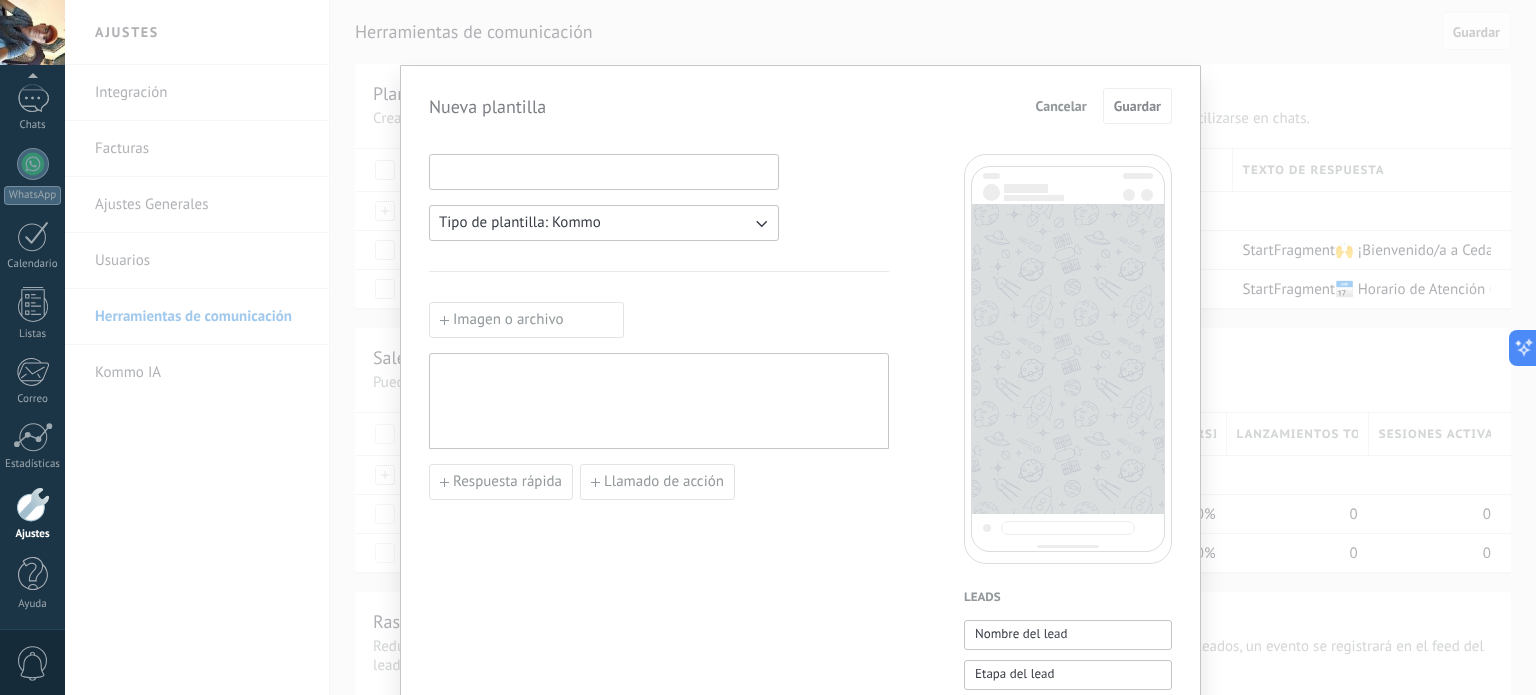 click at bounding box center [604, 171] 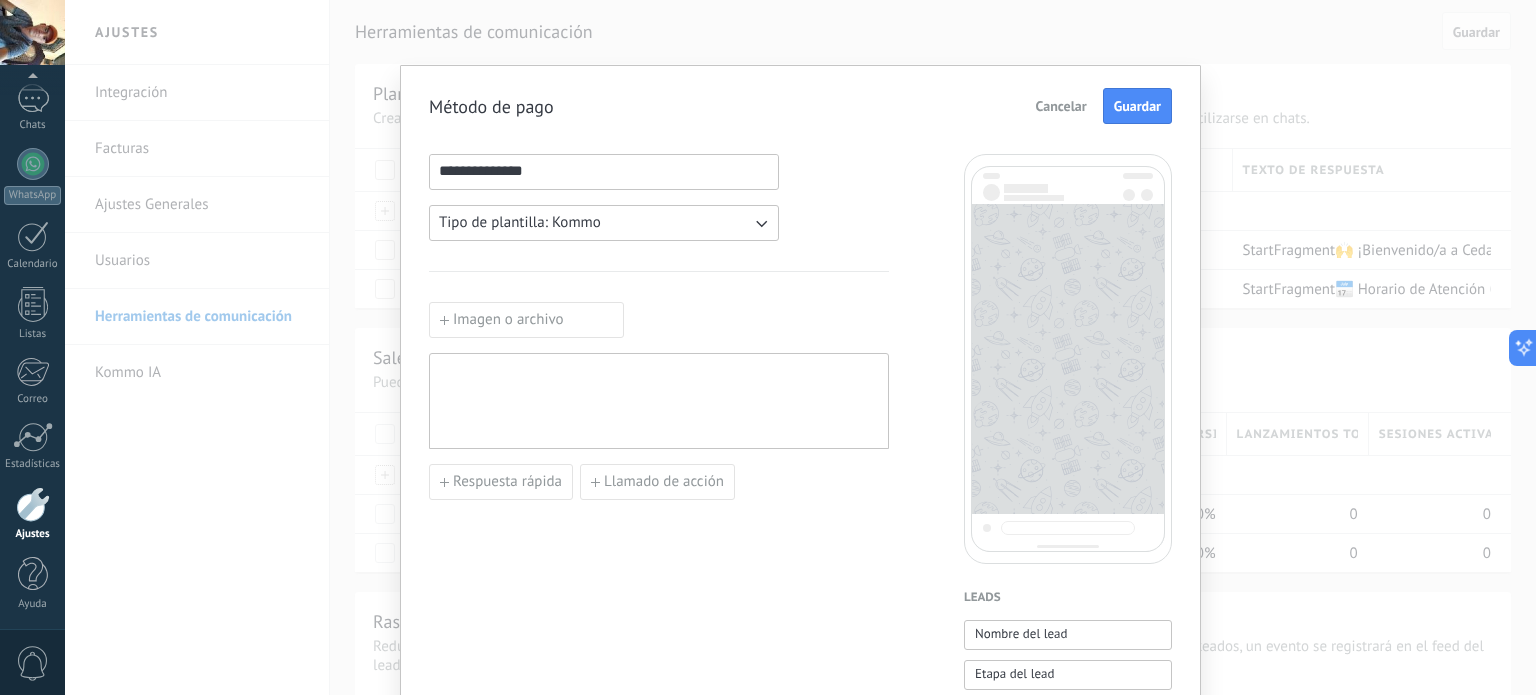 type on "**********" 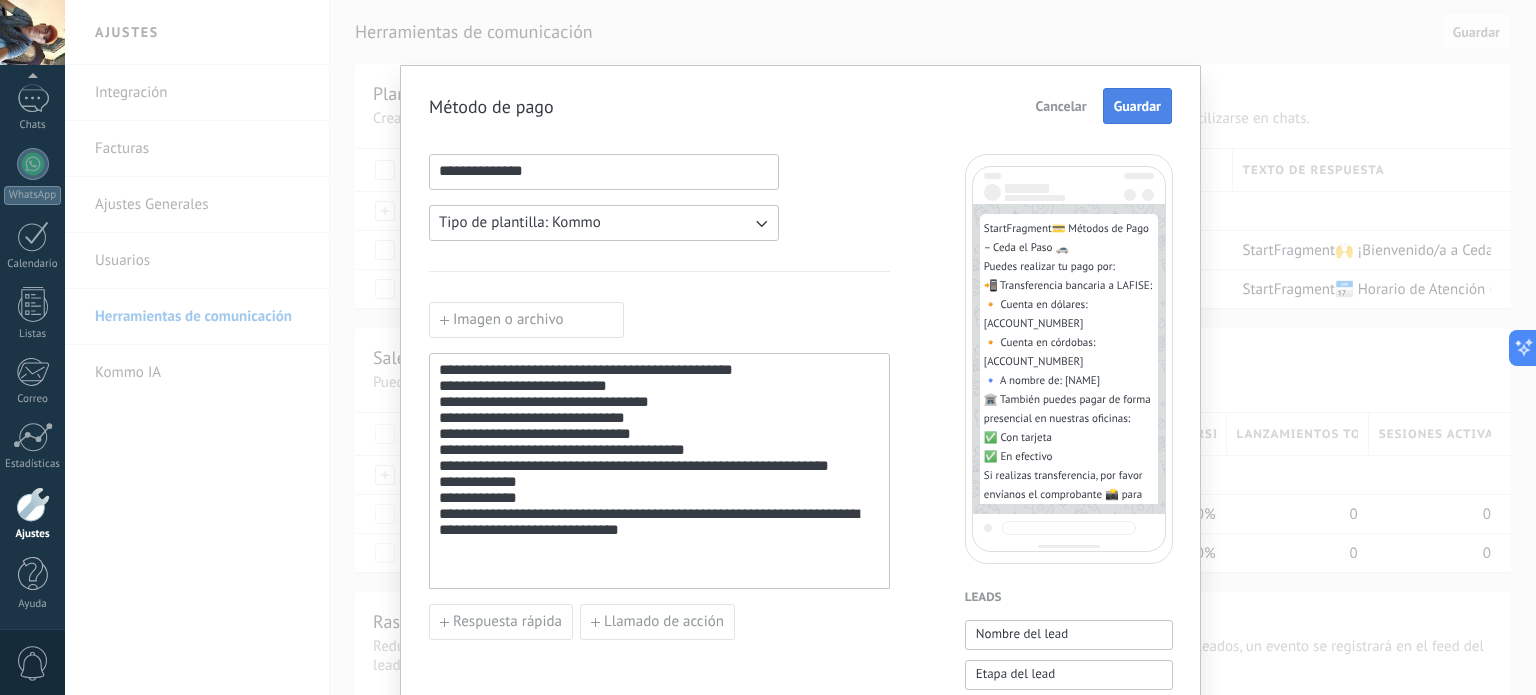 click on "Guardar" at bounding box center (1137, 106) 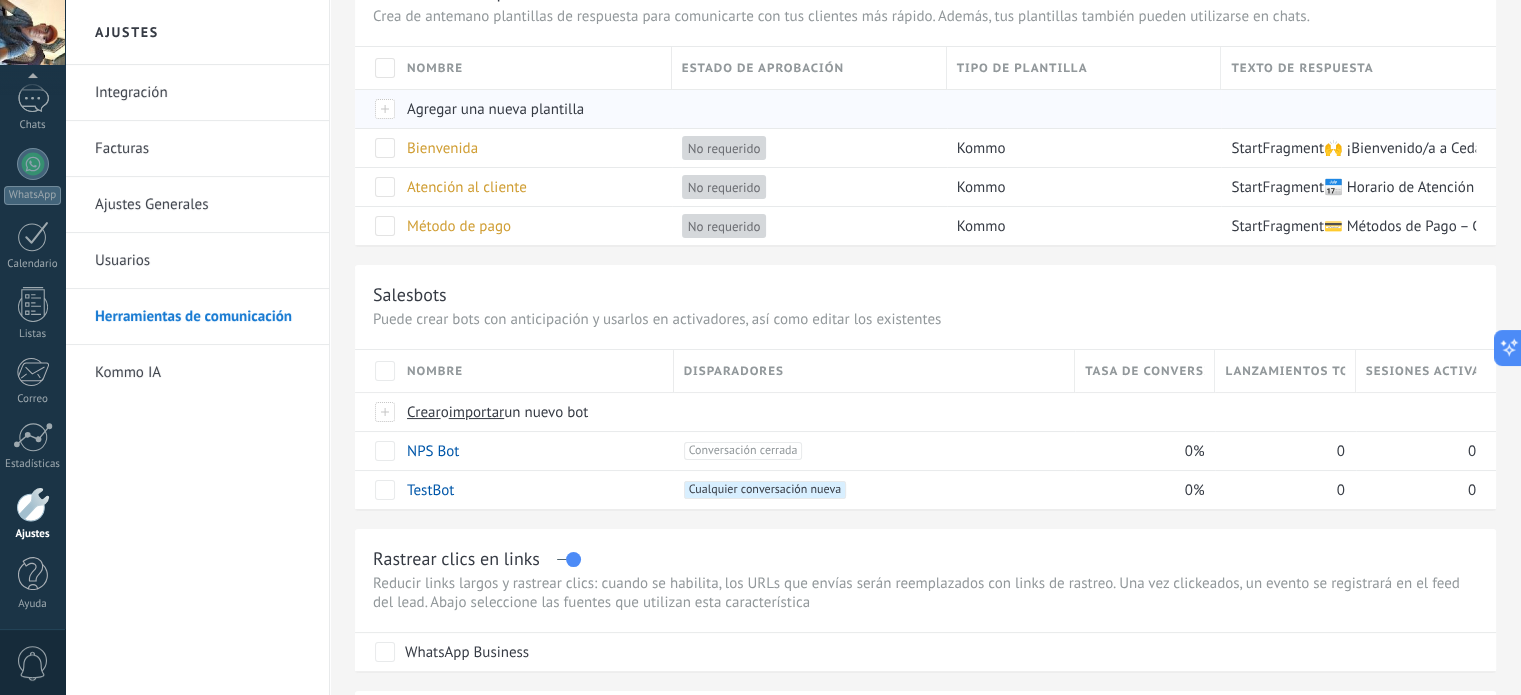 scroll, scrollTop: 0, scrollLeft: 0, axis: both 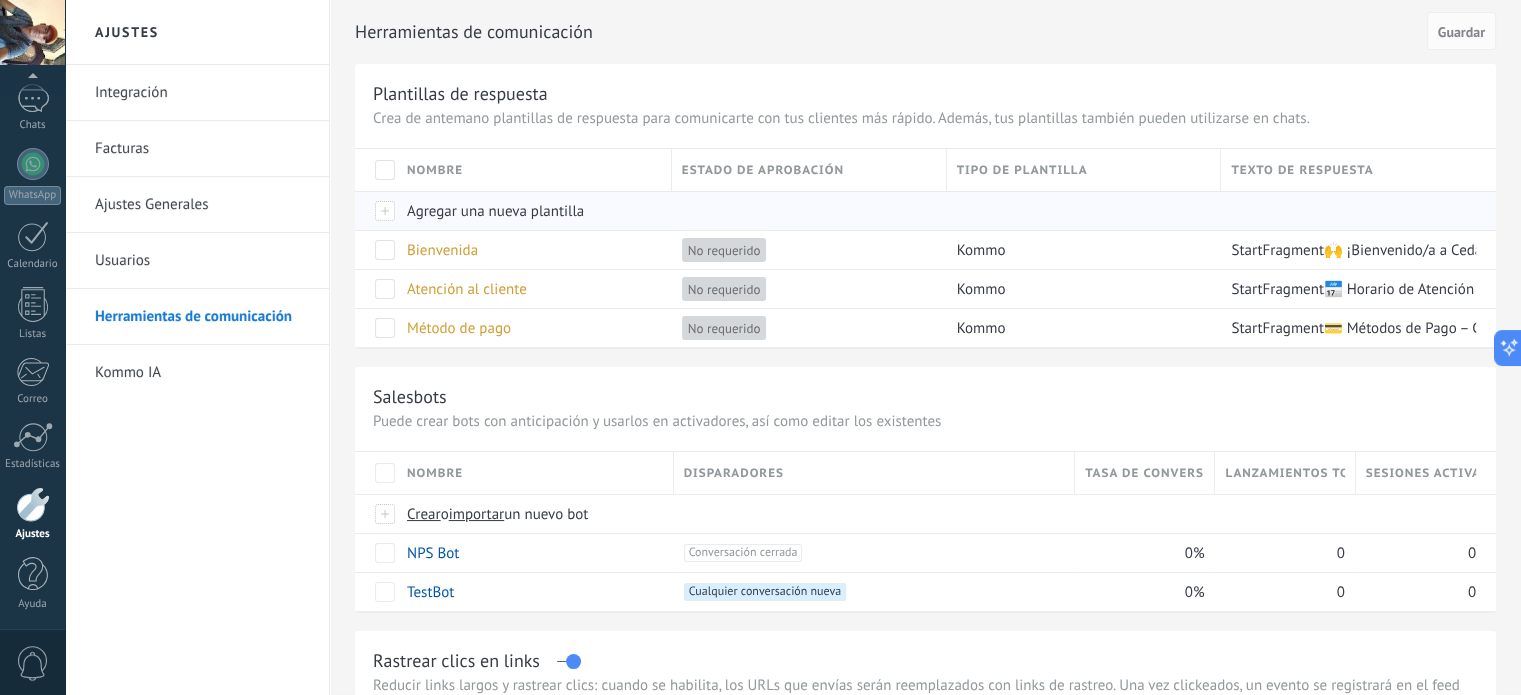 click on "Agregar una nueva plantilla" at bounding box center [495, 211] 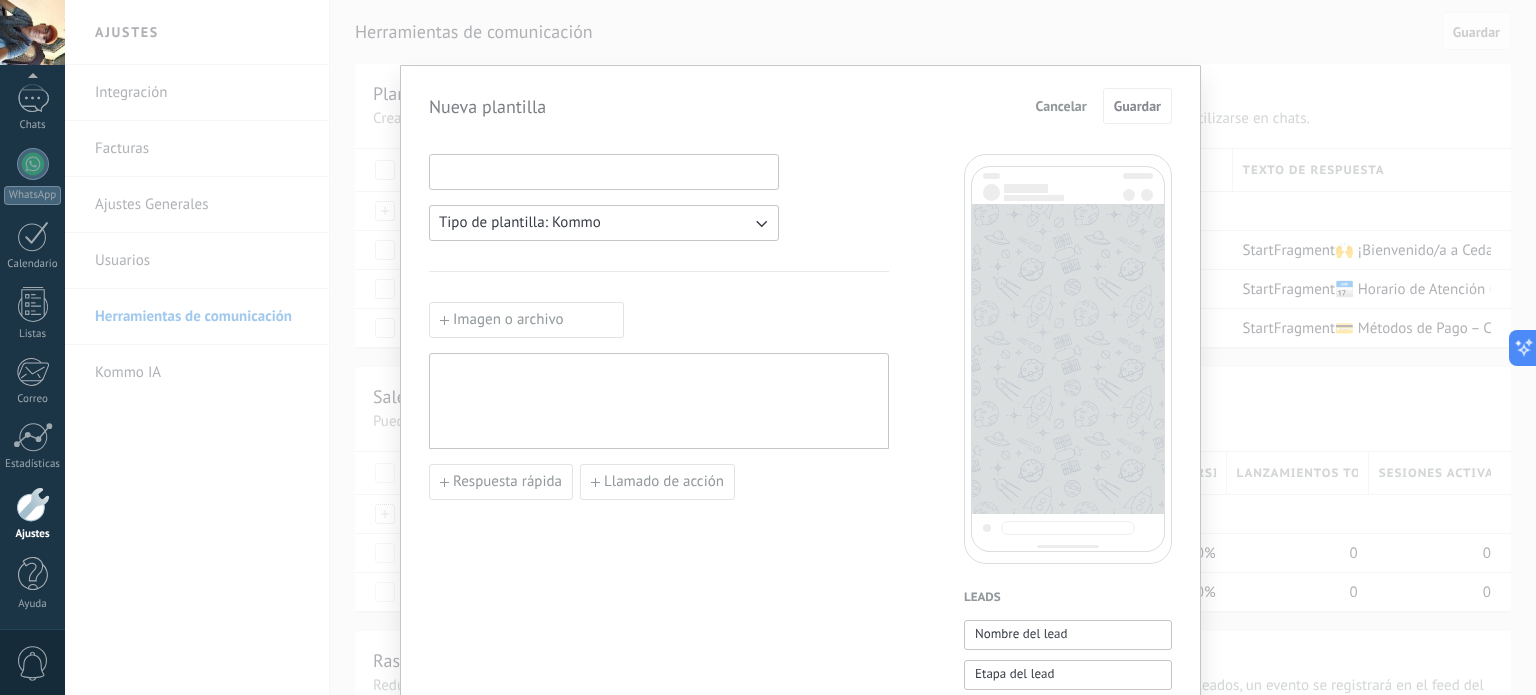 click at bounding box center [604, 171] 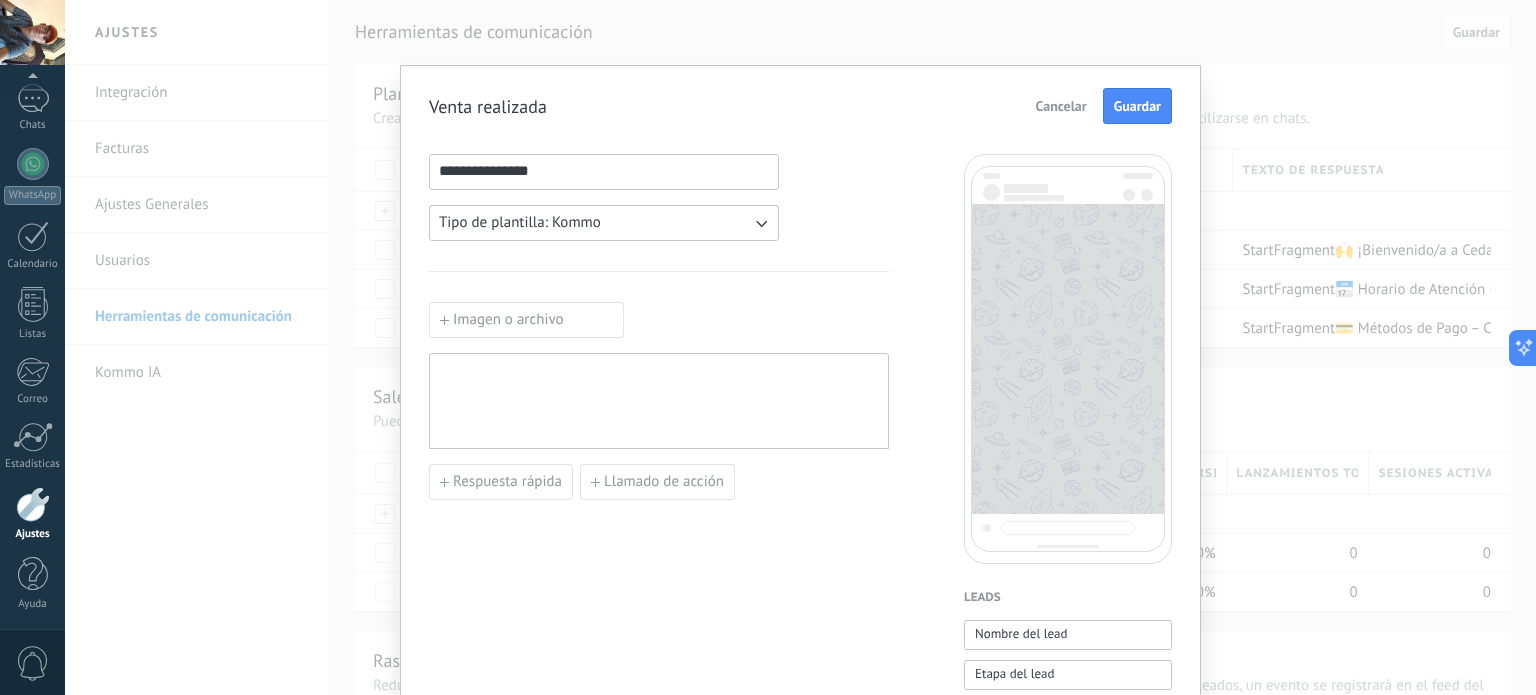type on "**********" 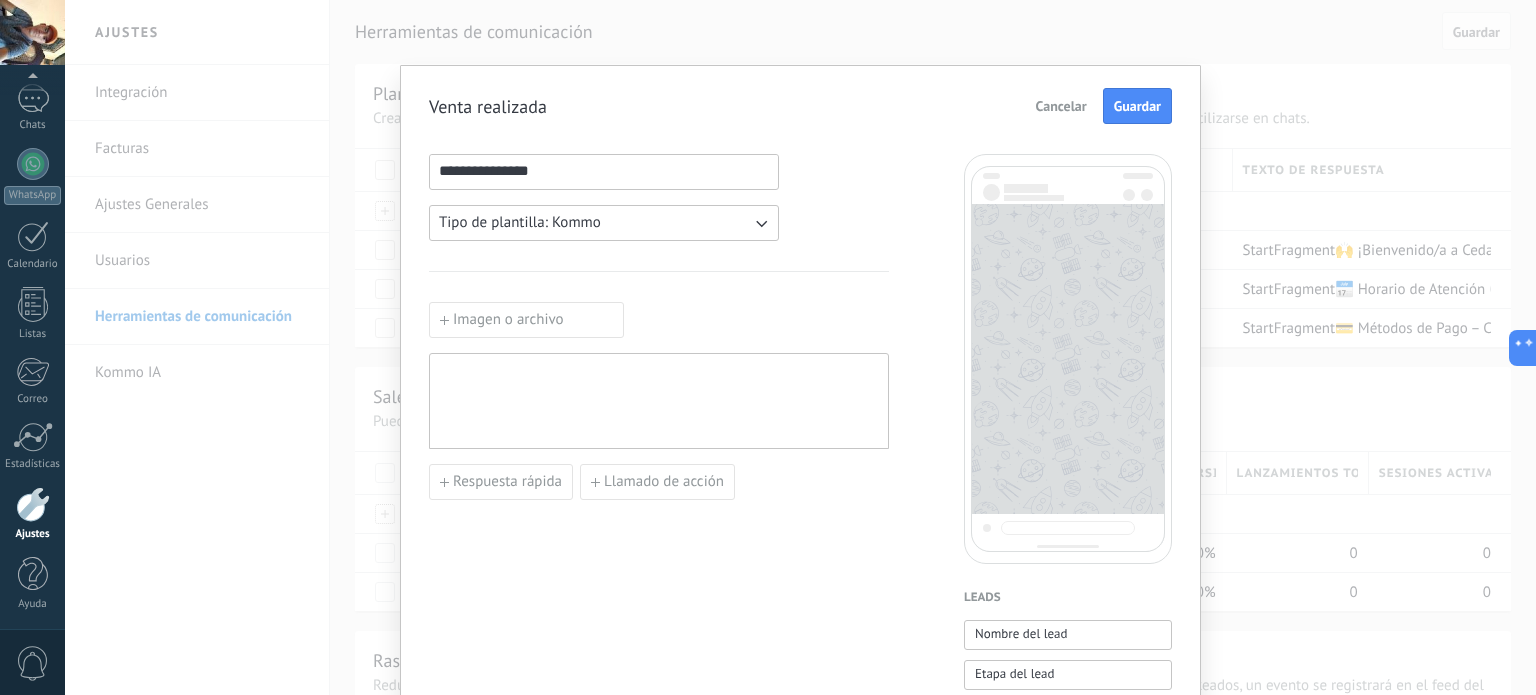 paste 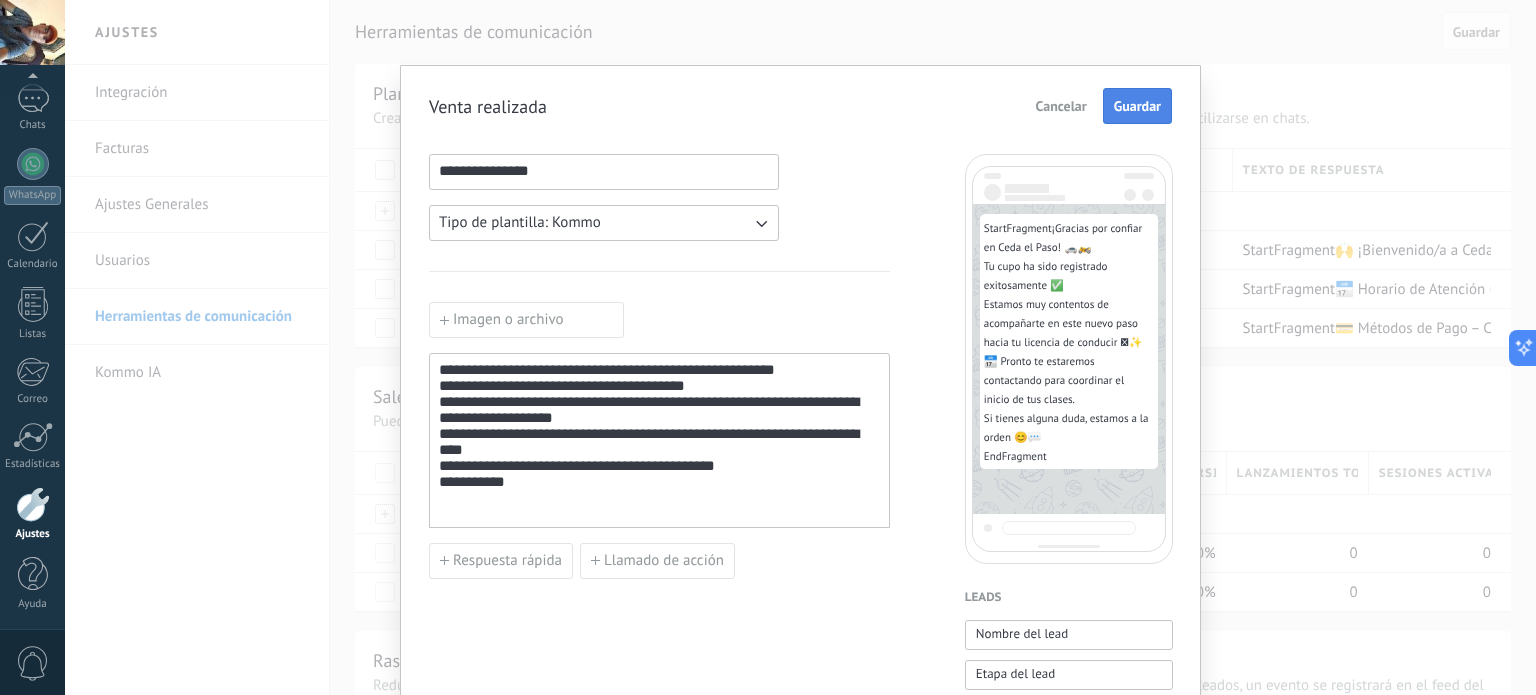 click on "Guardar" at bounding box center (1137, 106) 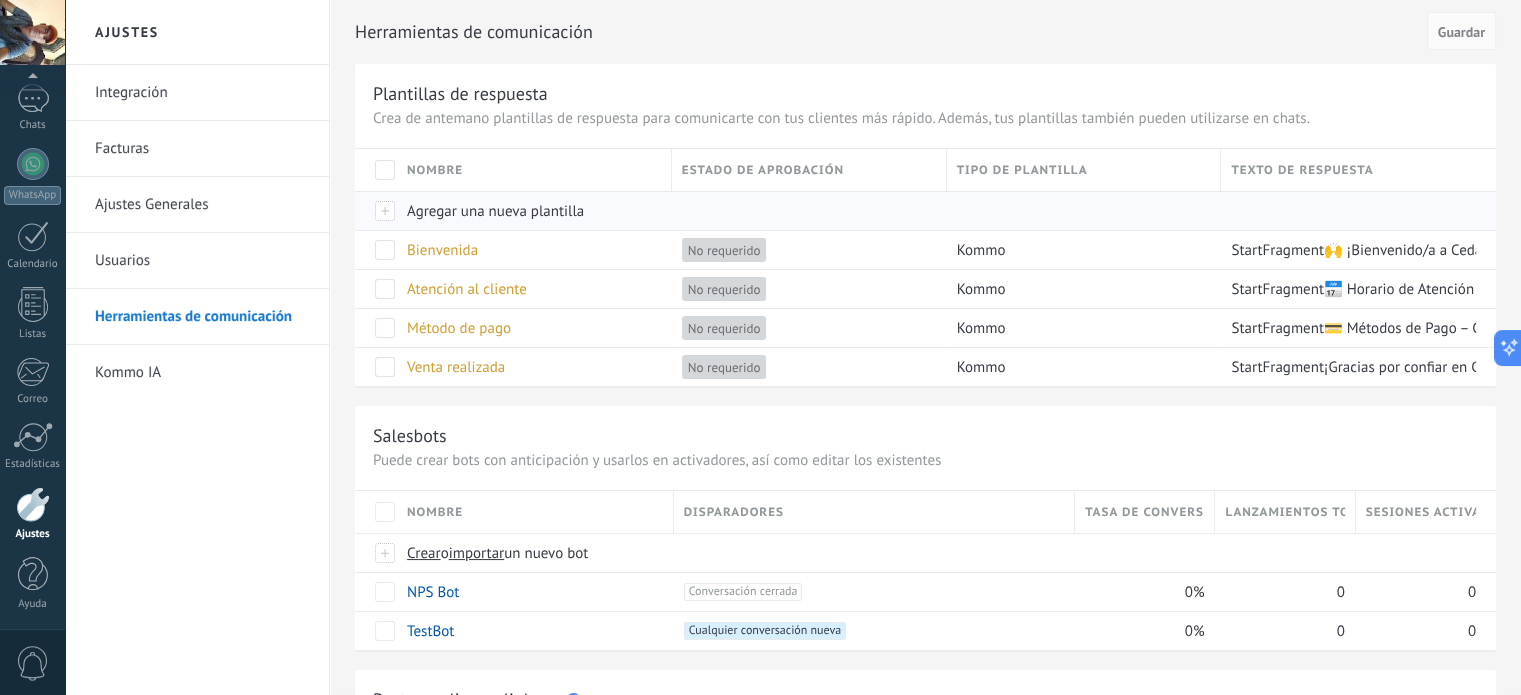 click on "Agregar una nueva plantilla" at bounding box center (495, 211) 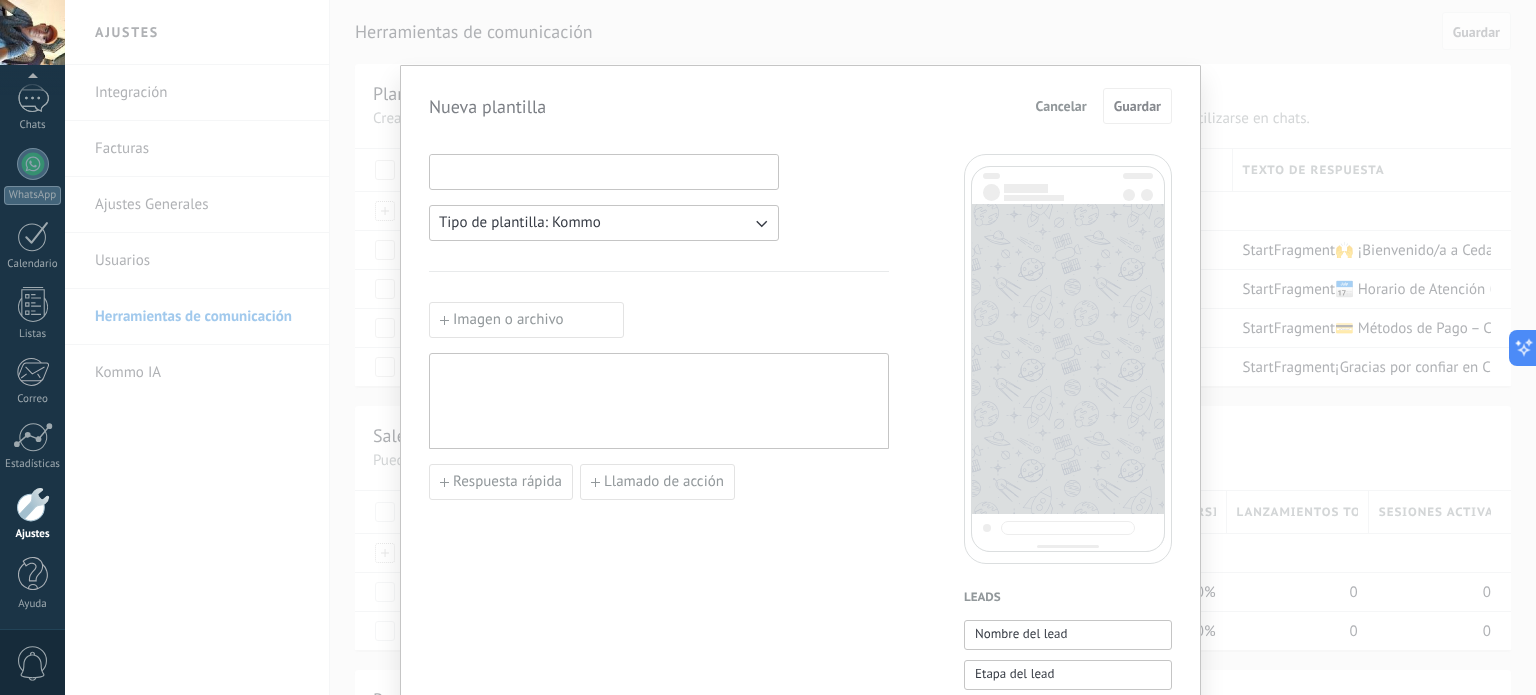 click at bounding box center (604, 171) 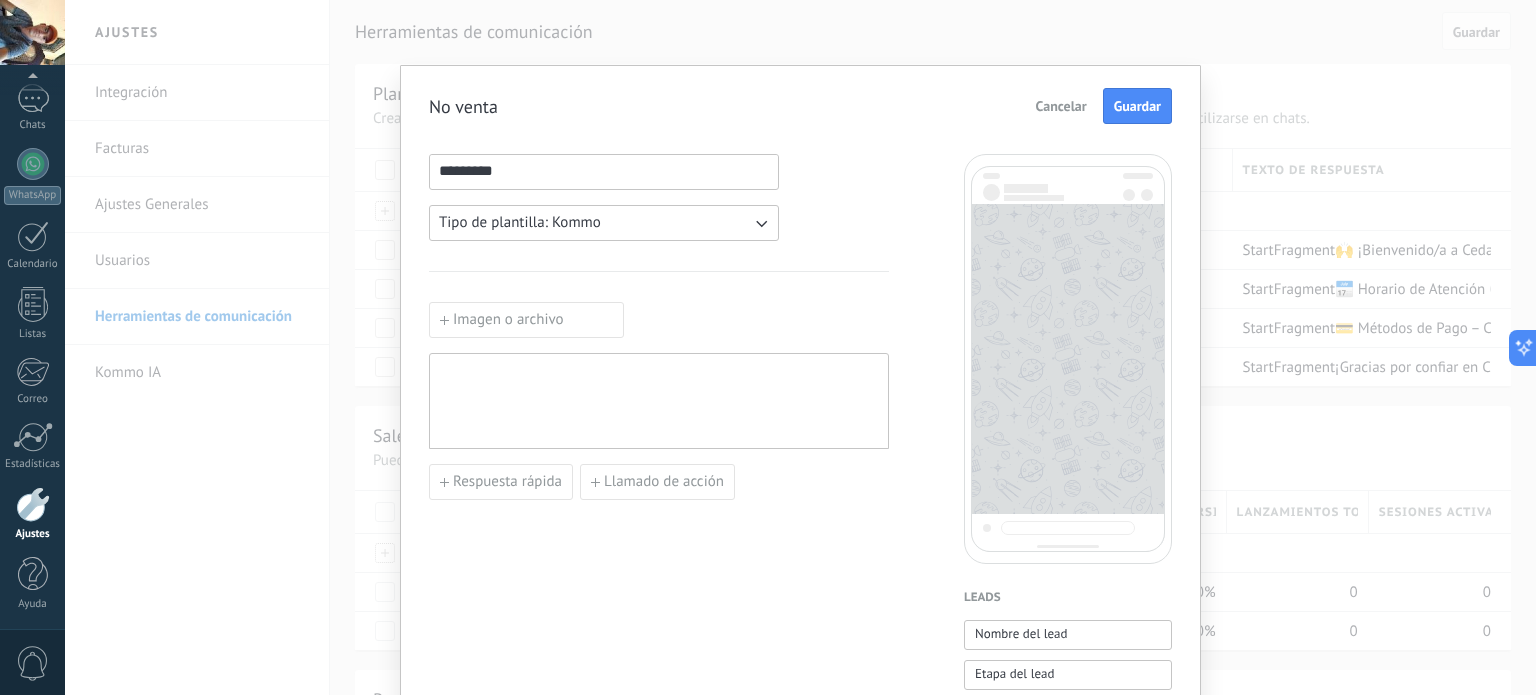 type on "********" 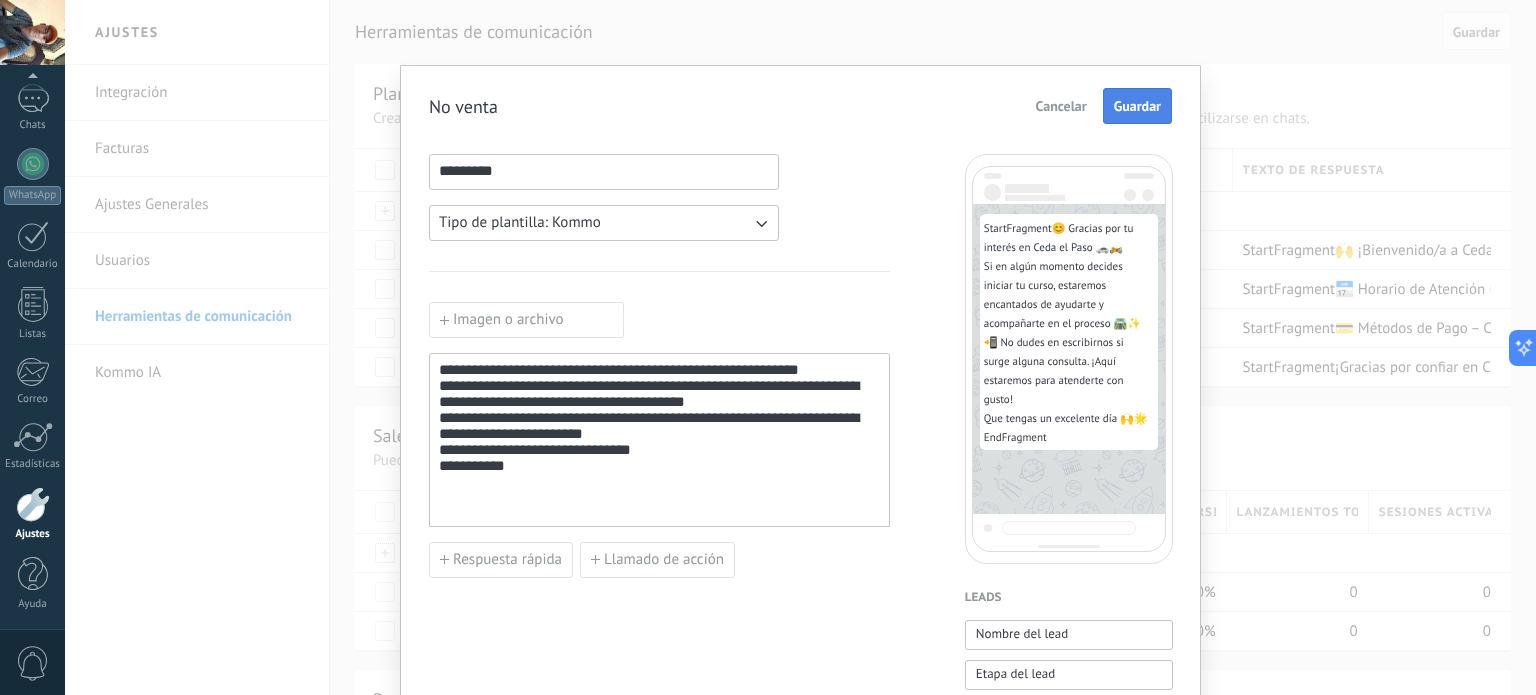 click on "Guardar" at bounding box center (1137, 106) 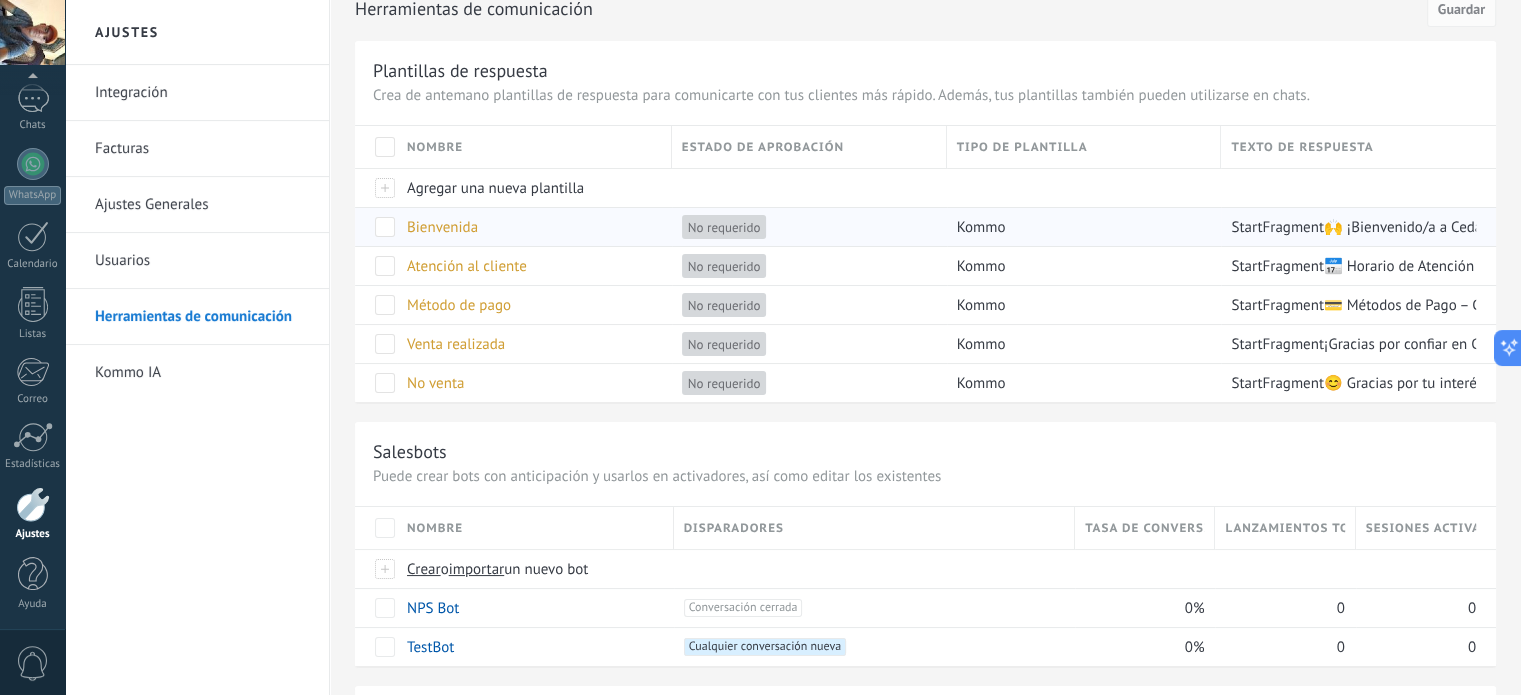 scroll, scrollTop: 0, scrollLeft: 0, axis: both 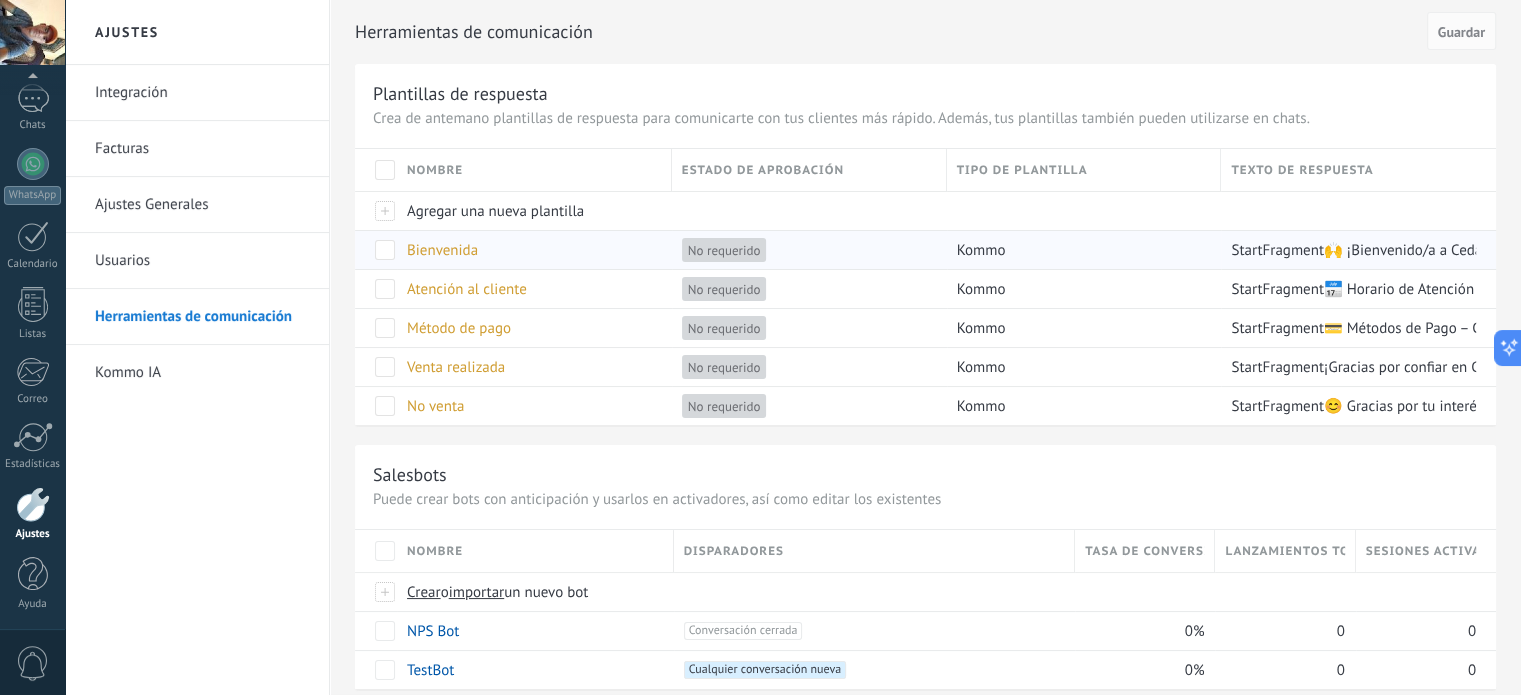 click on "Bienvenida" at bounding box center (529, 250) 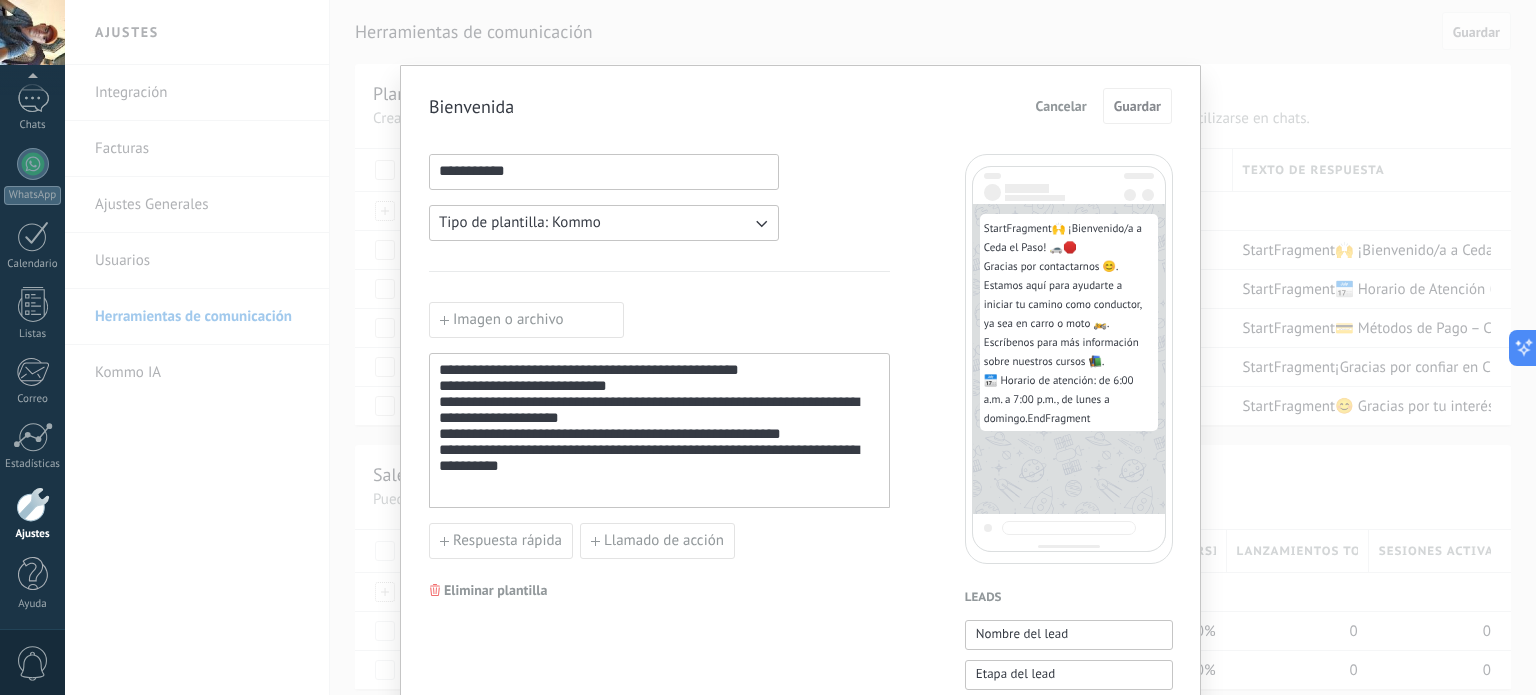click on "**********" at bounding box center (659, 431) 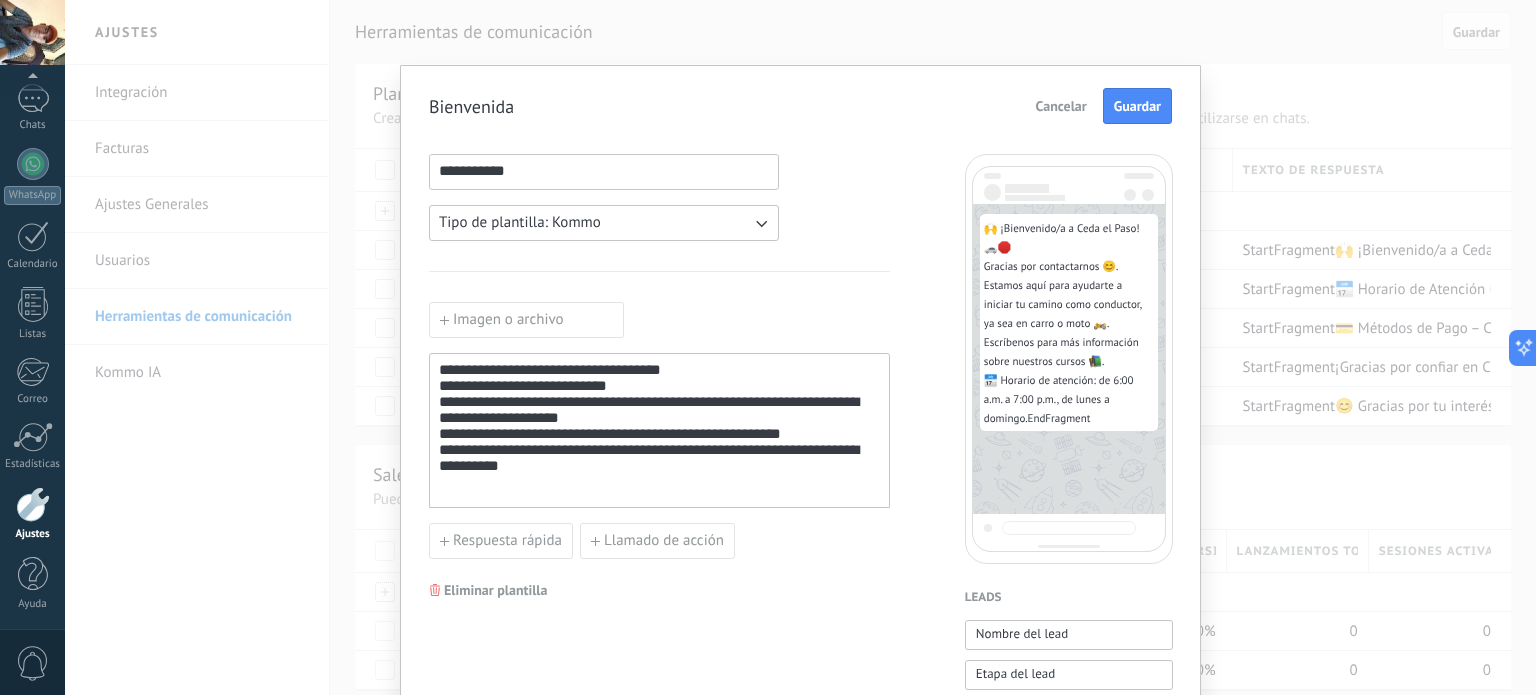click on "**********" at bounding box center (659, 431) 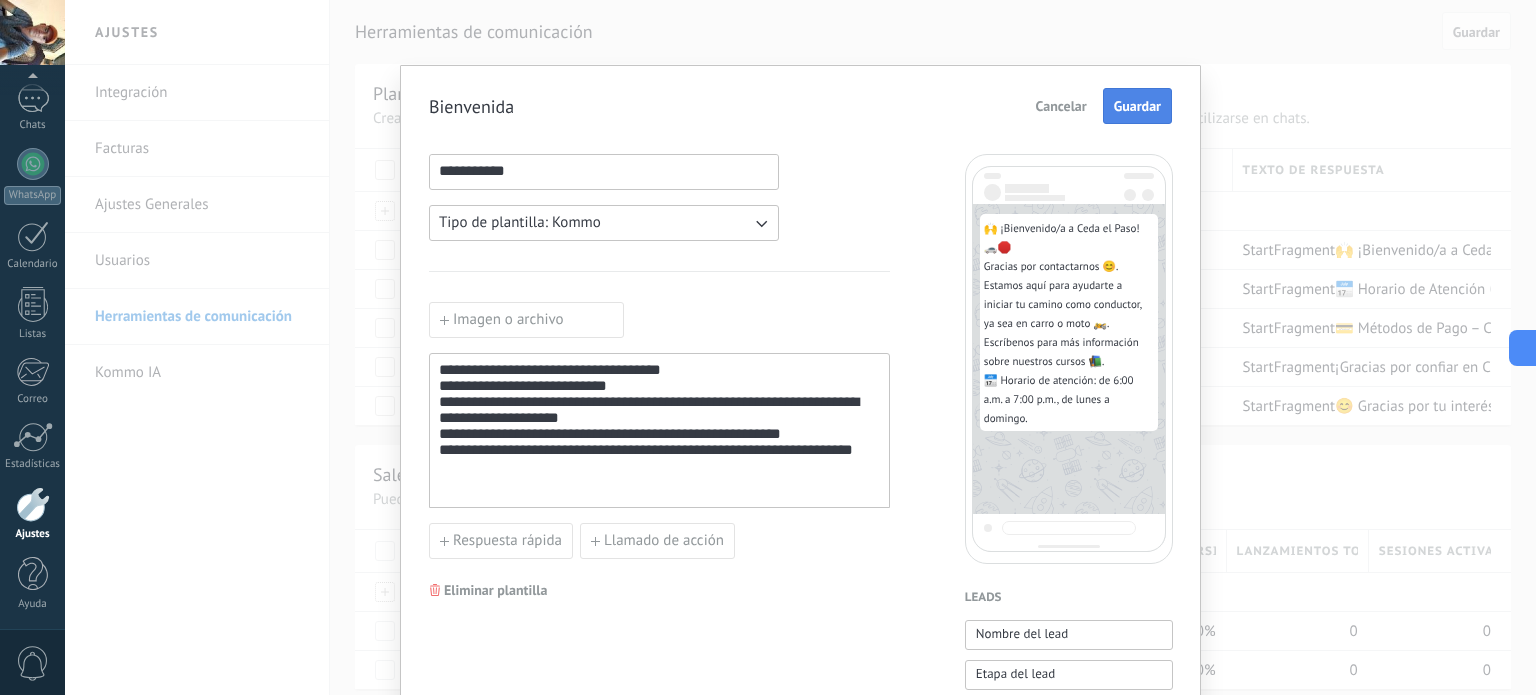 click on "Guardar" at bounding box center [1137, 106] 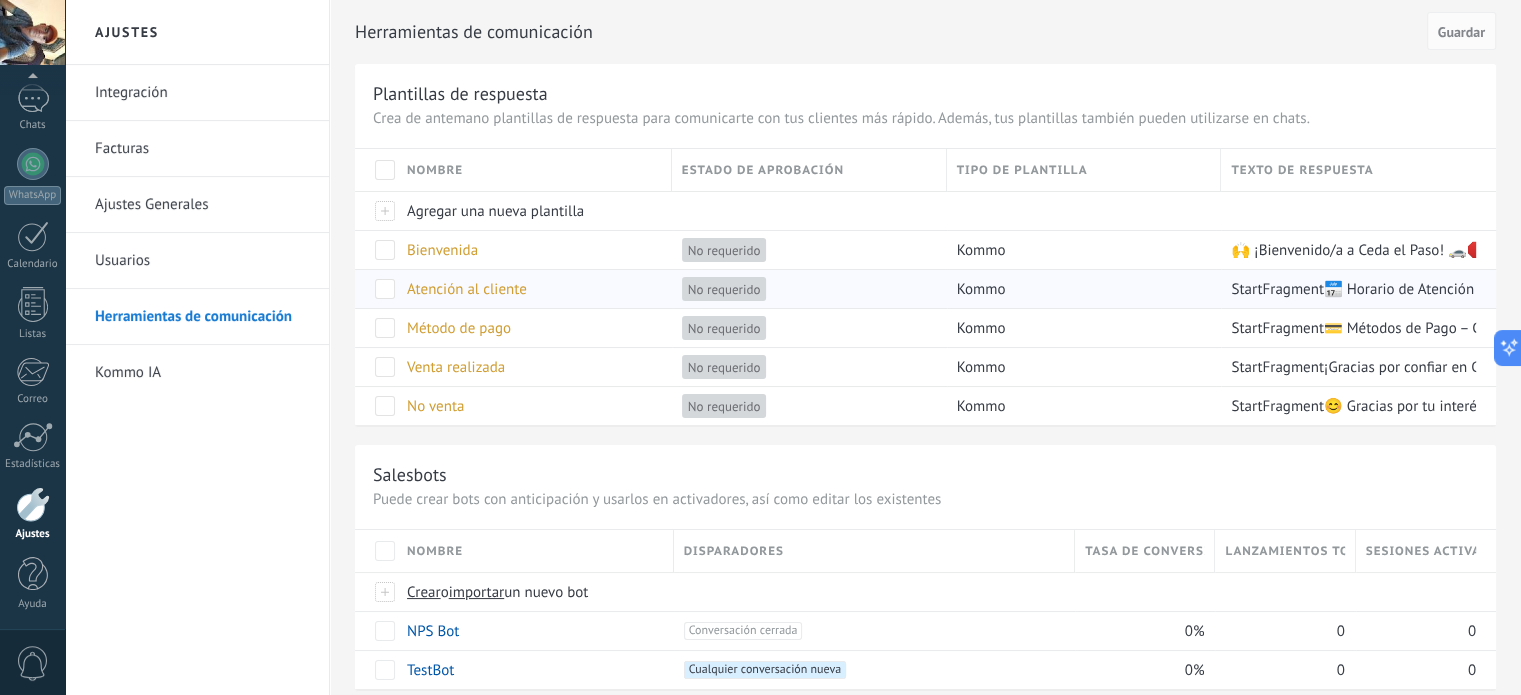 click on "Atención al cliente" at bounding box center [442, 250] 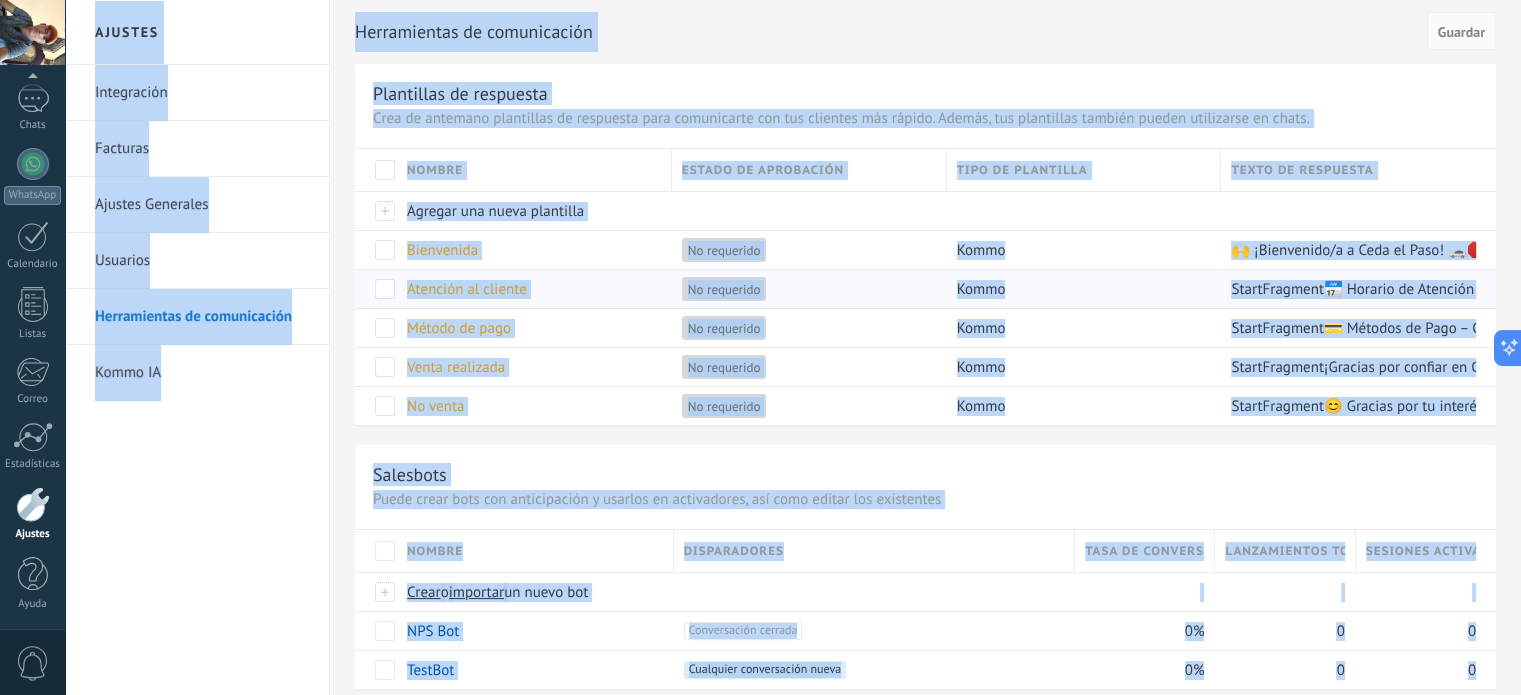 click on "Atención al cliente" at bounding box center (529, 250) 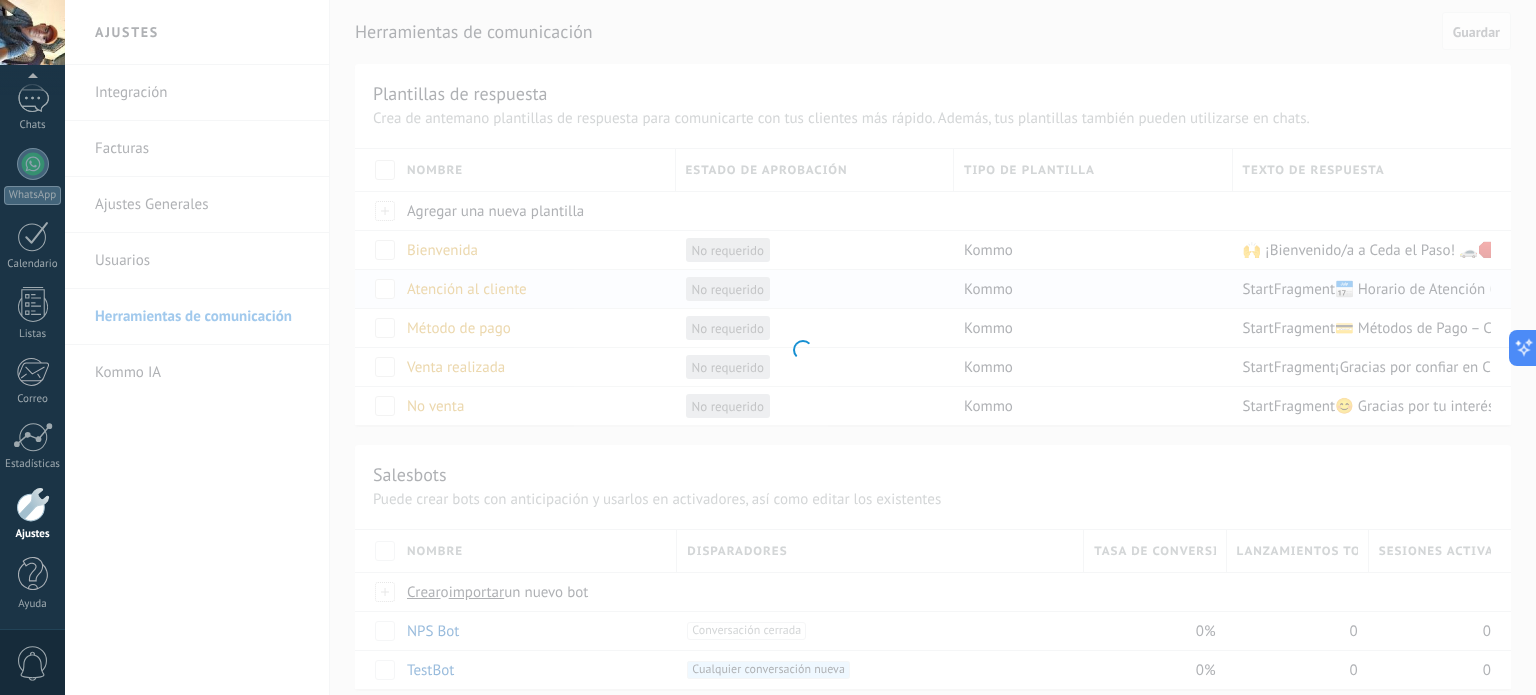 click at bounding box center (800, 347) 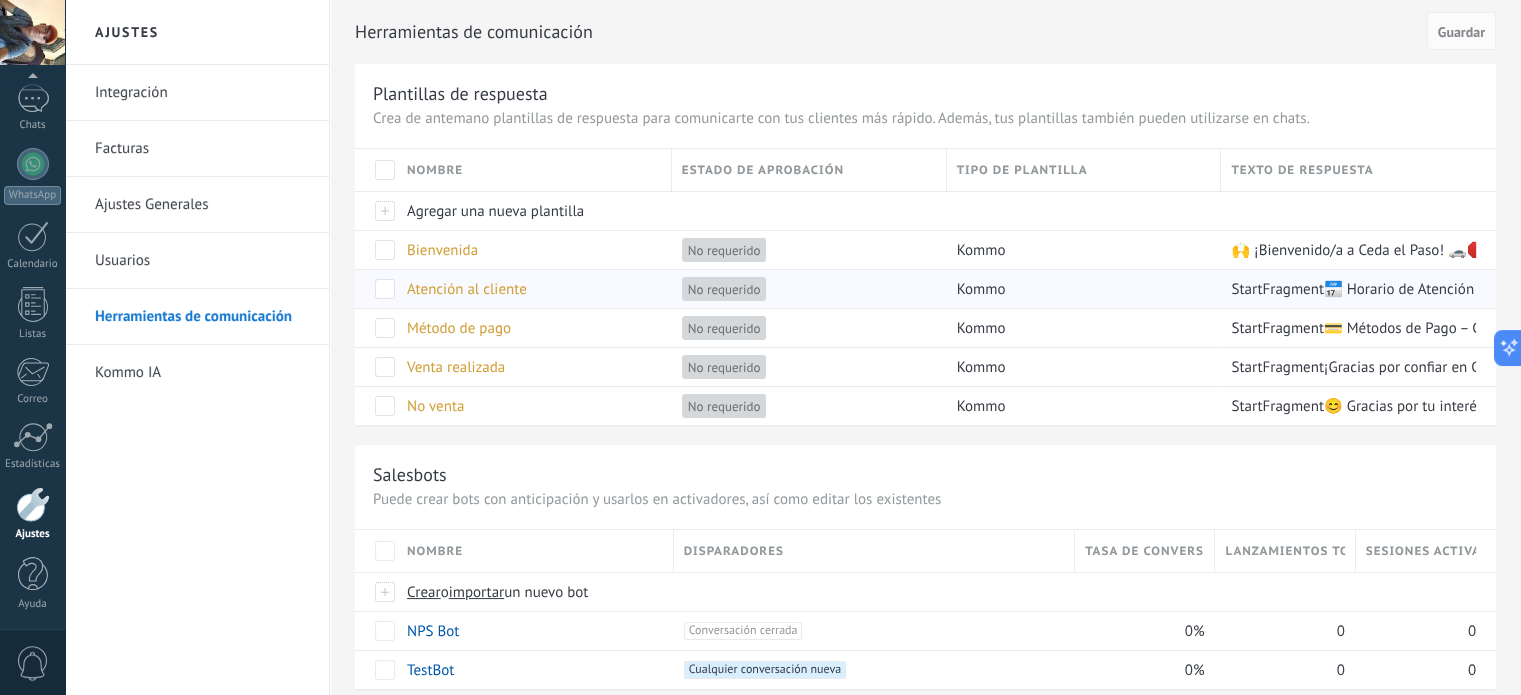 click on "No requerido" at bounding box center (724, 250) 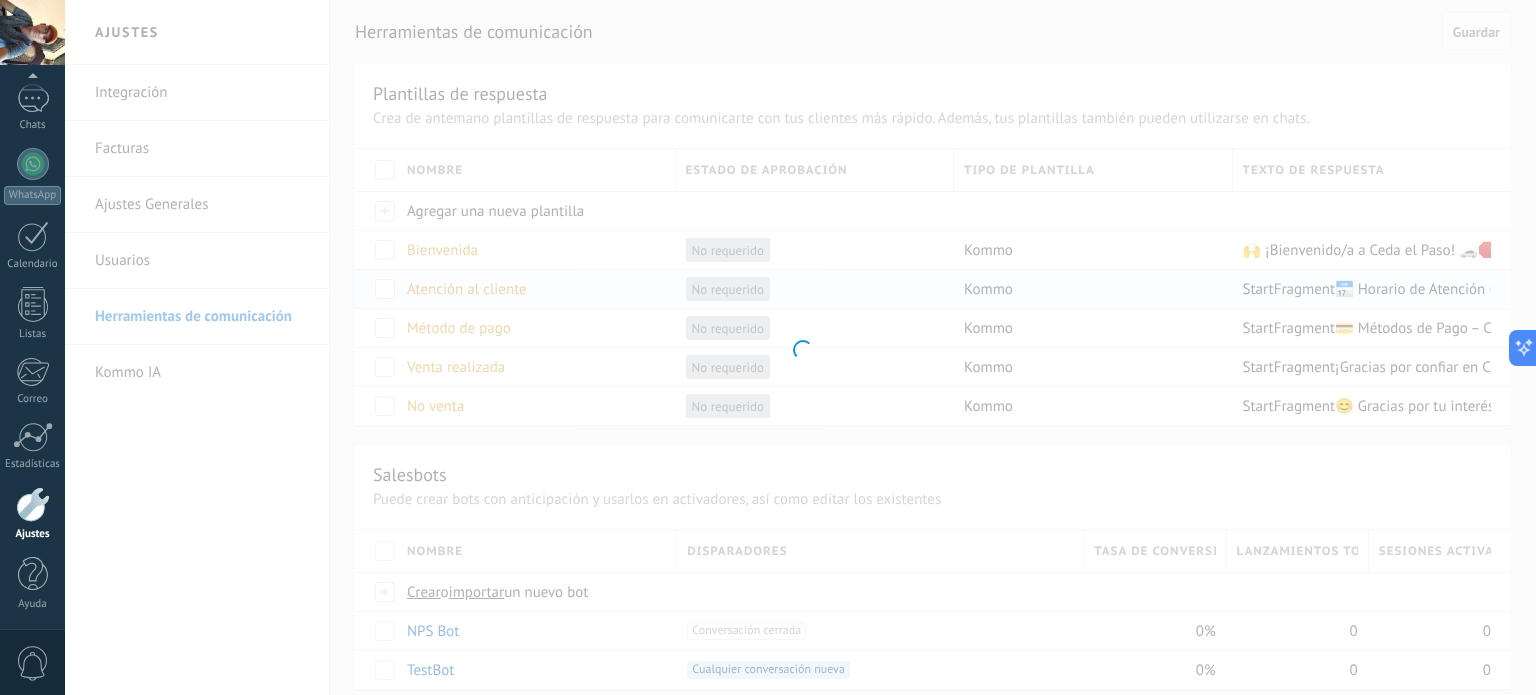 click at bounding box center [800, 347] 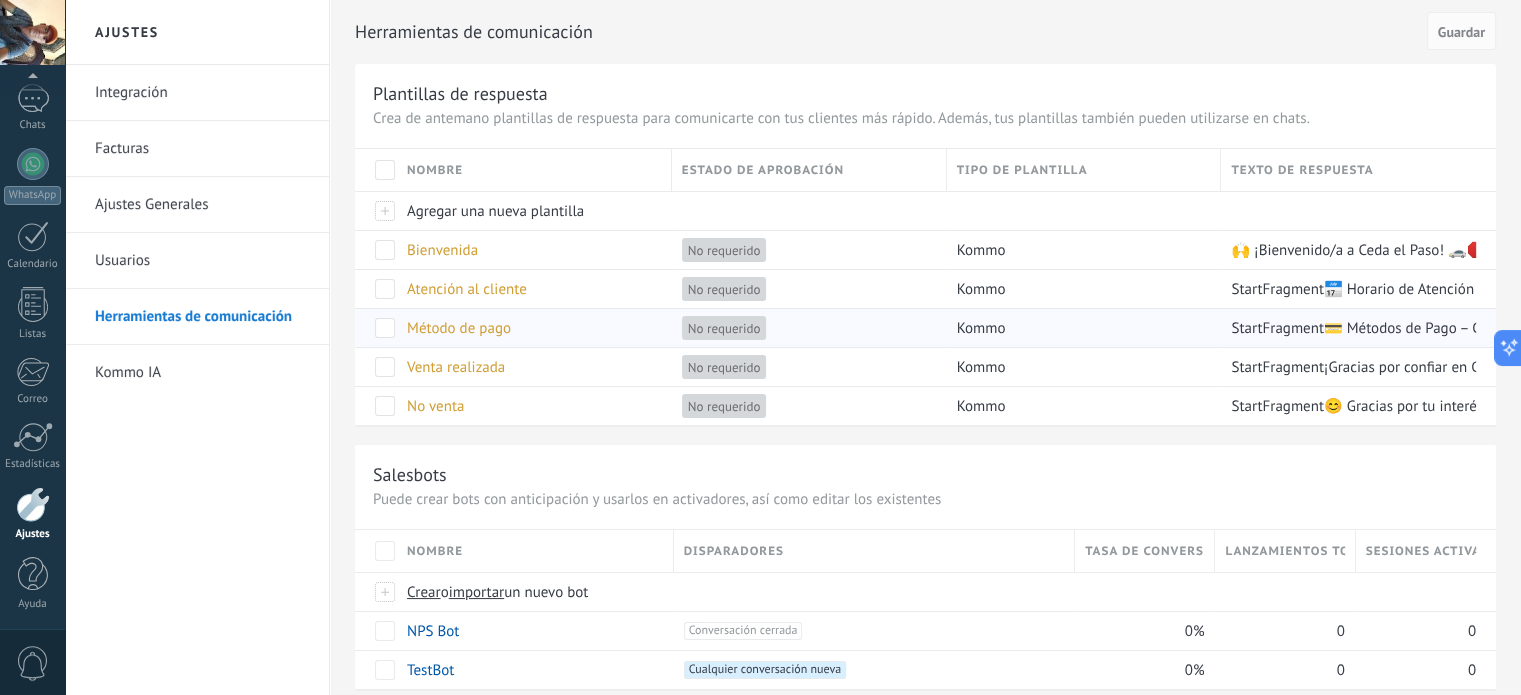click on "Método de pago" at bounding box center (529, 250) 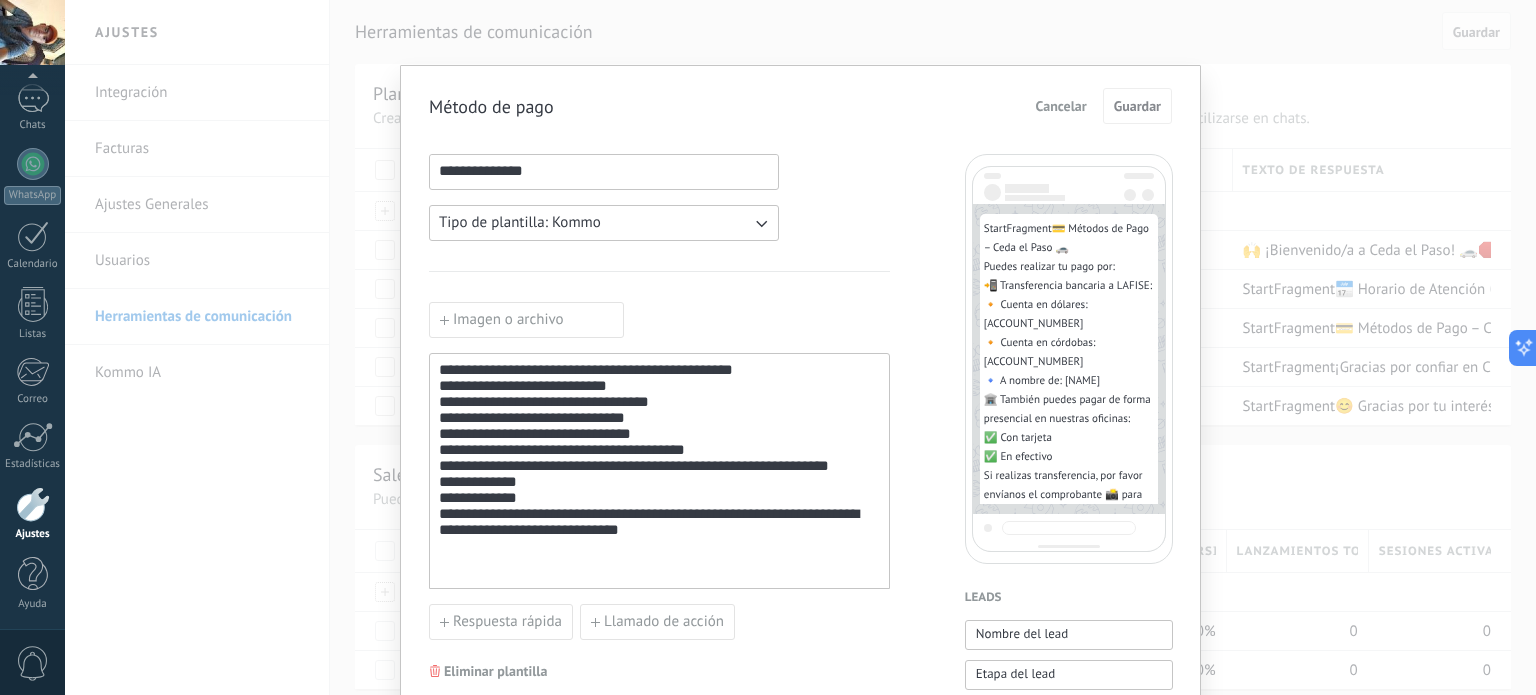 click on "**********" at bounding box center (659, 471) 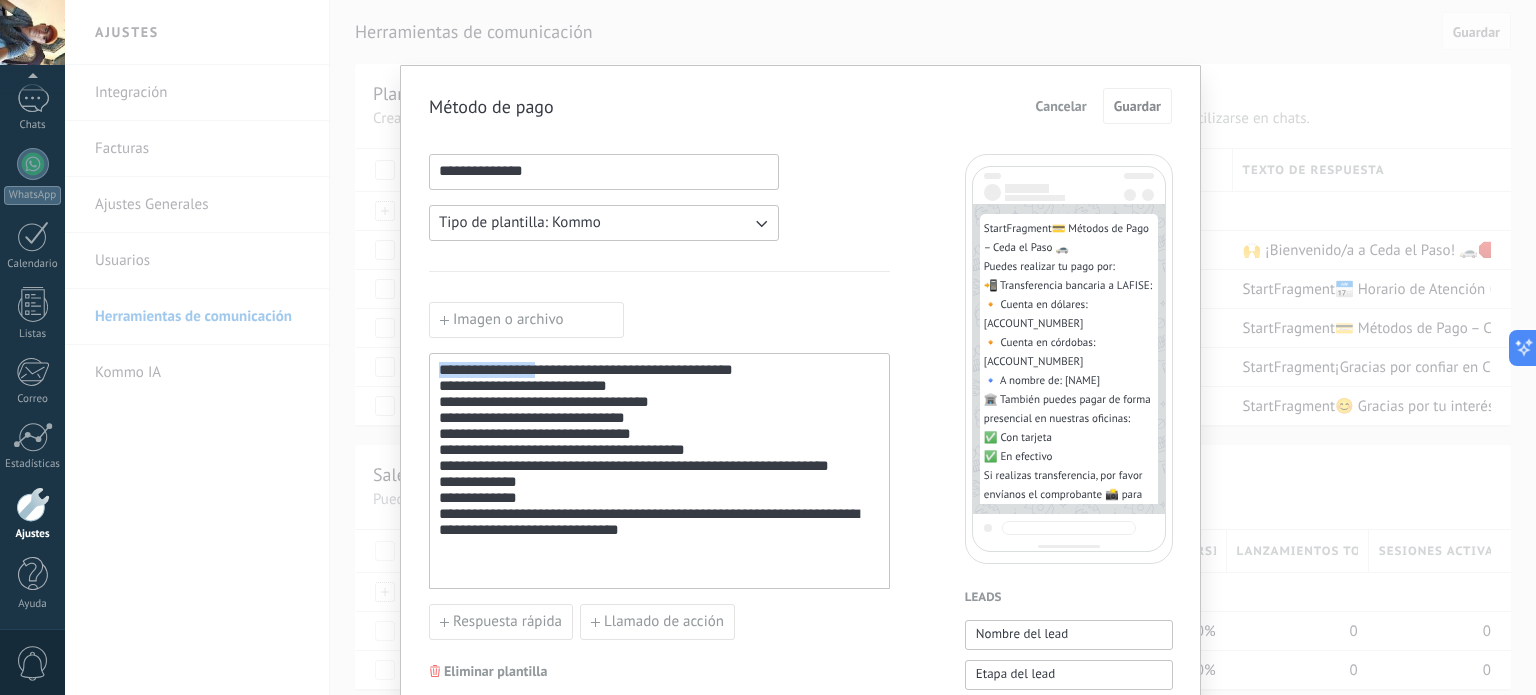 click on "**********" at bounding box center [659, 471] 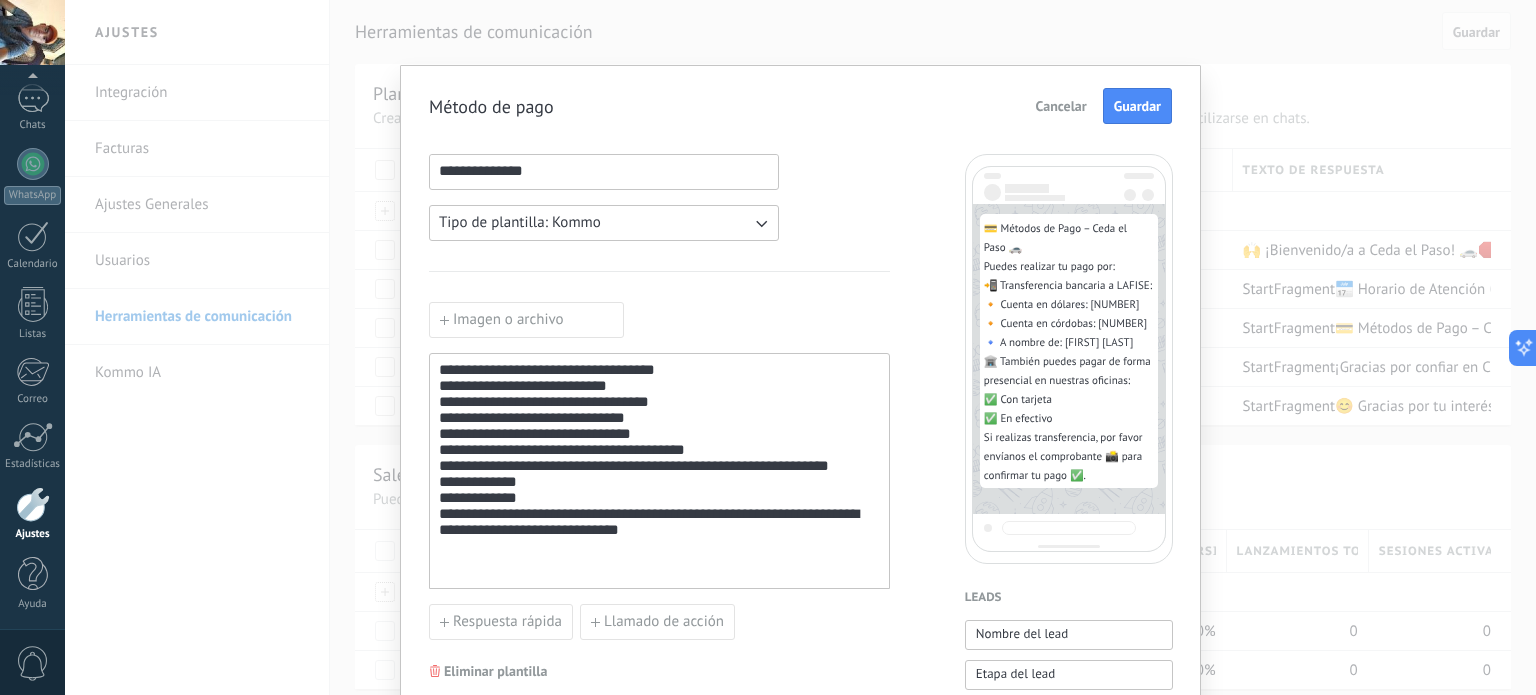 click on "**********" at bounding box center [659, 471] 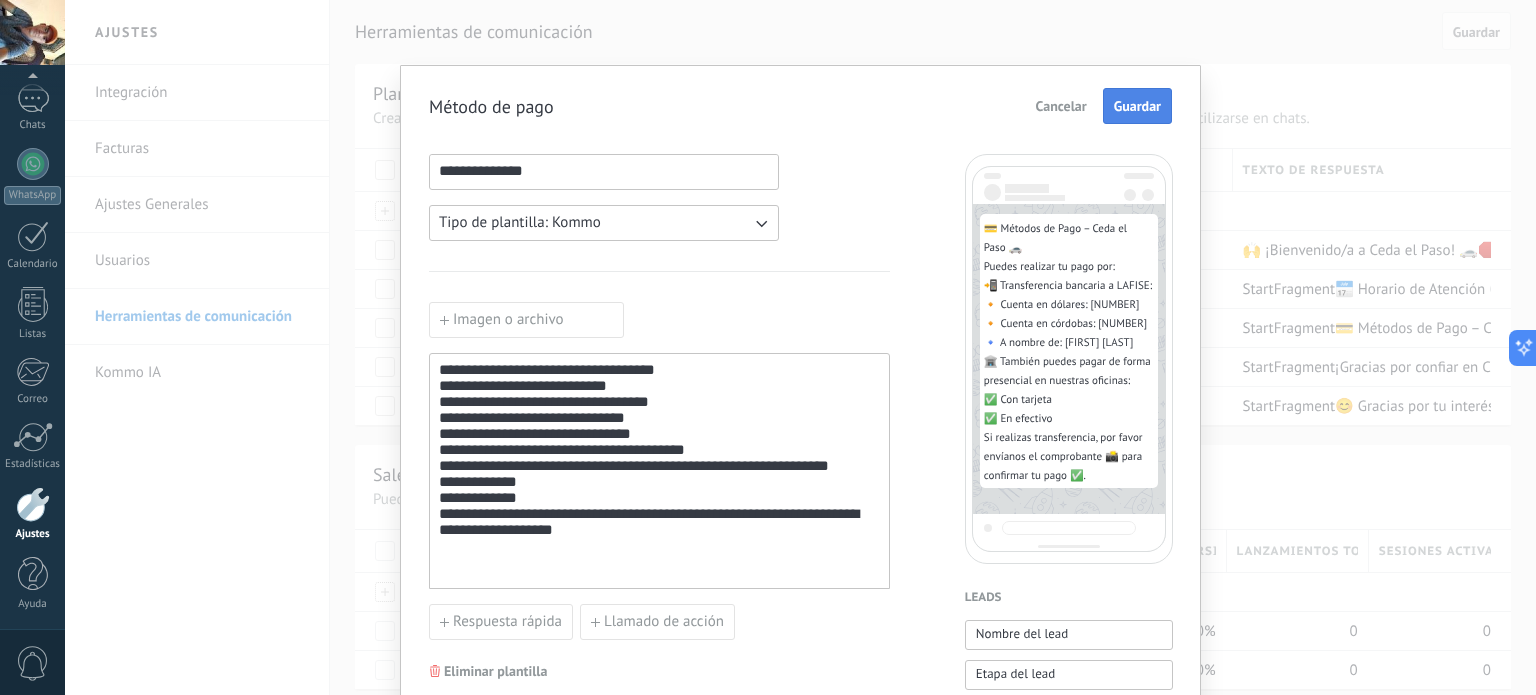 click on "Guardar" at bounding box center [1137, 106] 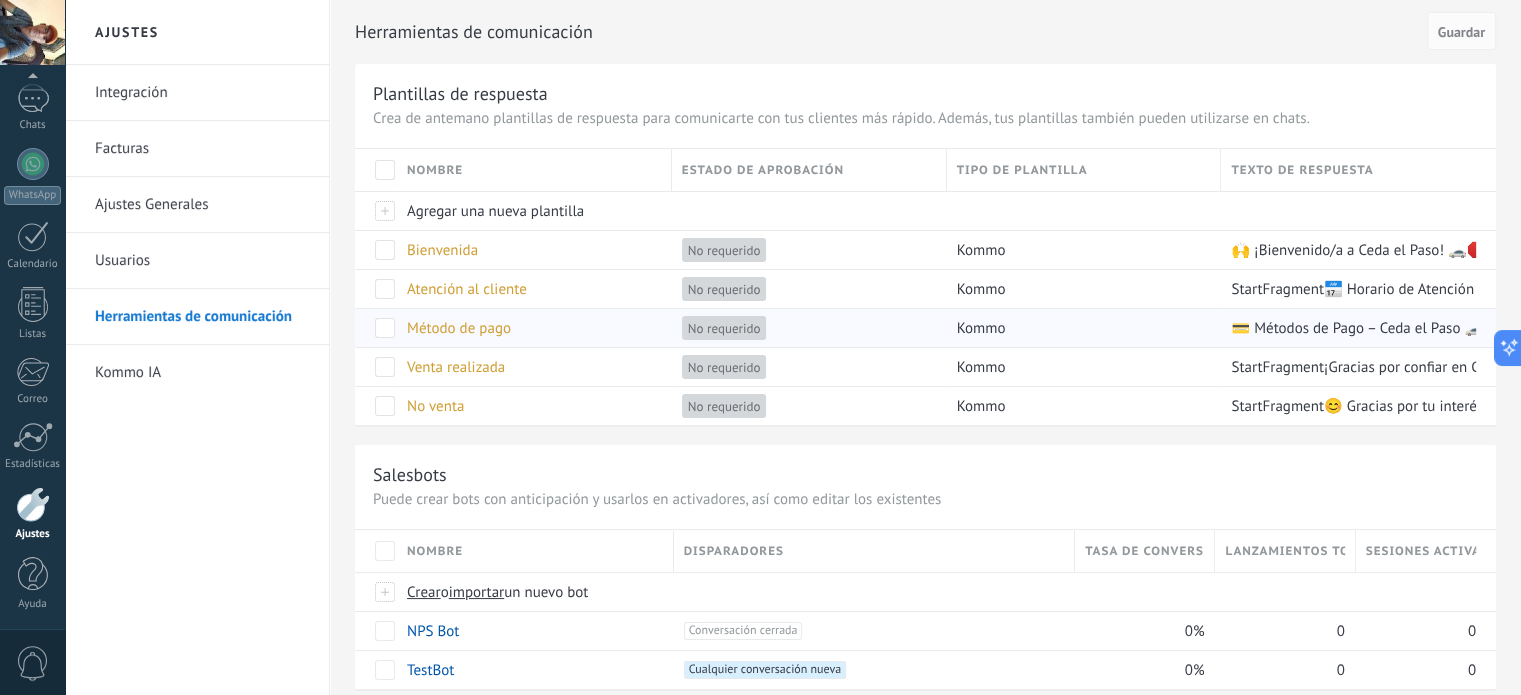 click on "Método de pago" at bounding box center [442, 250] 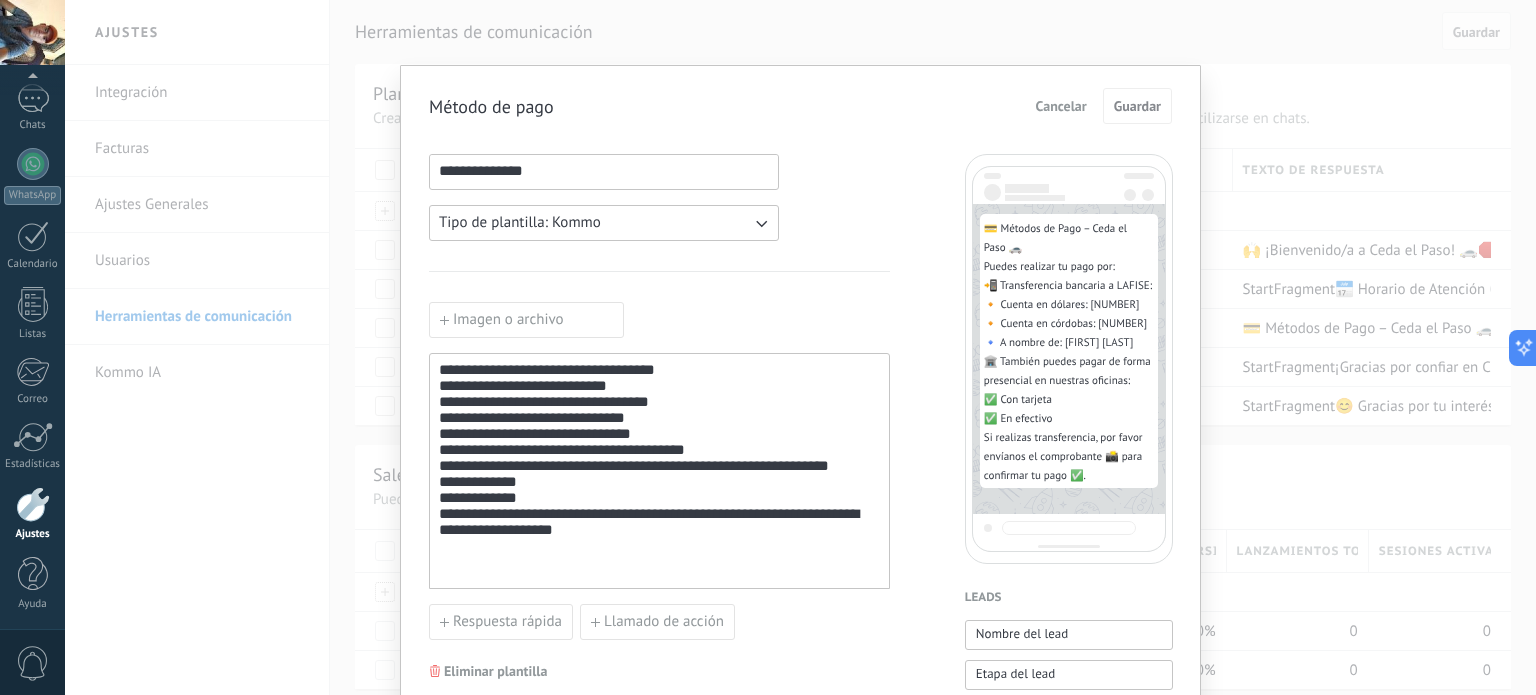 click on "**********" at bounding box center [800, 347] 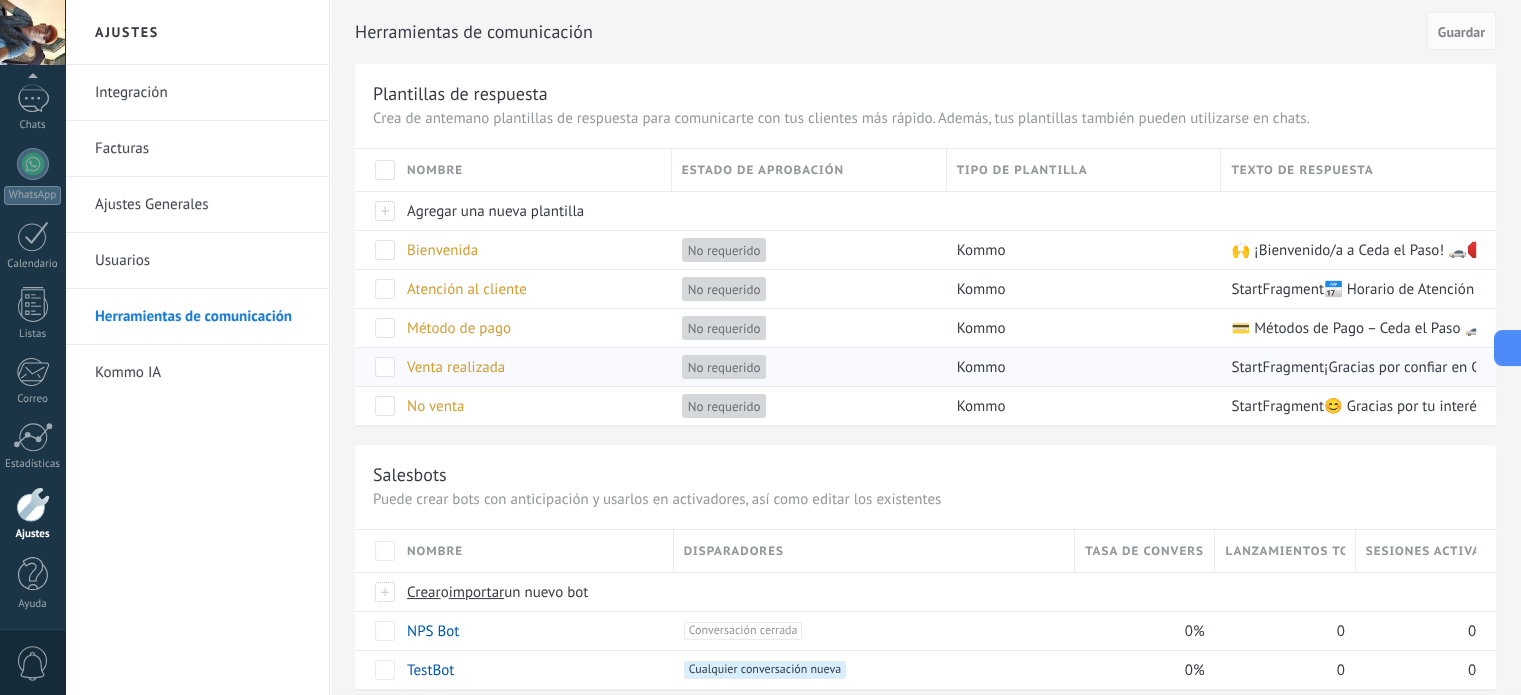 click on "Venta realizada" at bounding box center (442, 250) 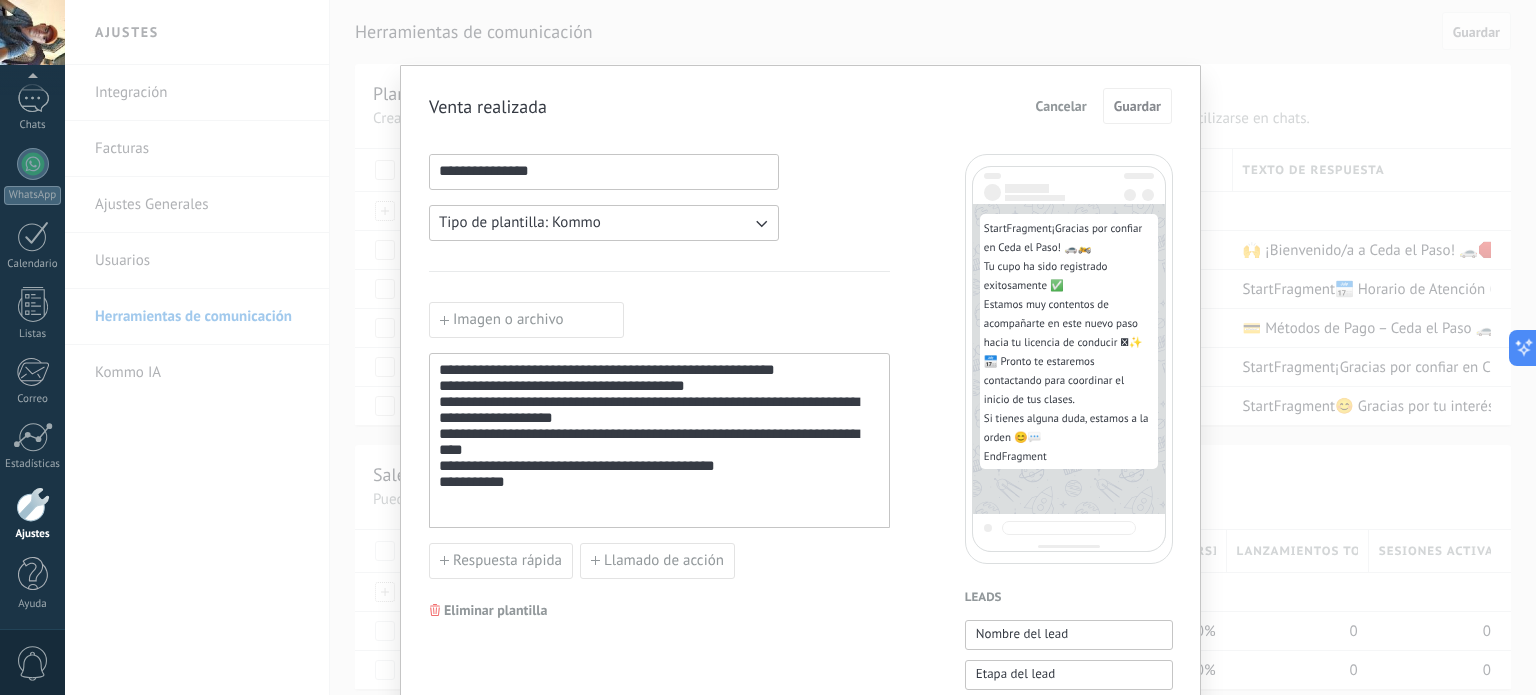 click on "**********" at bounding box center (659, 441) 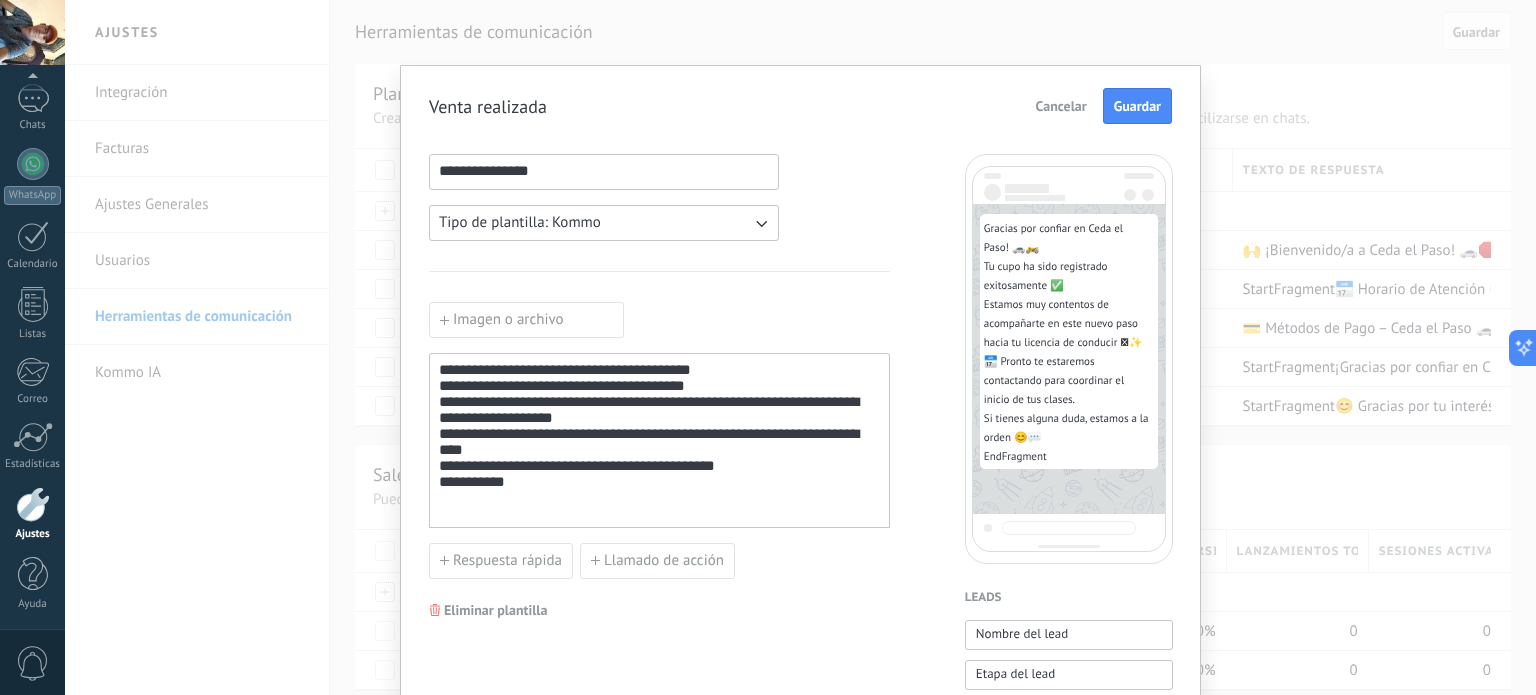 click on "**********" at bounding box center (659, 441) 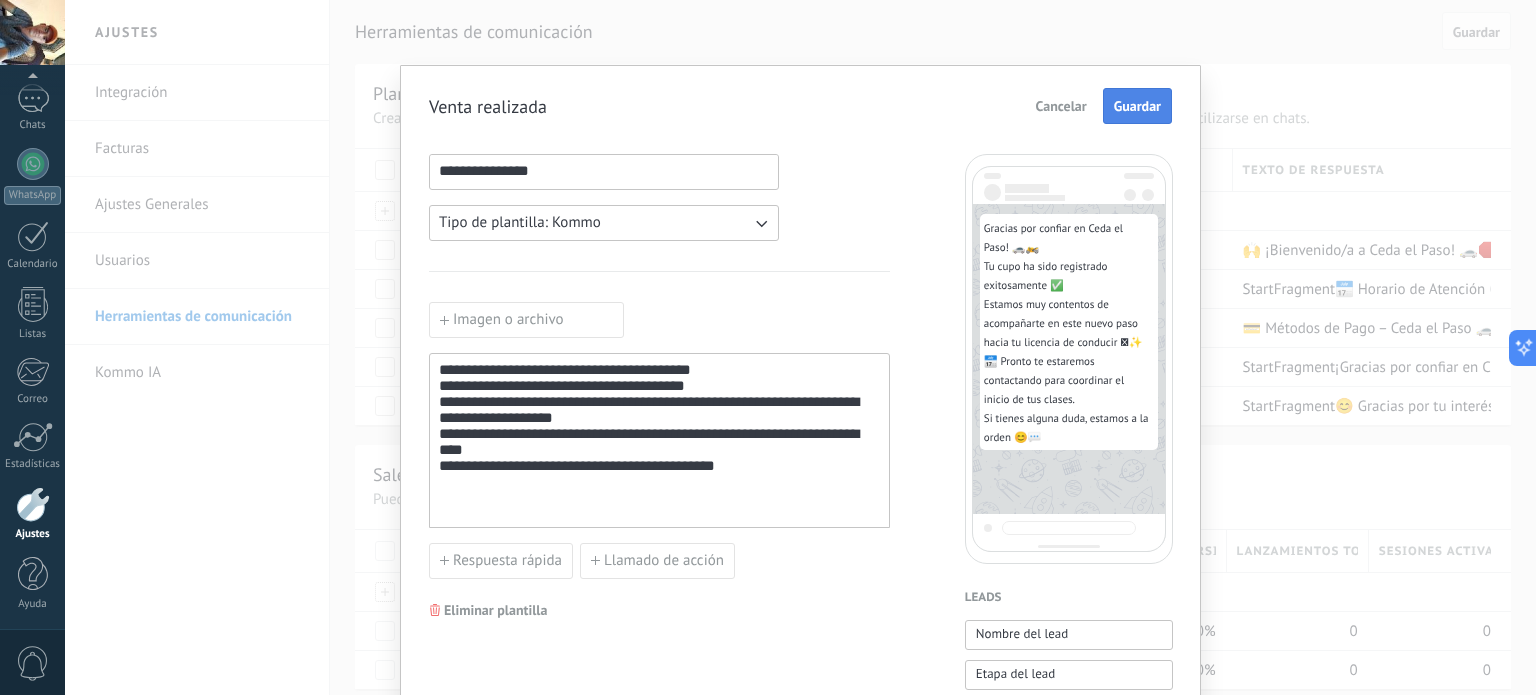 click on "Guardar" at bounding box center (1137, 106) 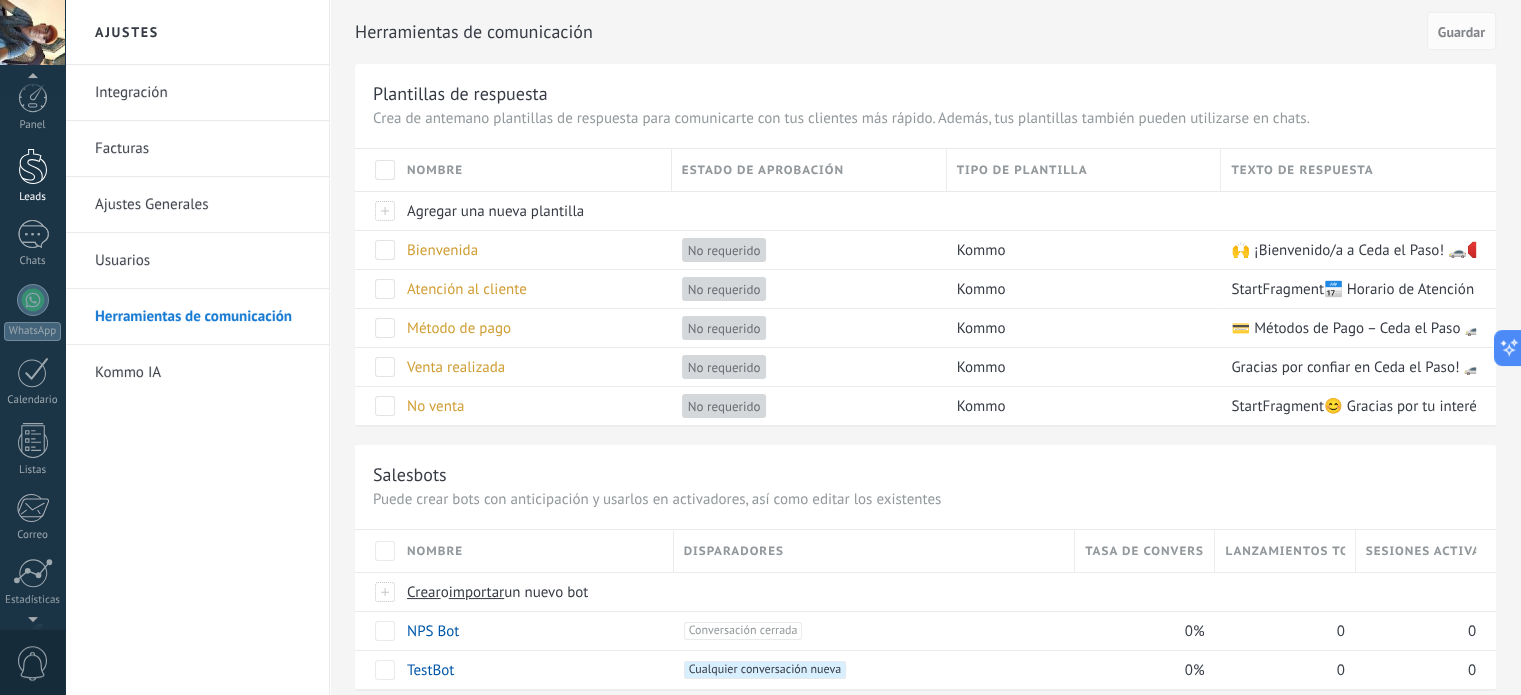 scroll, scrollTop: 136, scrollLeft: 0, axis: vertical 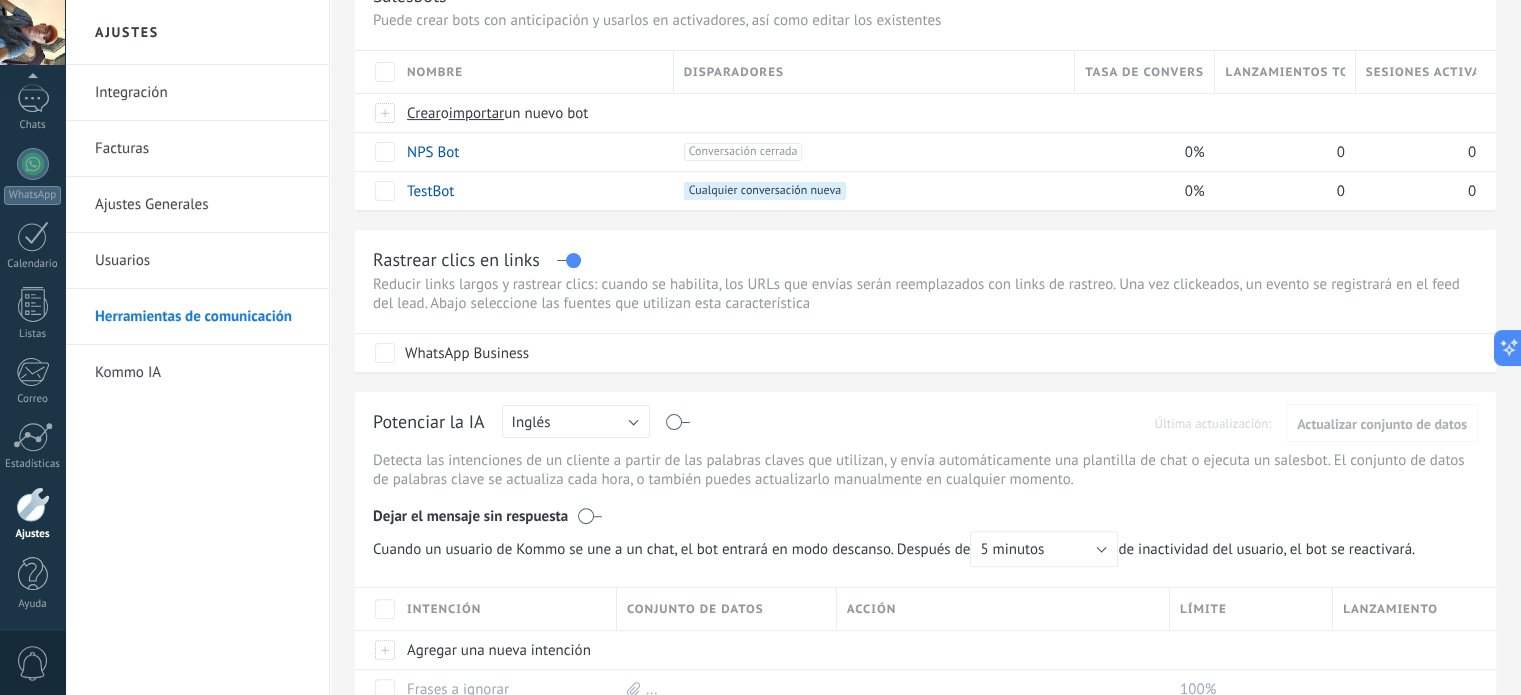 click on "Integración" at bounding box center [202, 93] 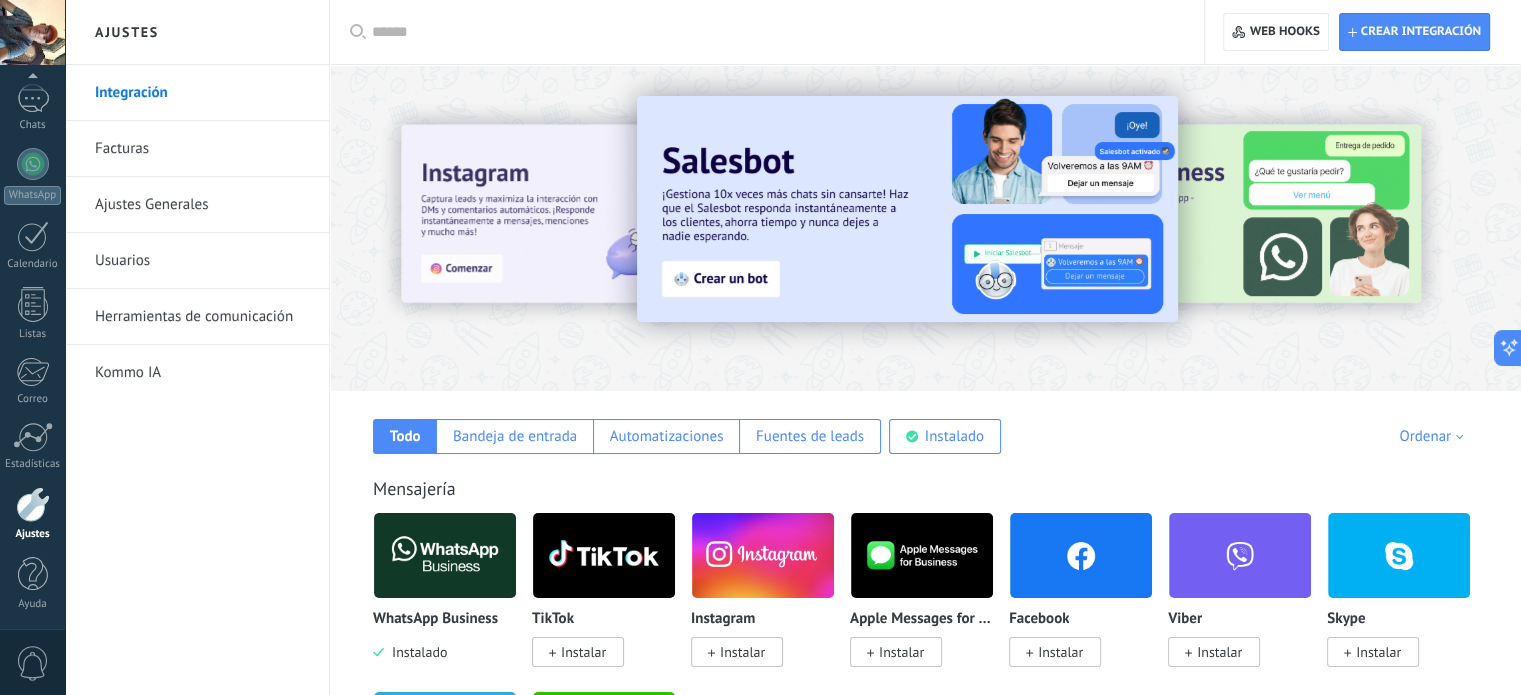 scroll, scrollTop: 60, scrollLeft: 0, axis: vertical 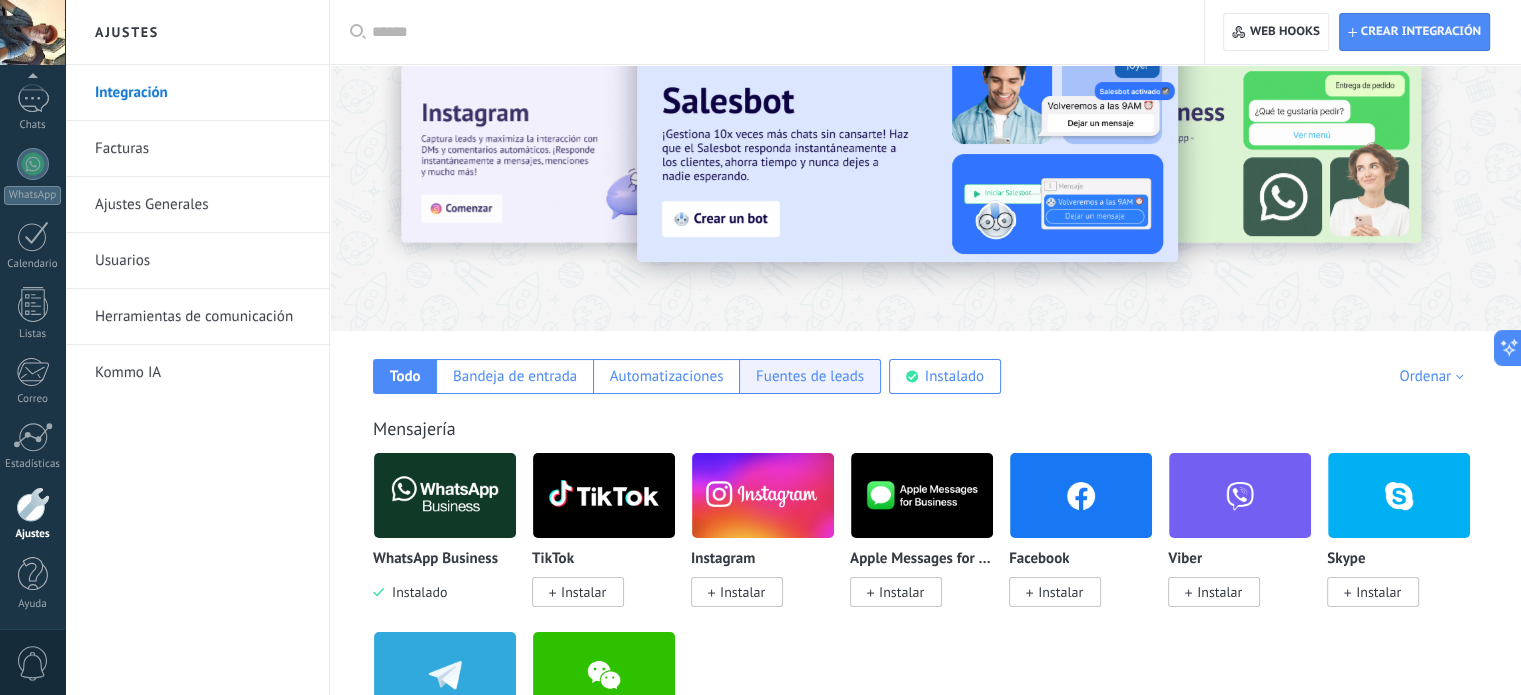 click on "Fuentes de leads" at bounding box center [810, 376] 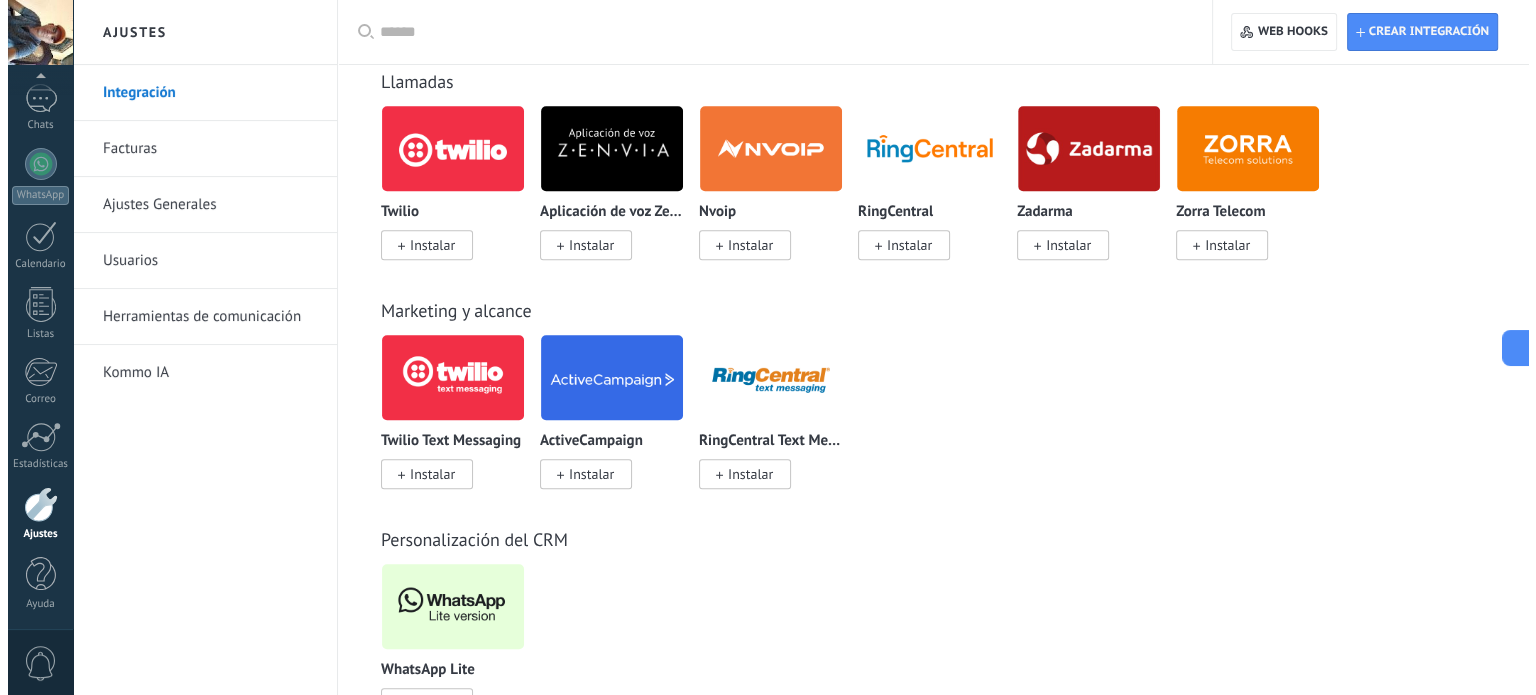 scroll, scrollTop: 1630, scrollLeft: 0, axis: vertical 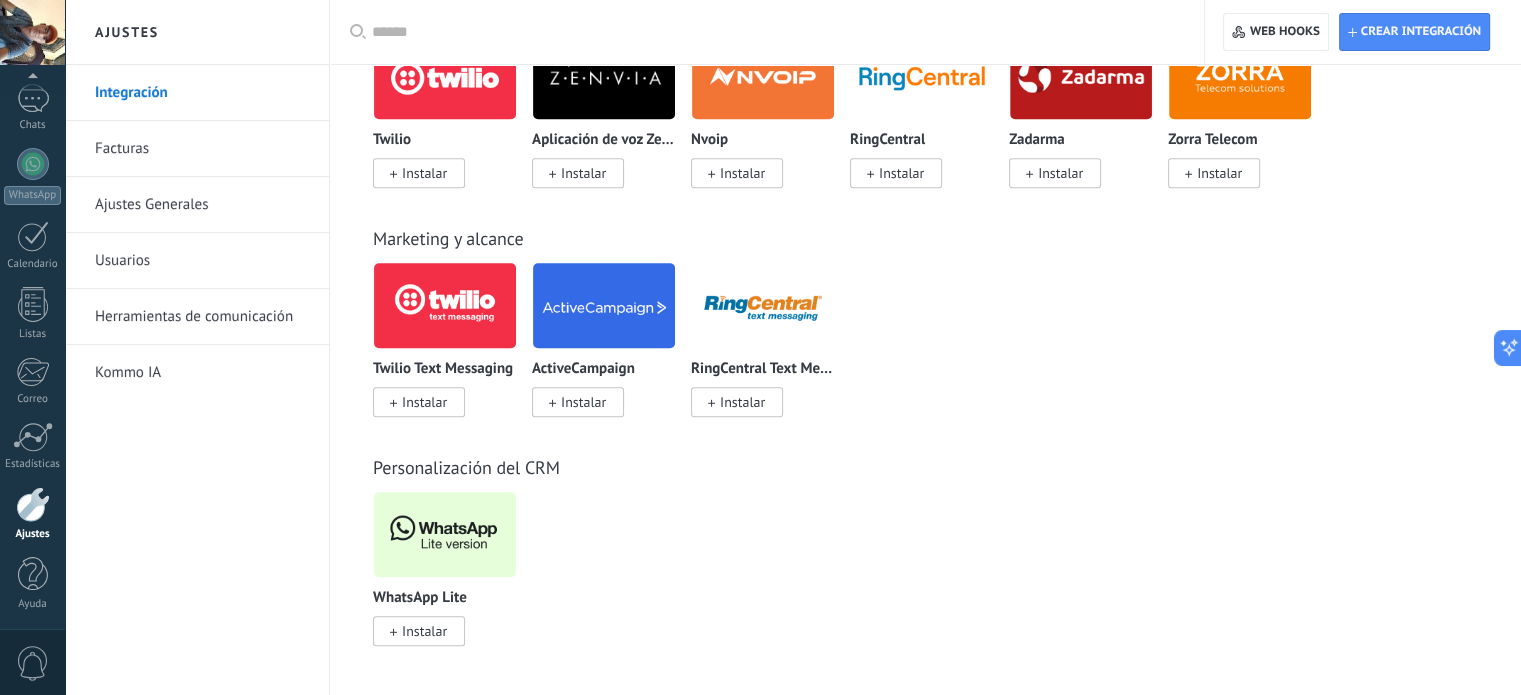 click on "Instalar" at bounding box center (424, 631) 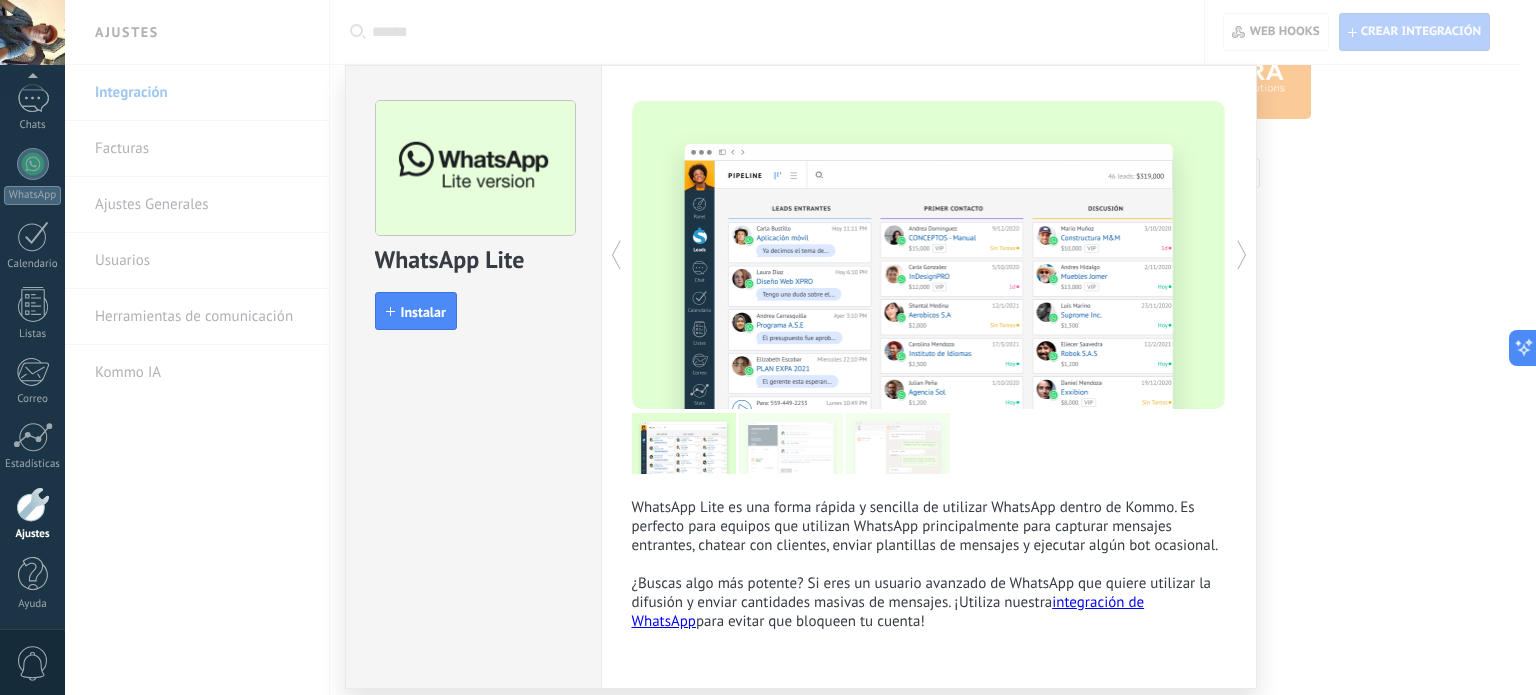 scroll, scrollTop: 69, scrollLeft: 0, axis: vertical 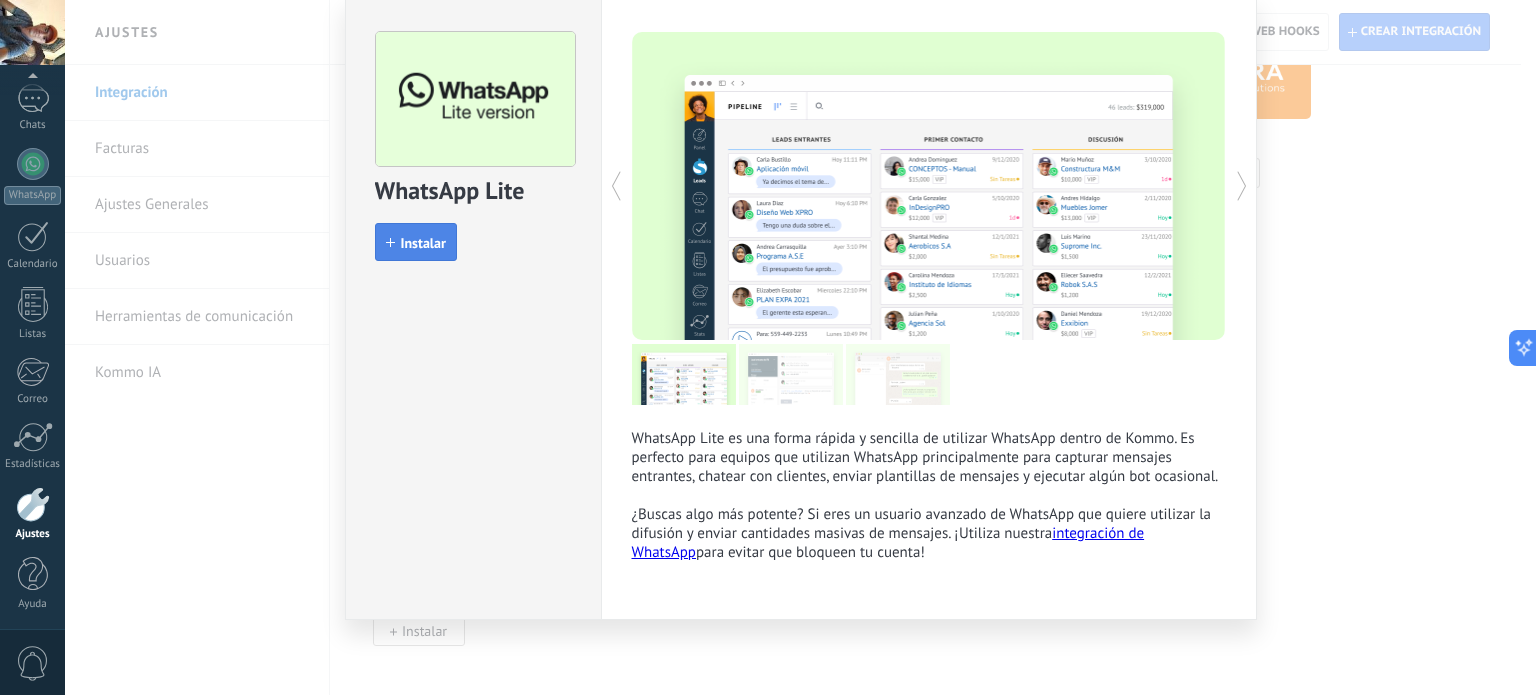 click on "Instalar" at bounding box center [416, 242] 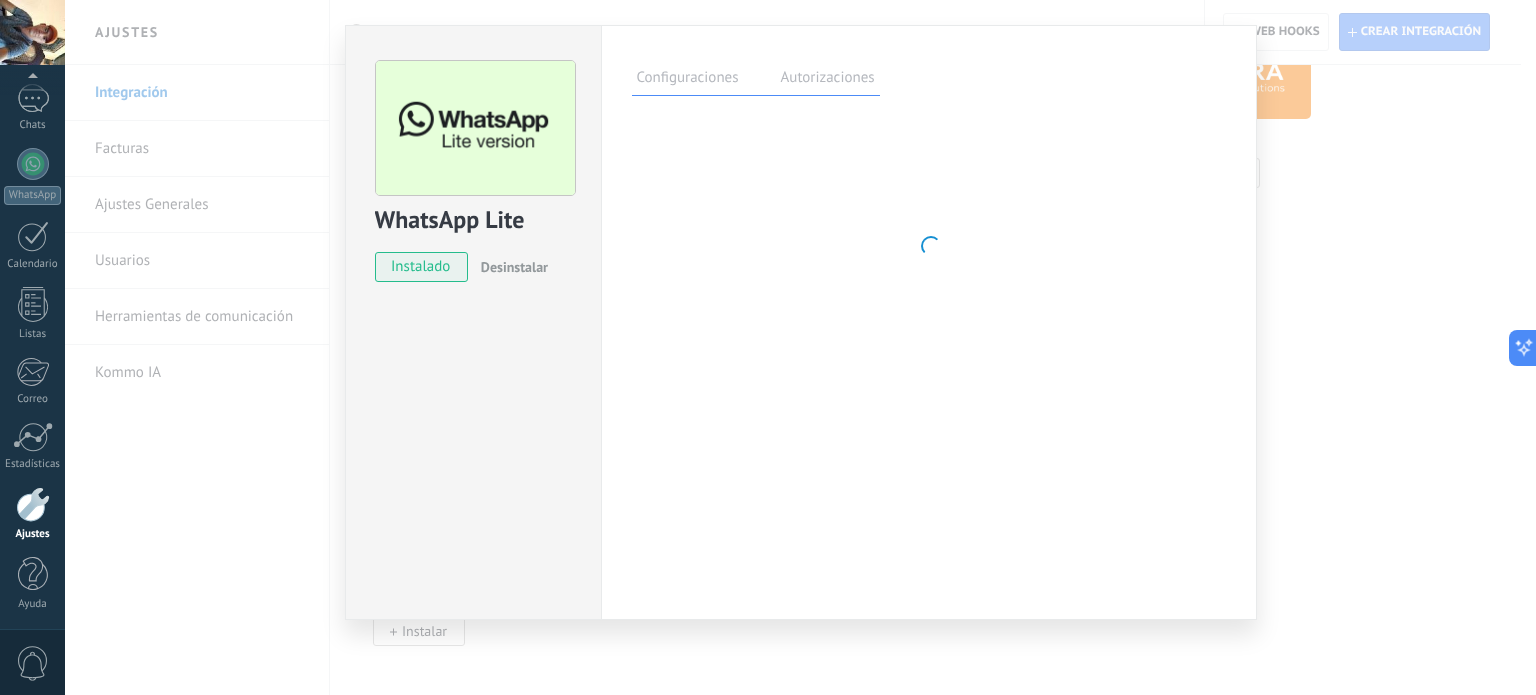 scroll, scrollTop: 40, scrollLeft: 0, axis: vertical 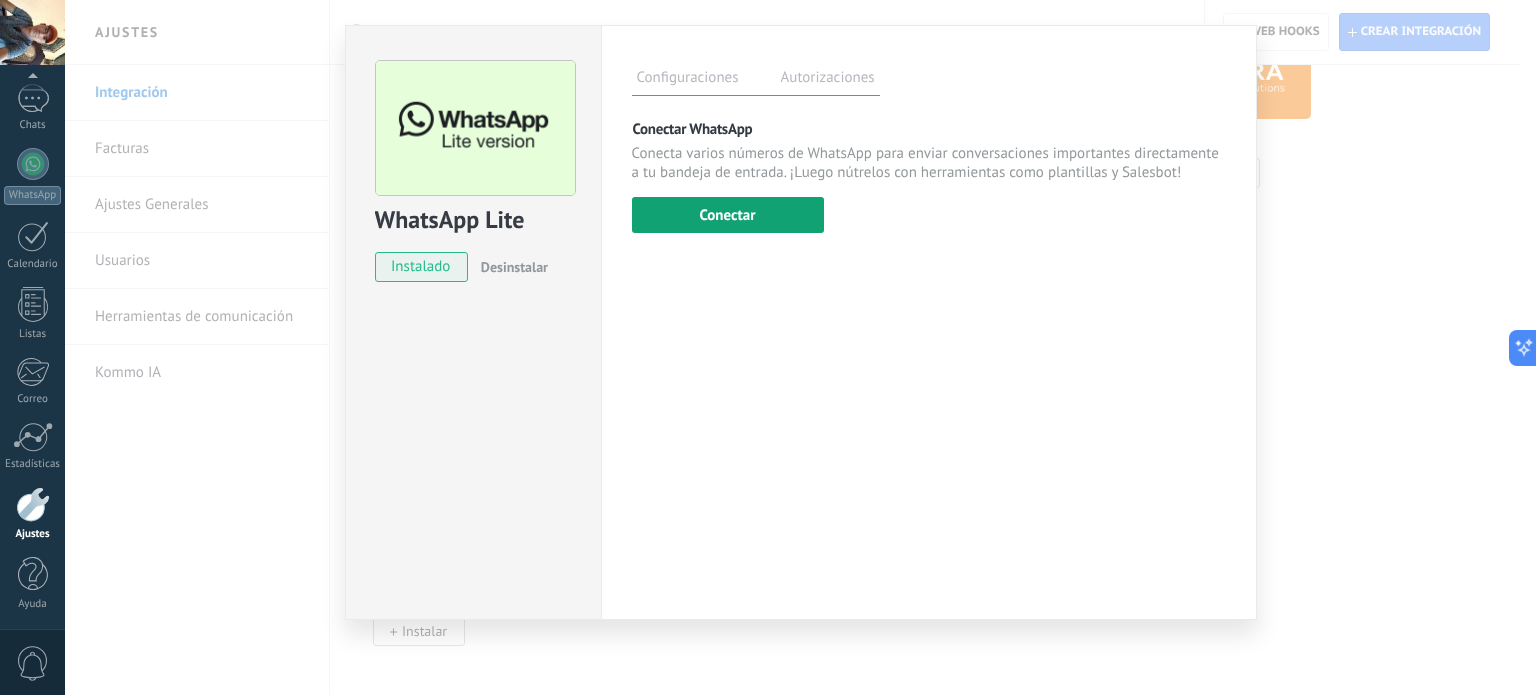 click on "Conectar" at bounding box center [728, 215] 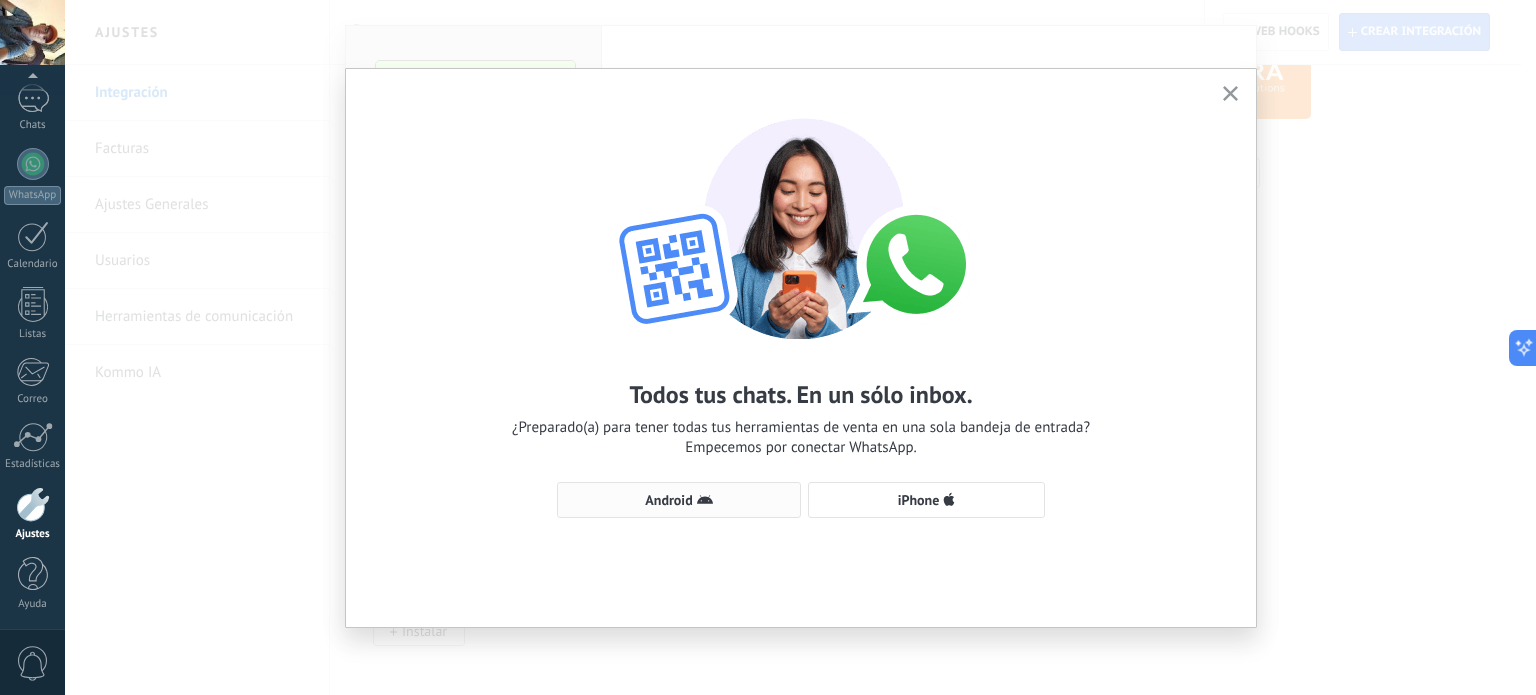 click on "Android" at bounding box center [679, 500] 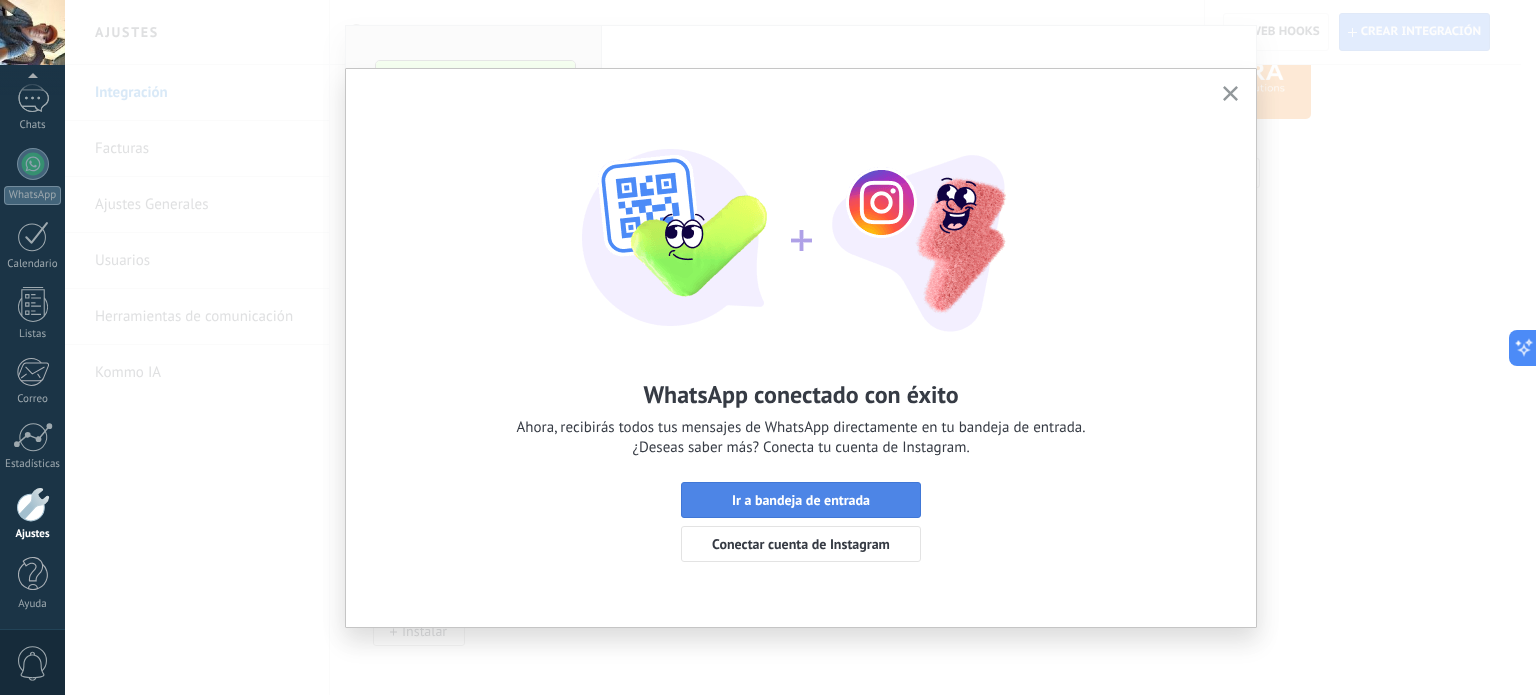 click on "Ir a bandeja de entrada" at bounding box center [801, 500] 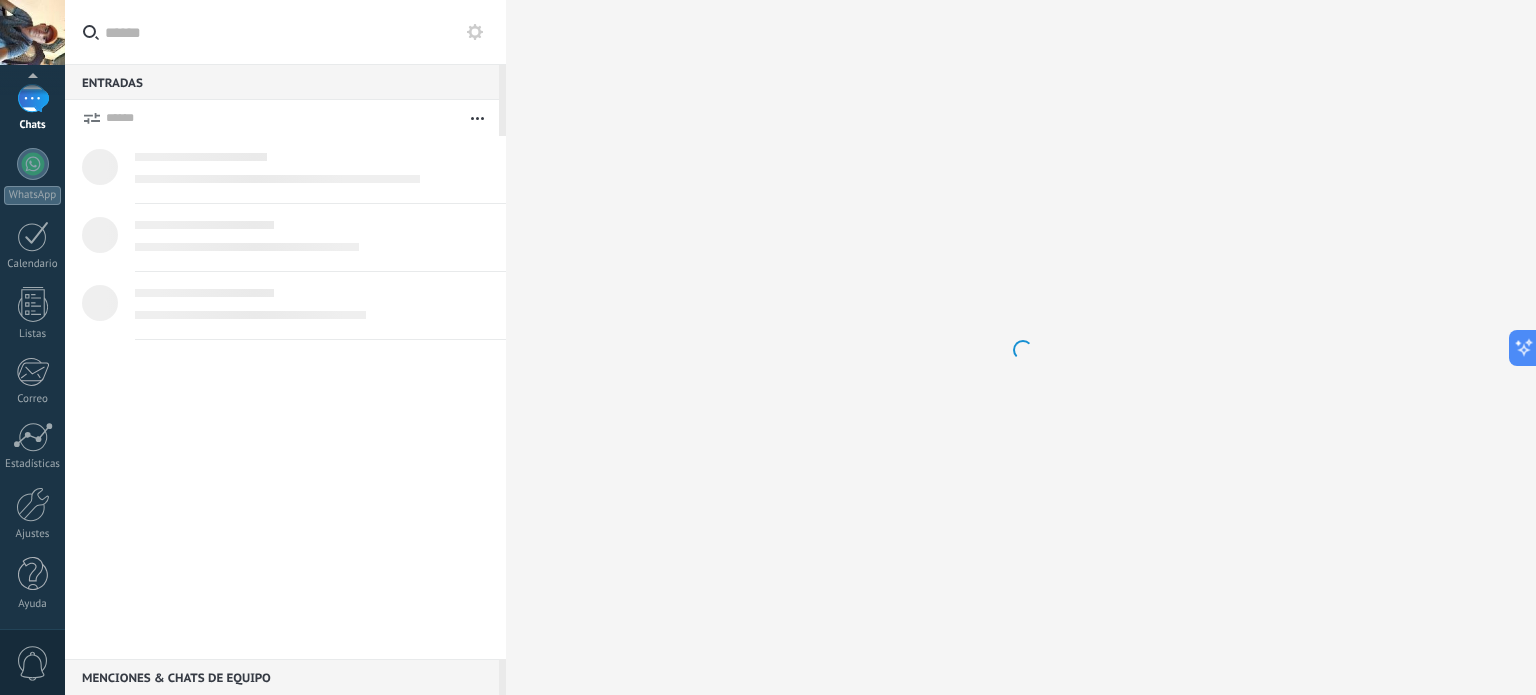 scroll, scrollTop: 0, scrollLeft: 0, axis: both 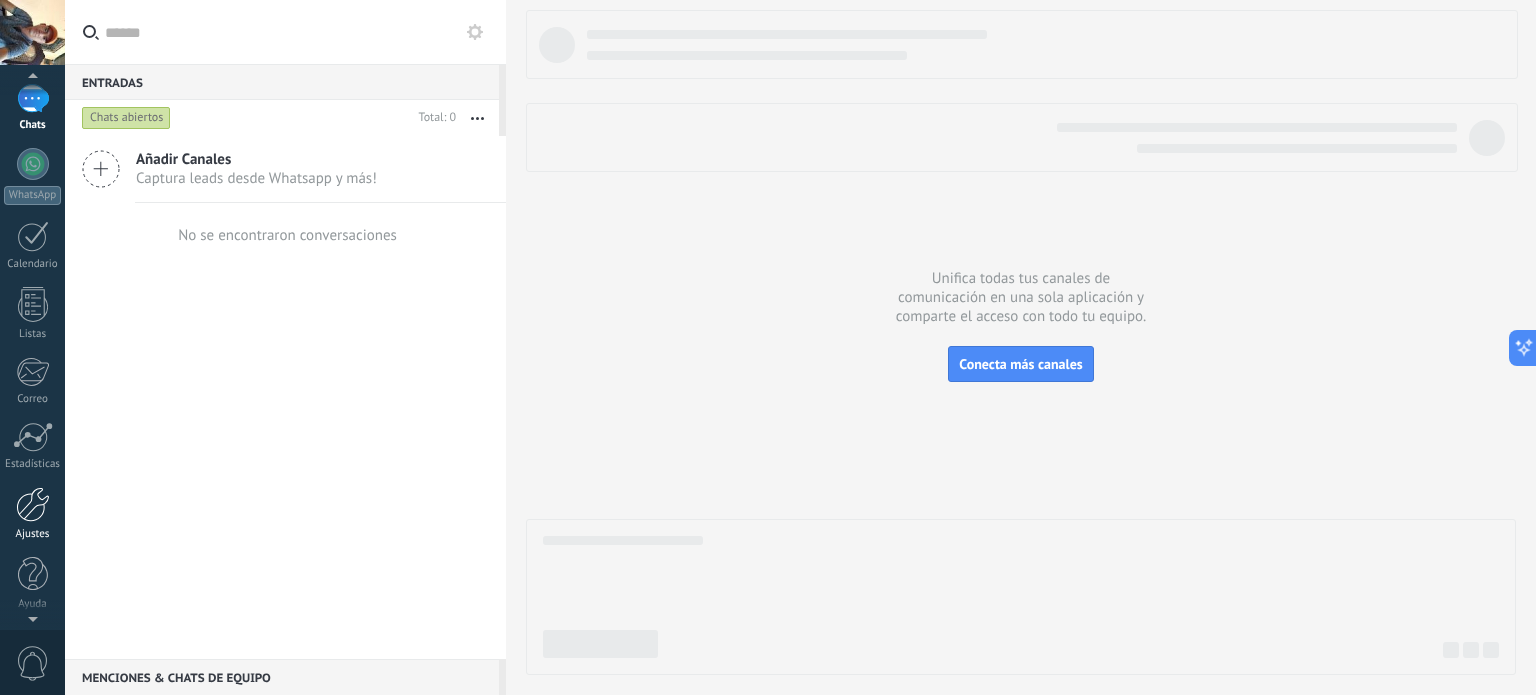 click at bounding box center [33, 504] 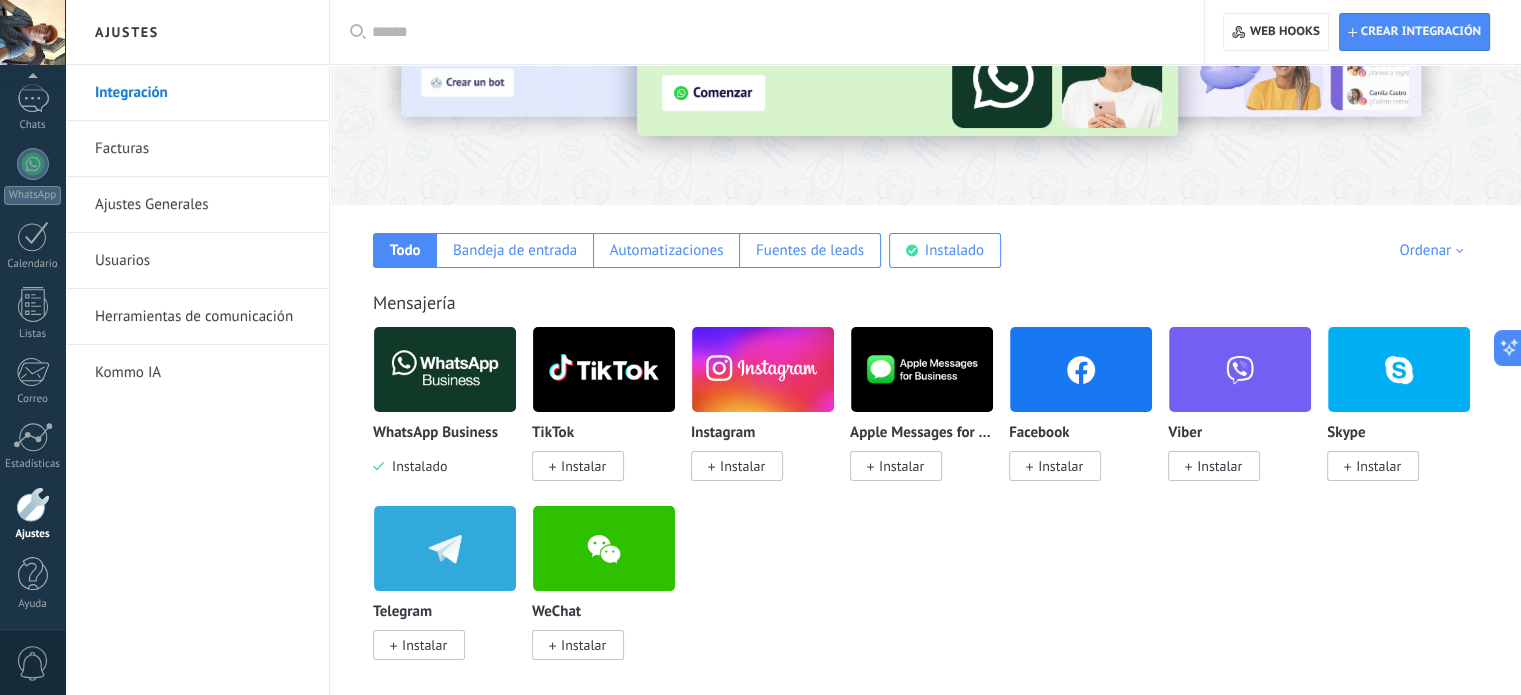 scroll, scrollTop: 0, scrollLeft: 0, axis: both 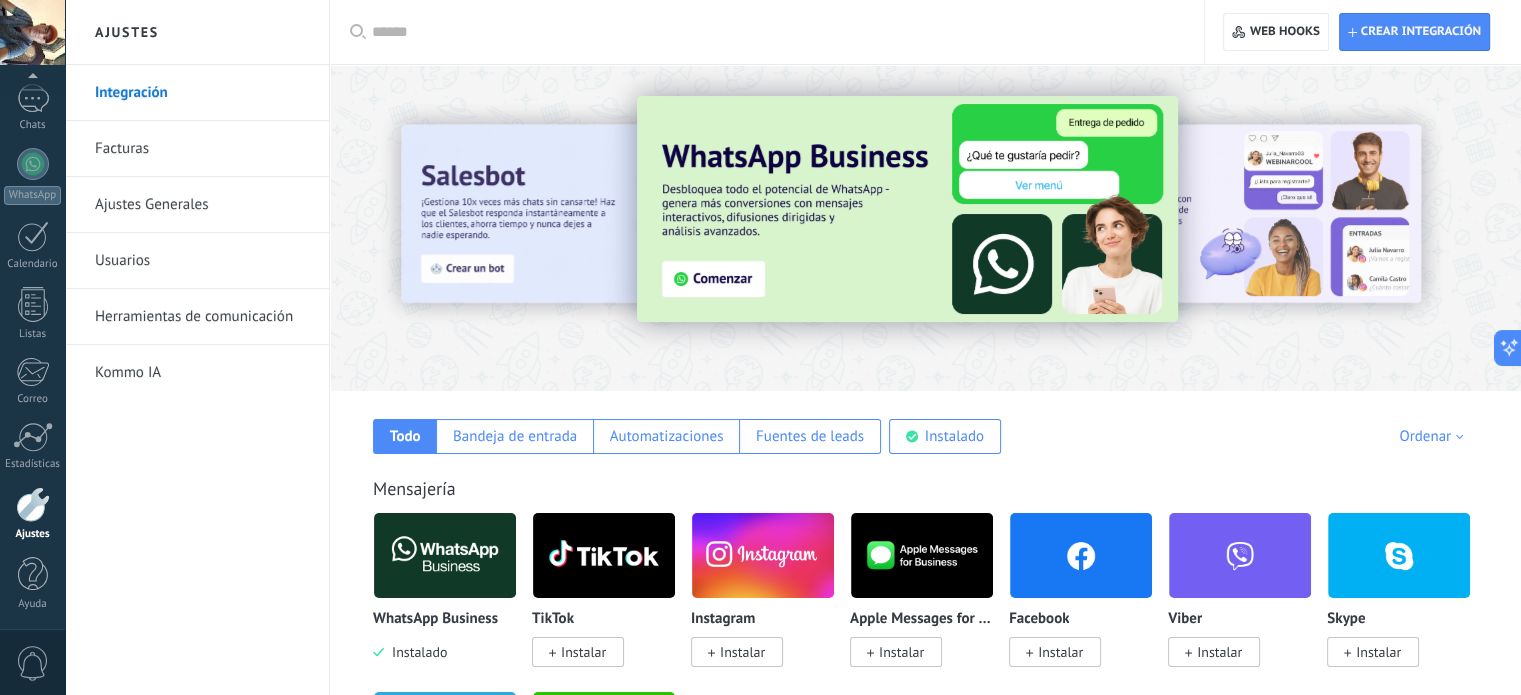 click on "Herramientas de comunicación" at bounding box center (202, 317) 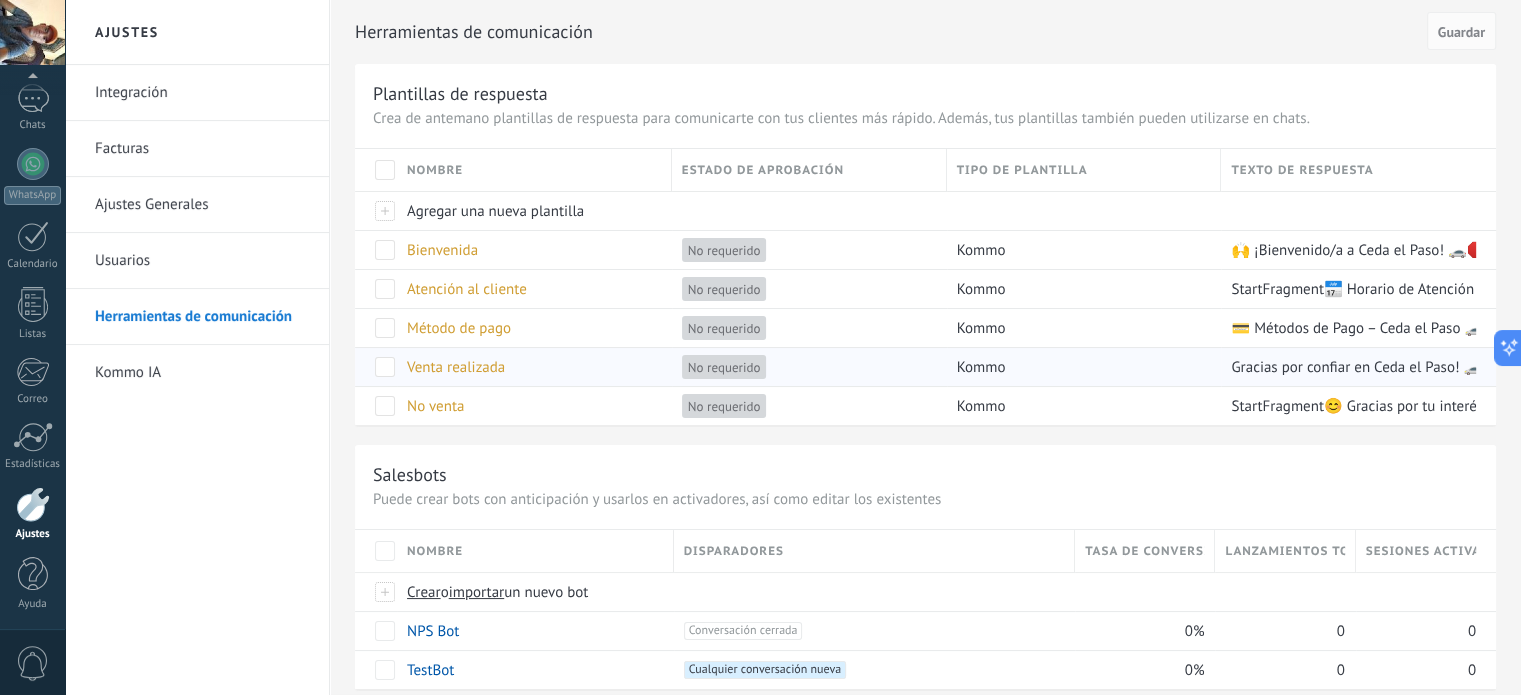 click on "Venta realizada" at bounding box center (529, 250) 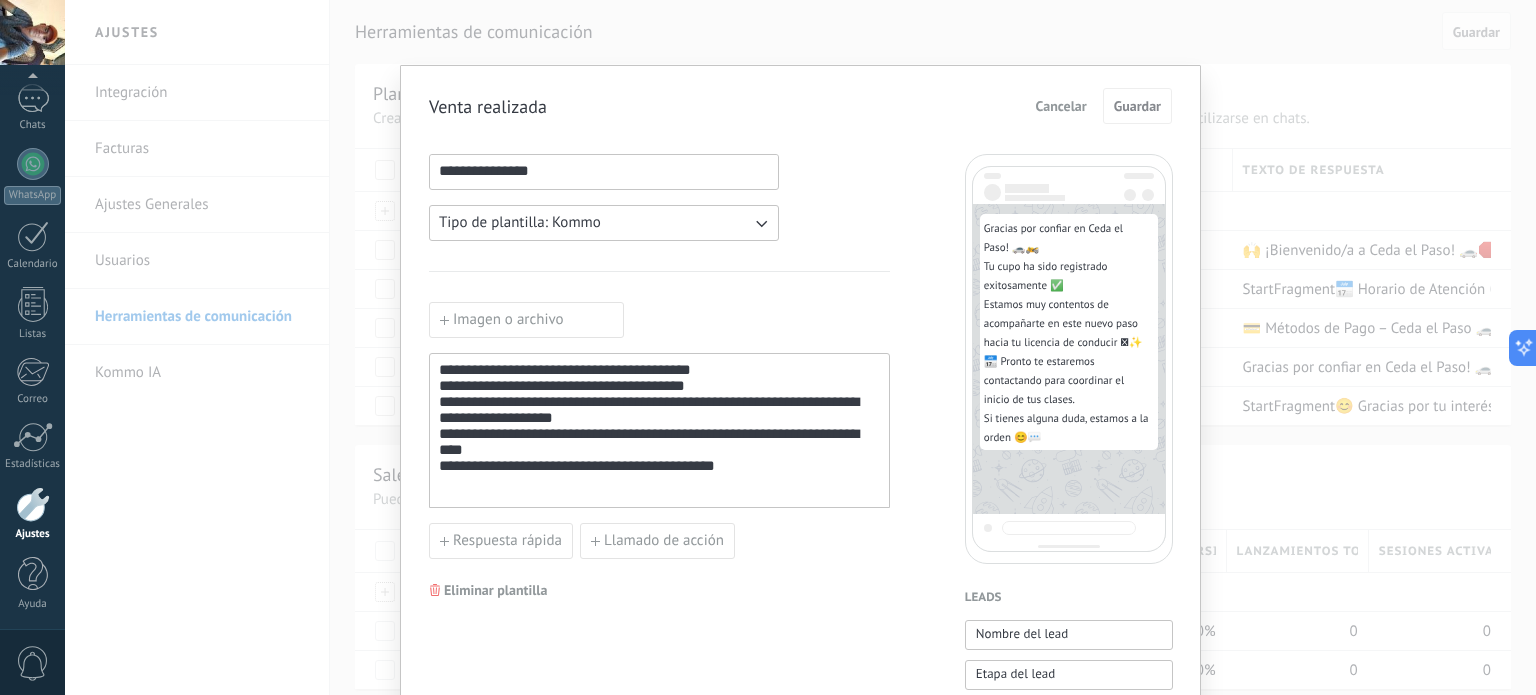 click on "Cancelar" at bounding box center [1061, 106] 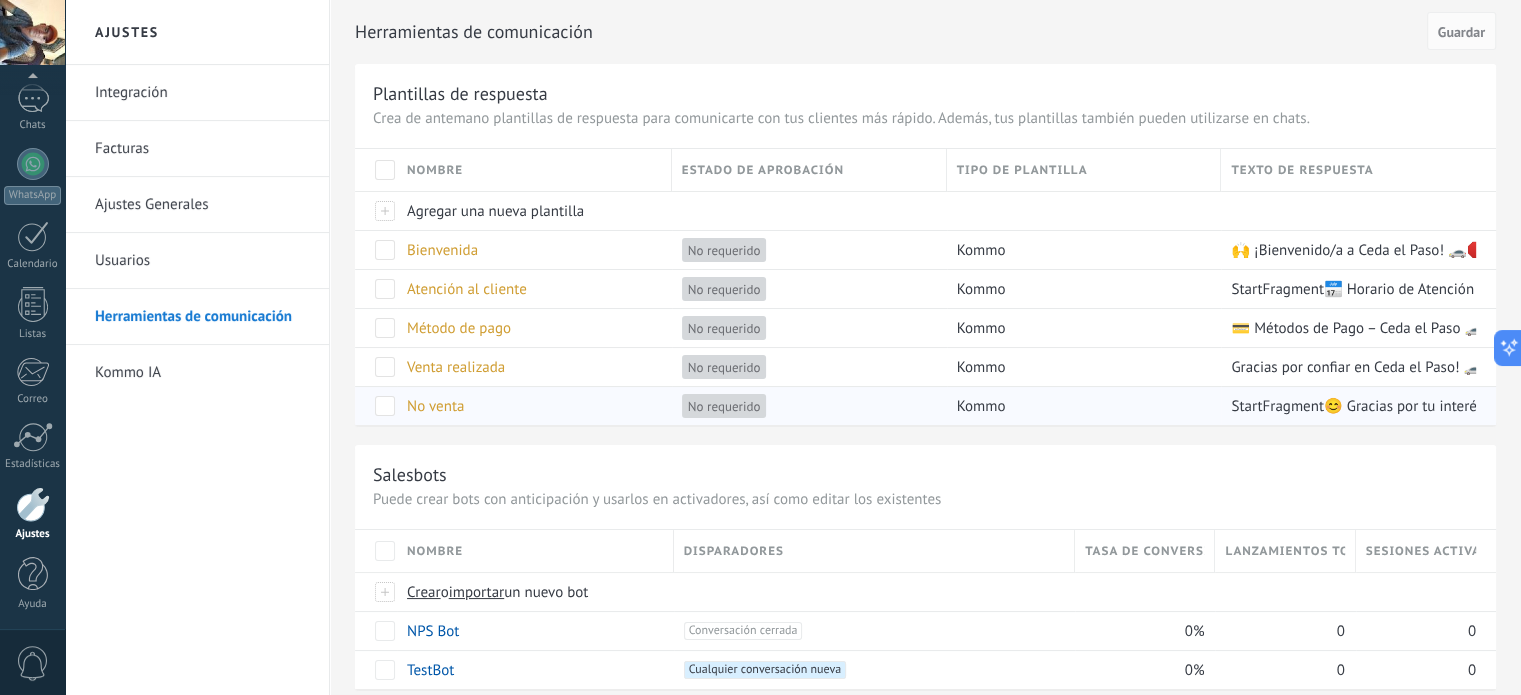 click on "No venta" at bounding box center (529, 250) 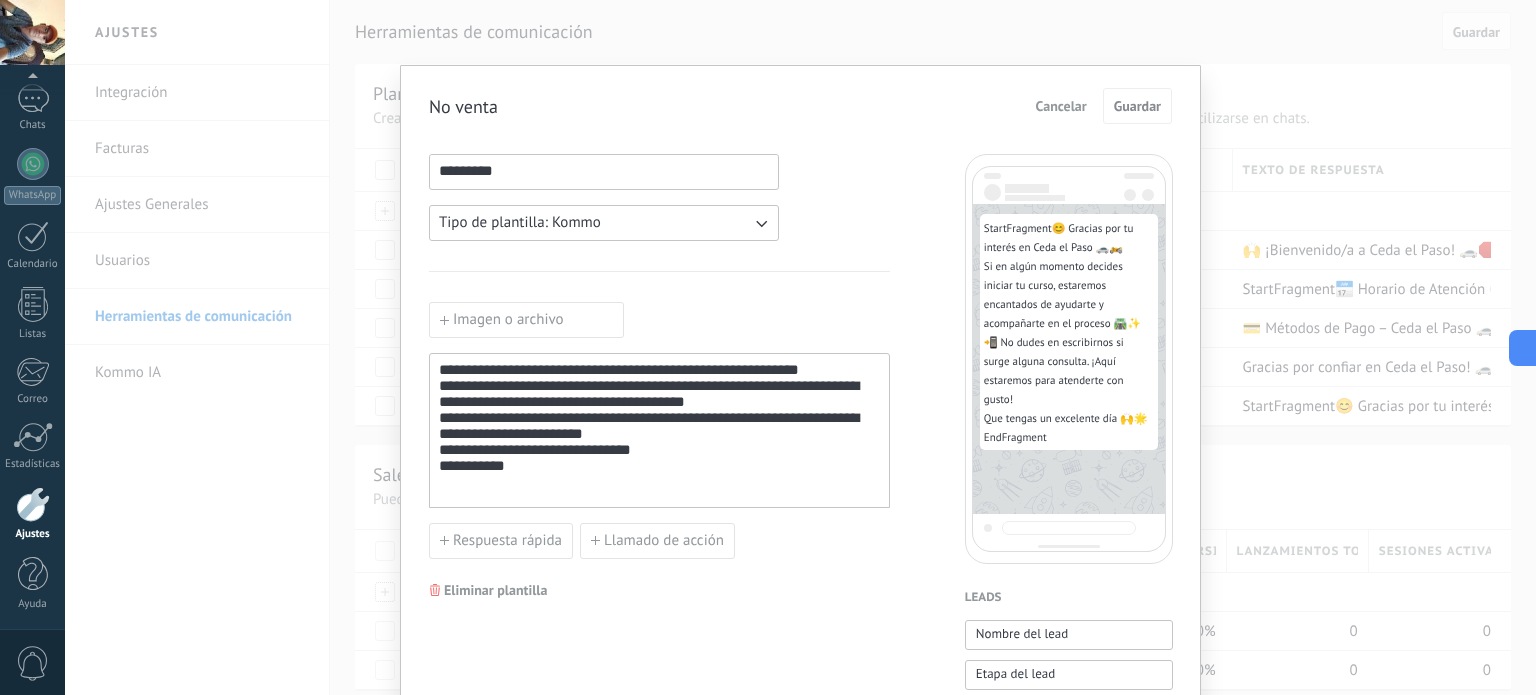 click on "**********" at bounding box center [659, 431] 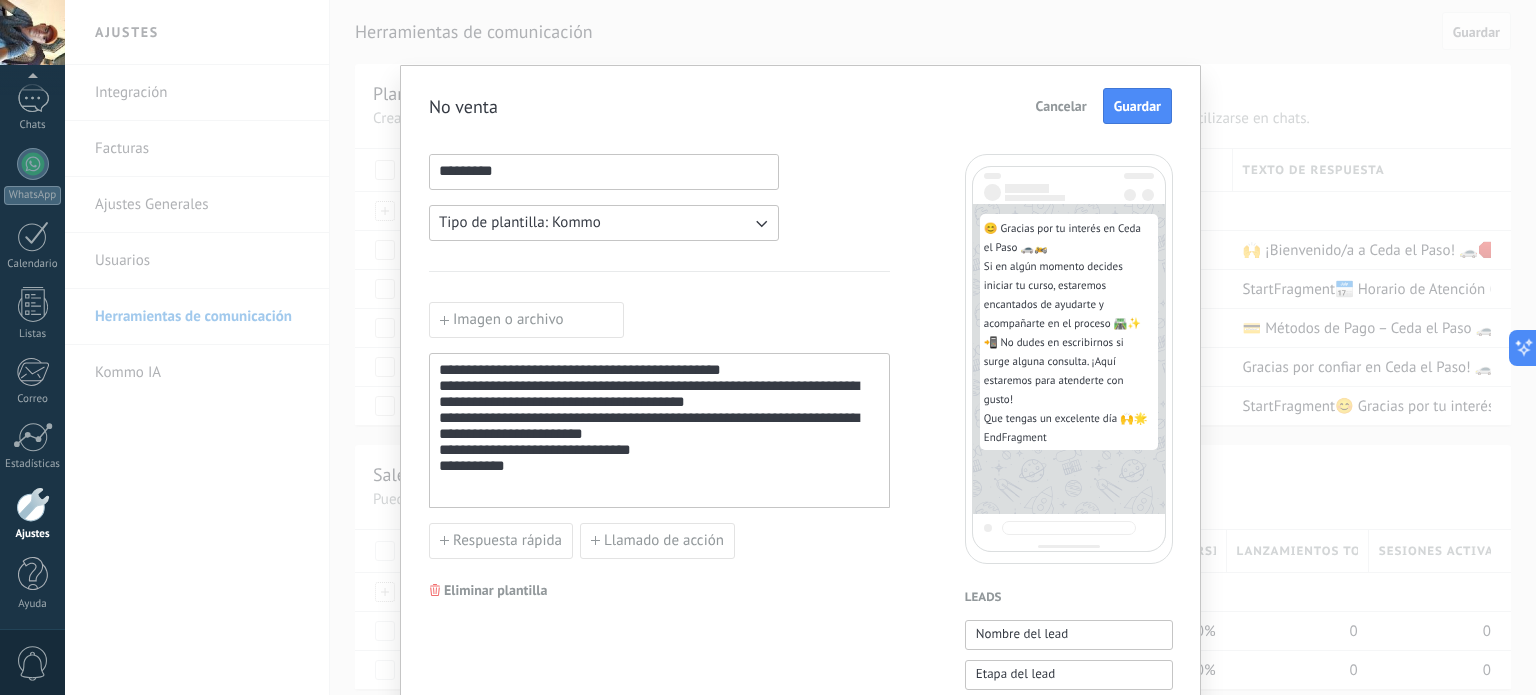 click on "**********" at bounding box center (659, 431) 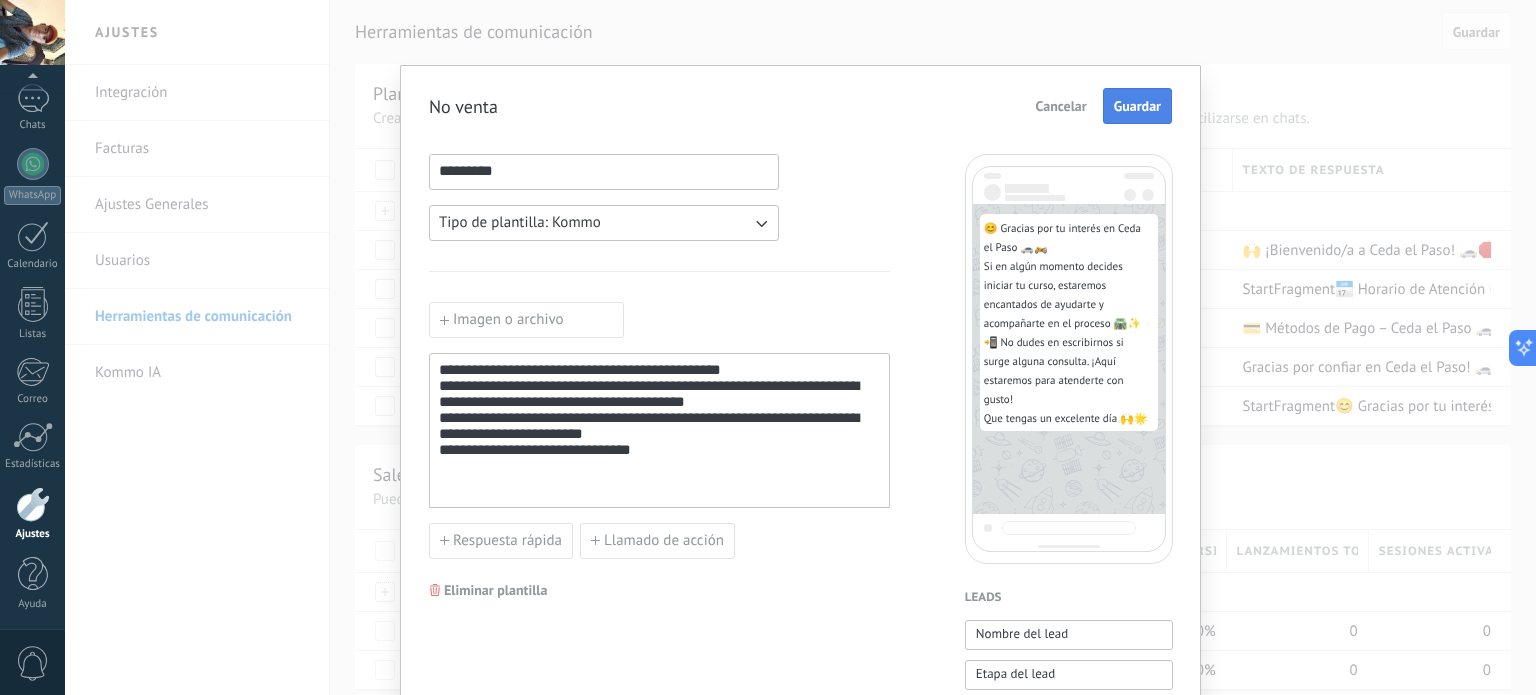 click on "Guardar" at bounding box center (1137, 106) 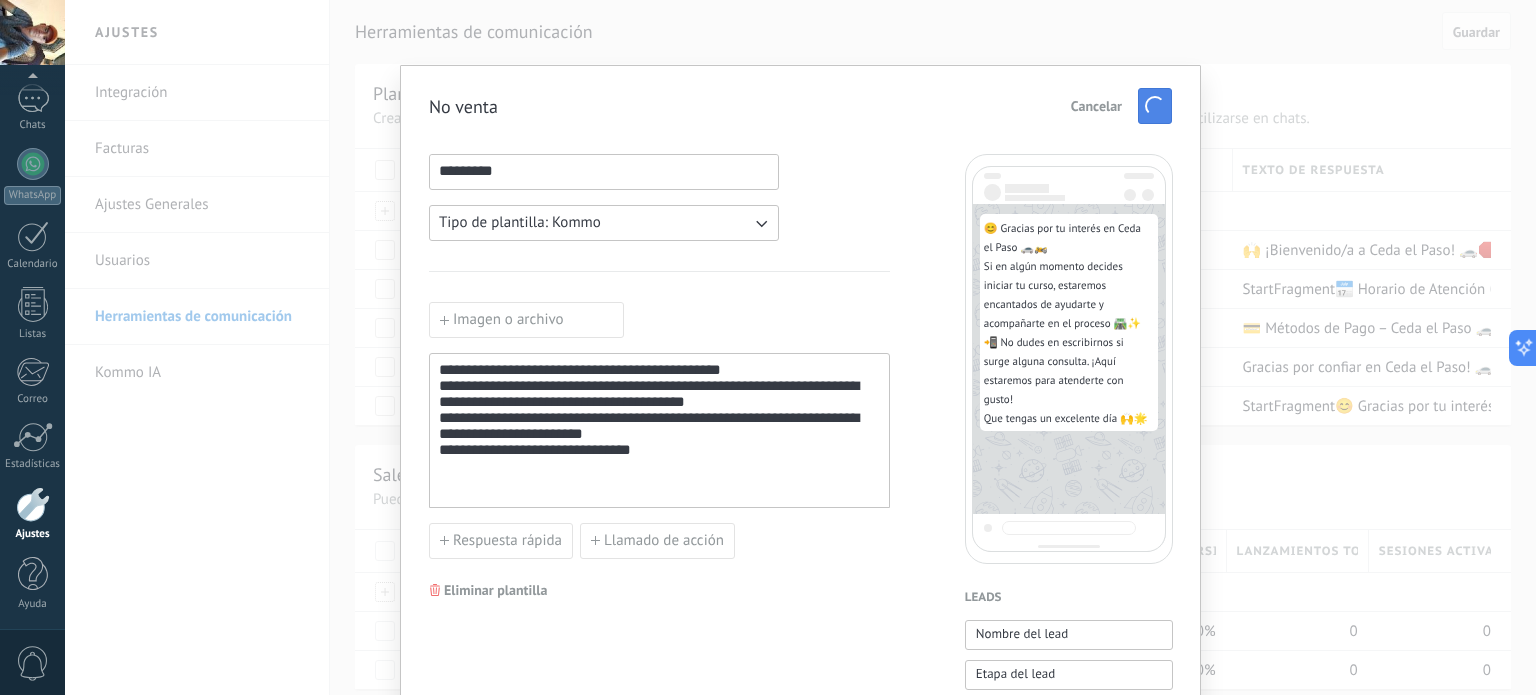click on "Cancelar" at bounding box center [1117, 106] 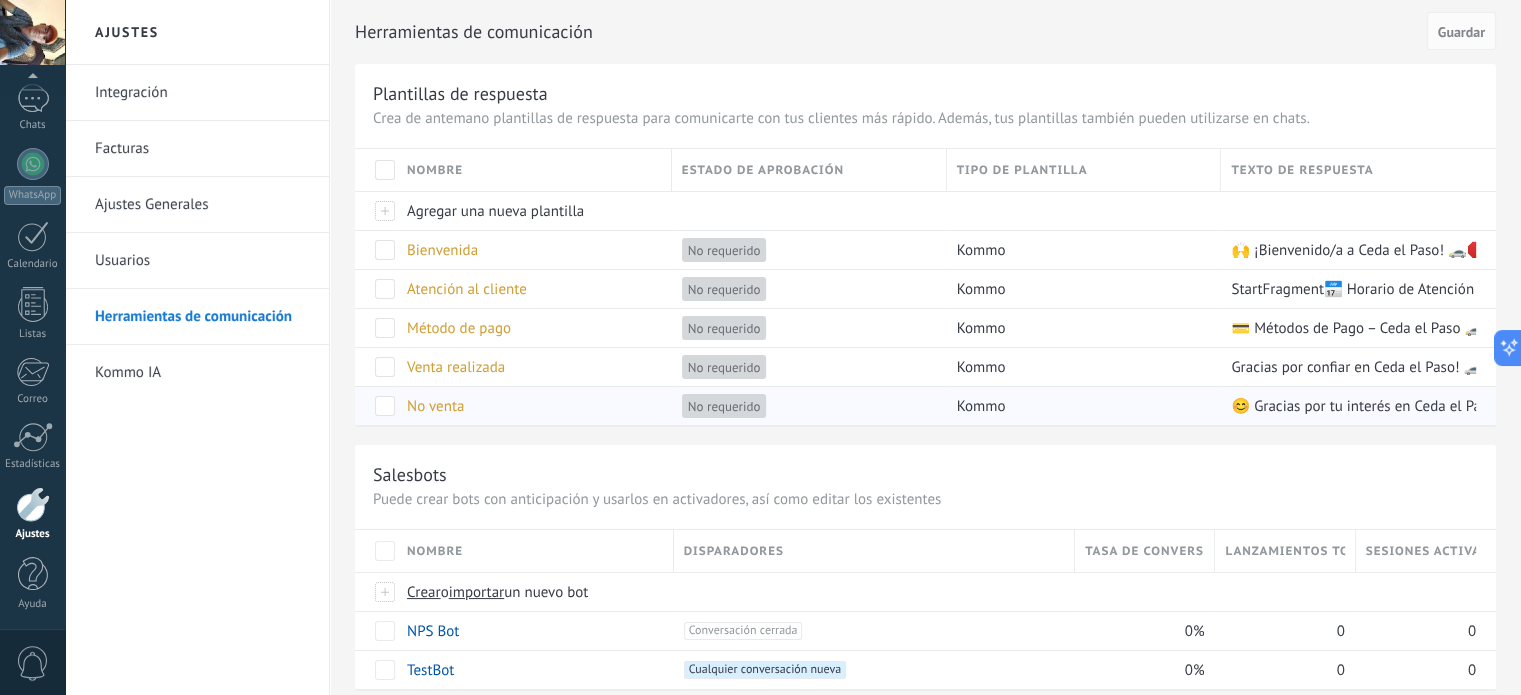 click on "No venta" at bounding box center [442, 250] 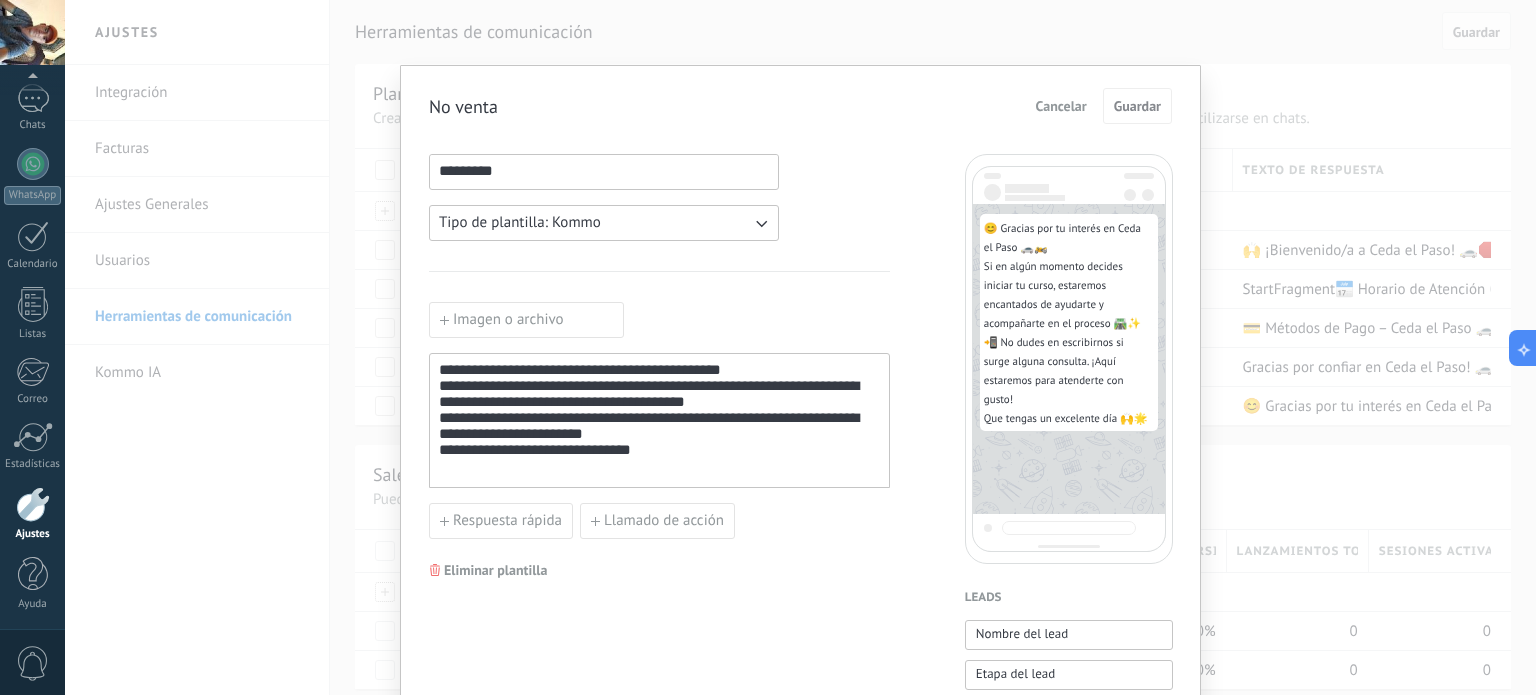 click on "Cancelar" at bounding box center (1061, 106) 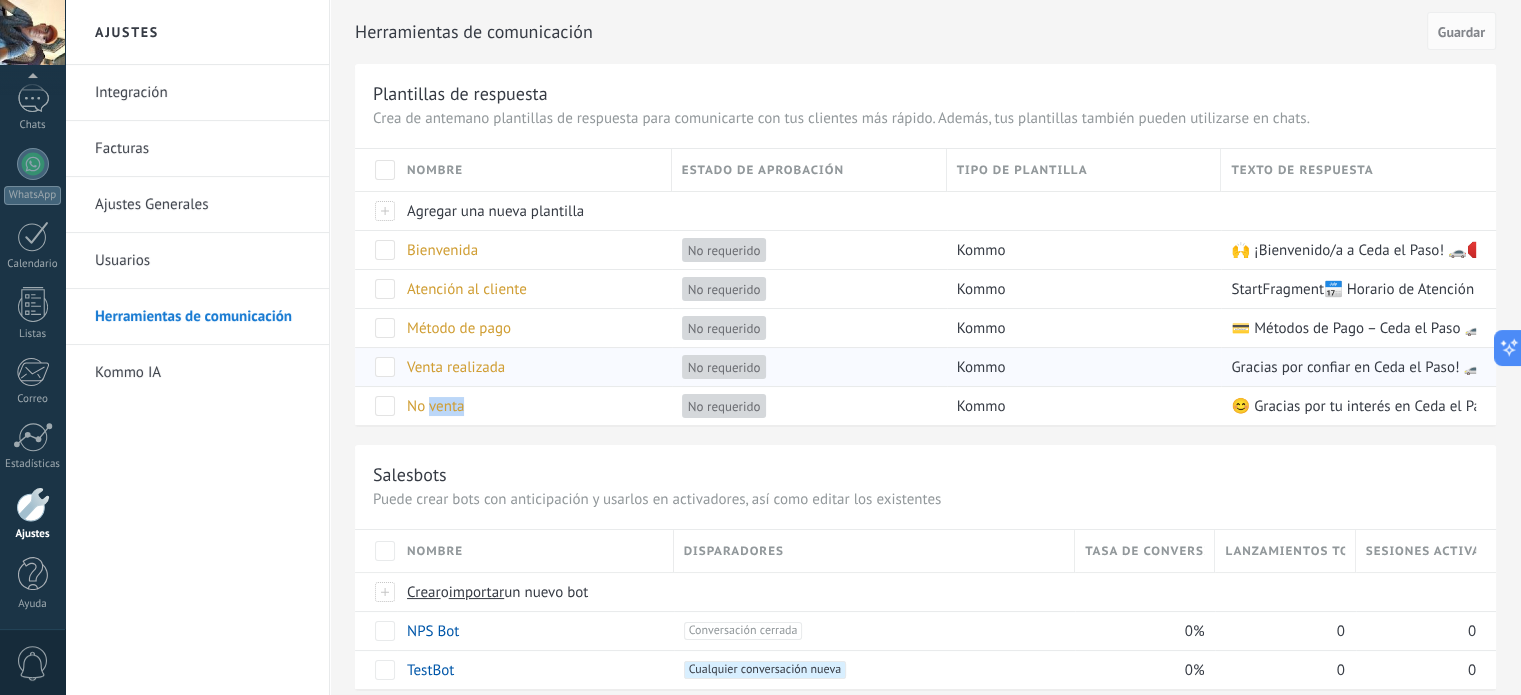 click on "Venta realizada" at bounding box center [442, 250] 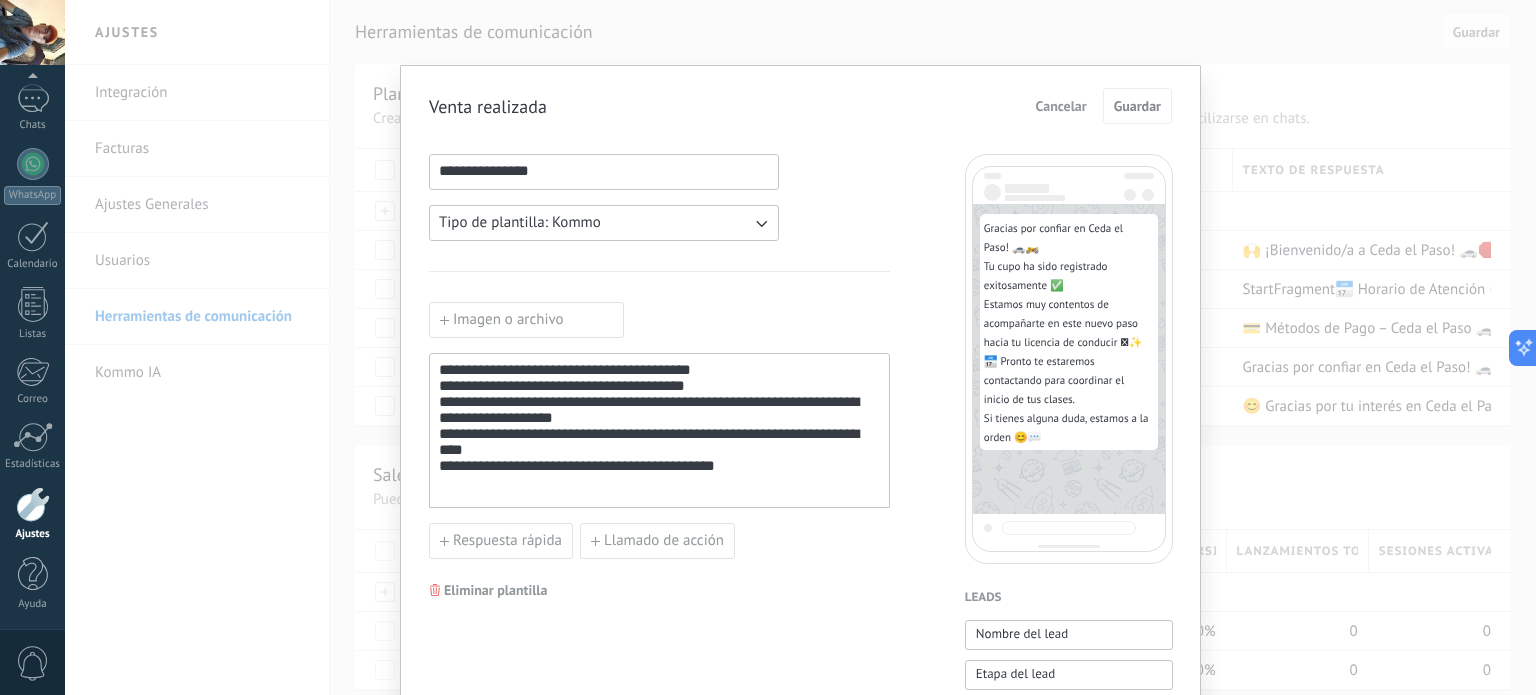 click on "Cancelar" at bounding box center (1061, 106) 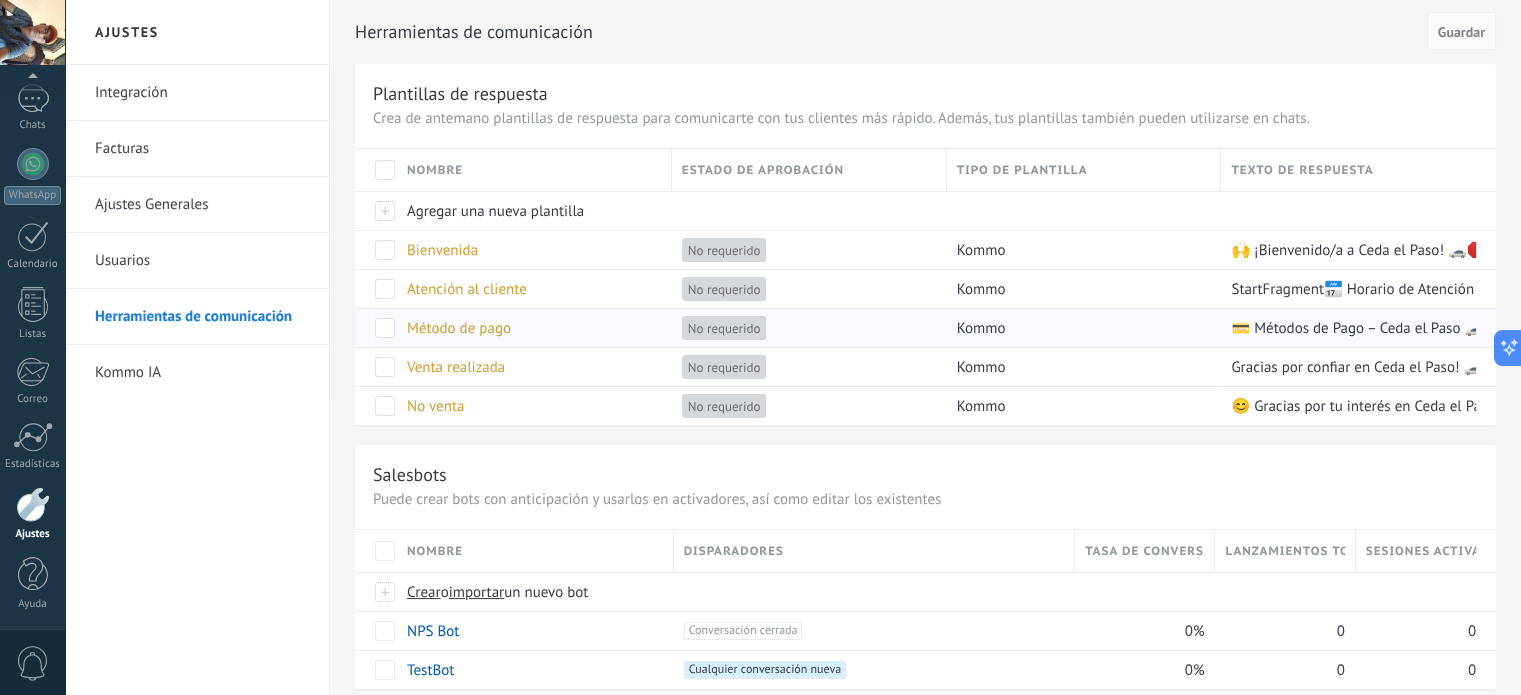 click on "Método de pago" at bounding box center [442, 250] 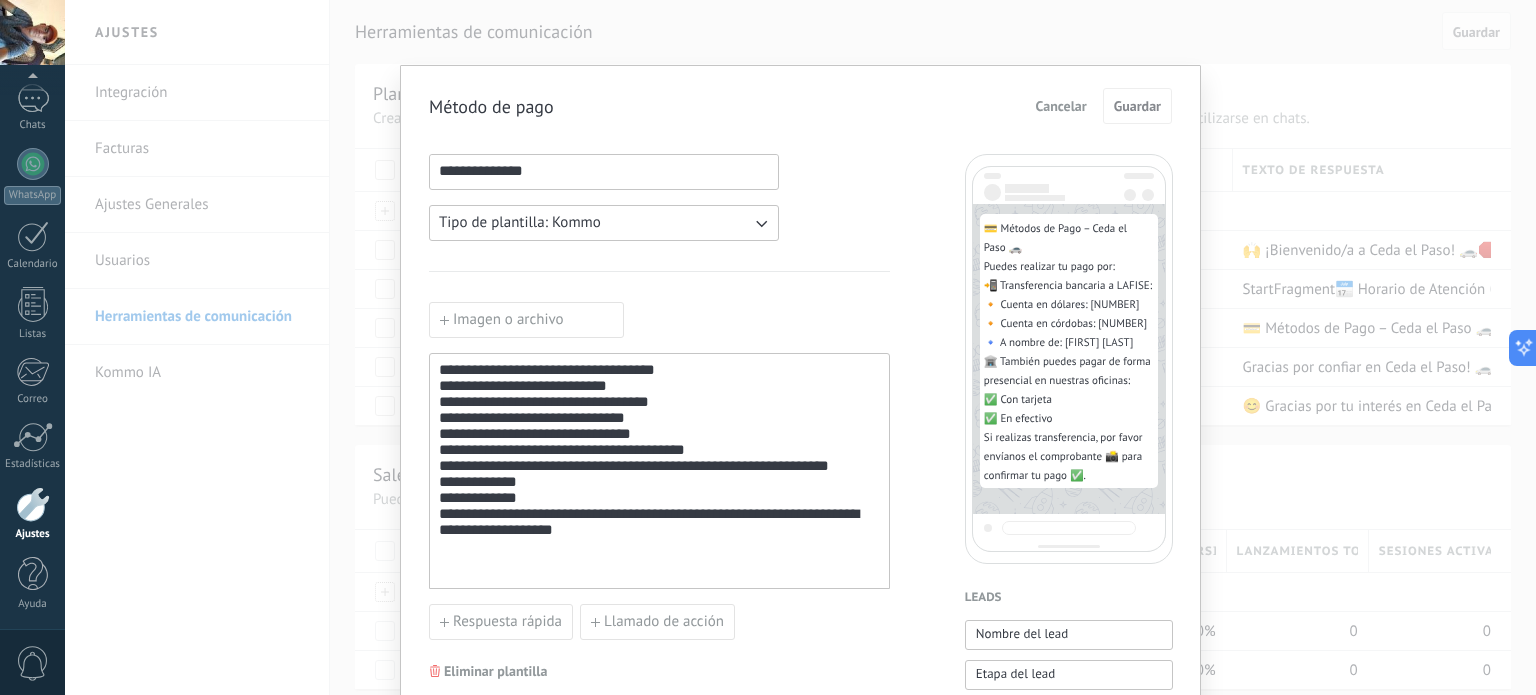 click on "Cancelar" at bounding box center [1061, 106] 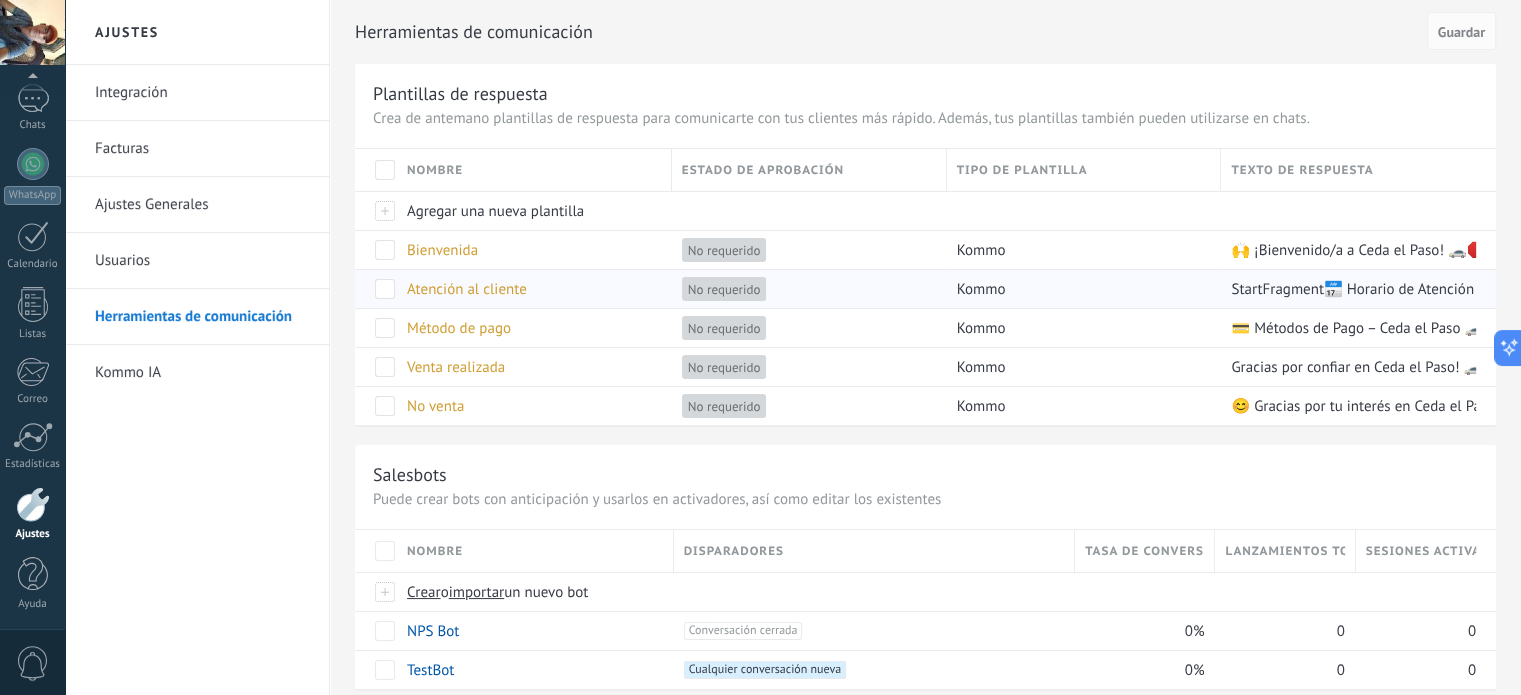 click on "Atención al cliente" at bounding box center (442, 250) 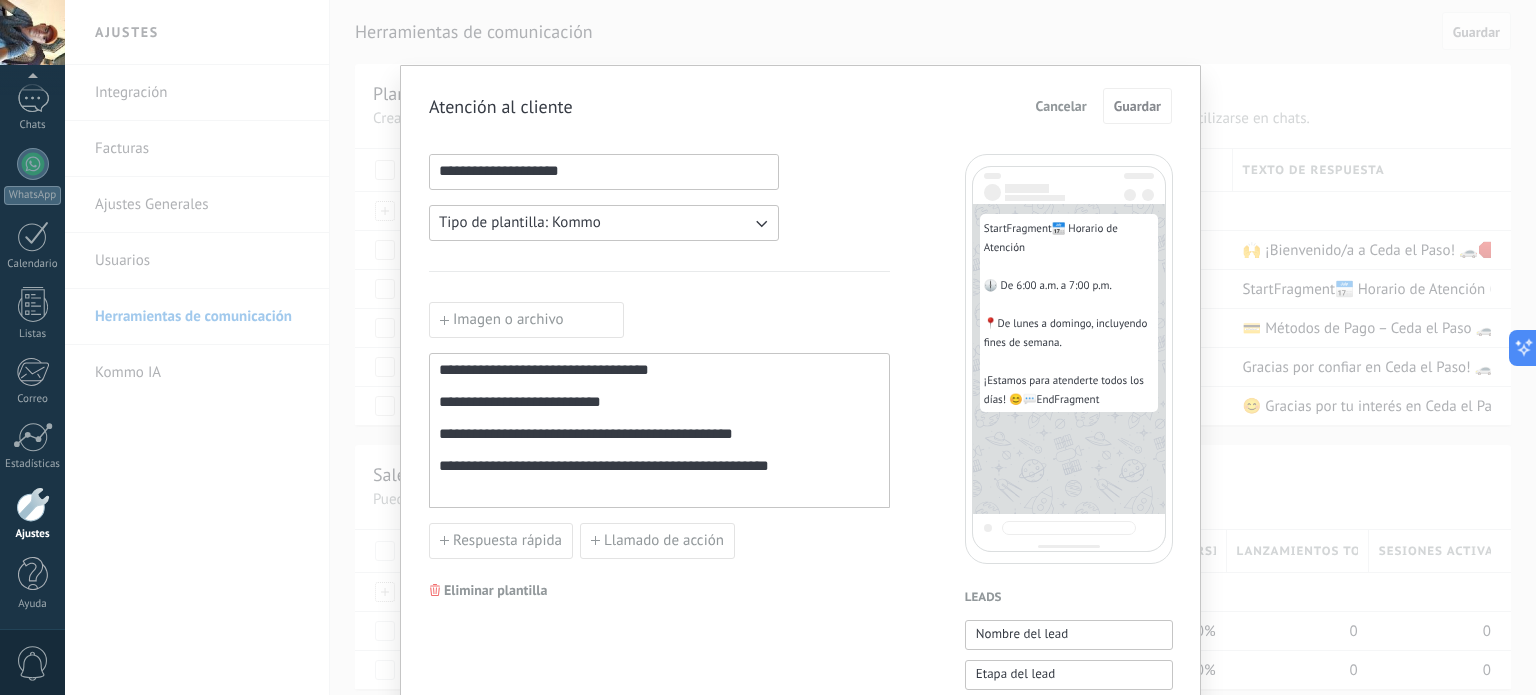 click on "**********" at bounding box center (659, 431) 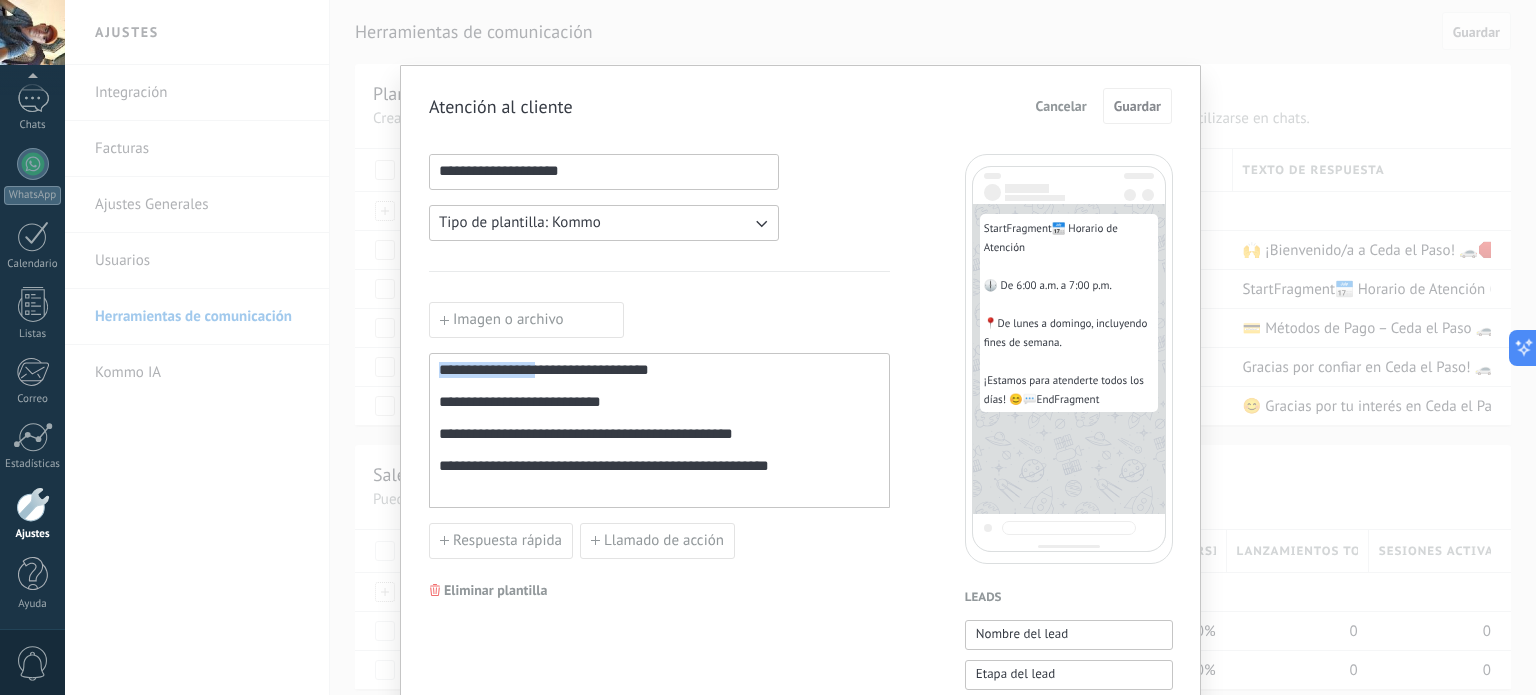 click on "**********" at bounding box center [659, 431] 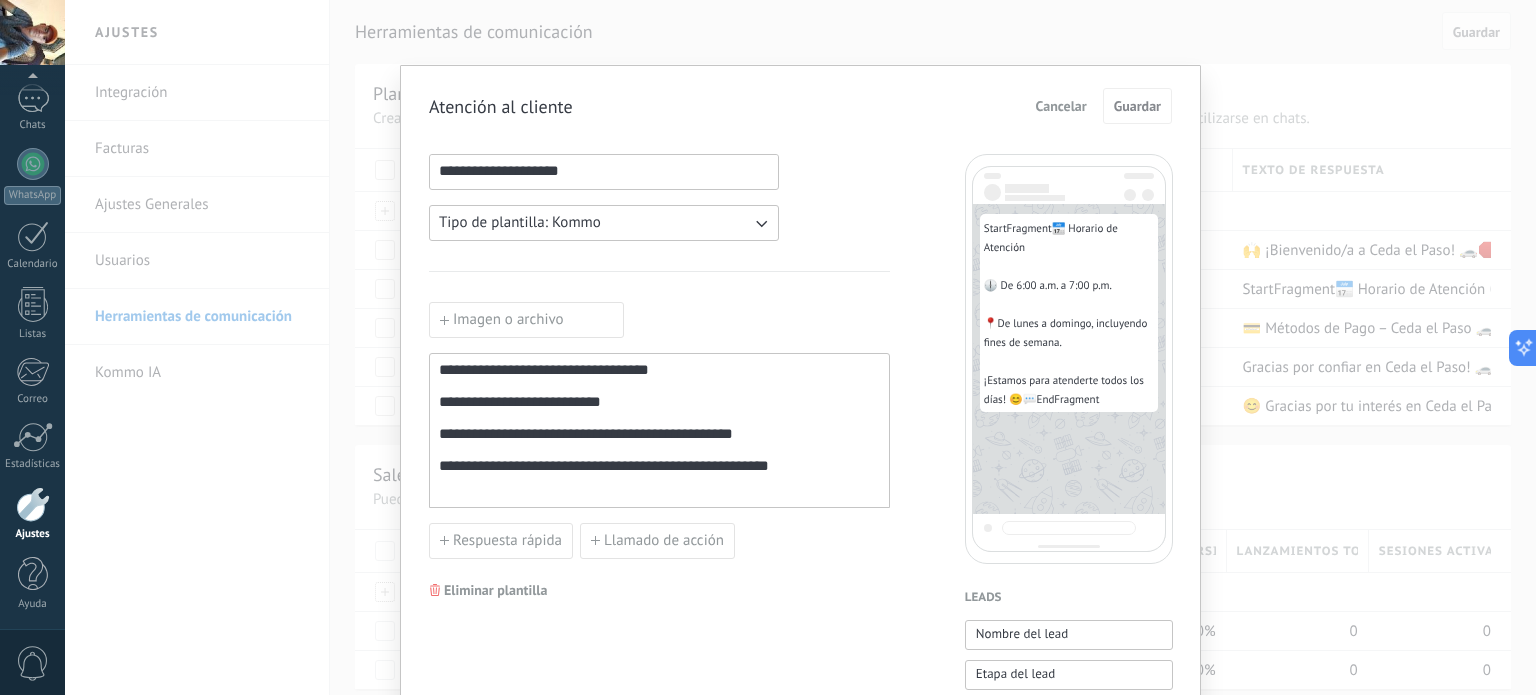 click on "**********" at bounding box center (659, 431) 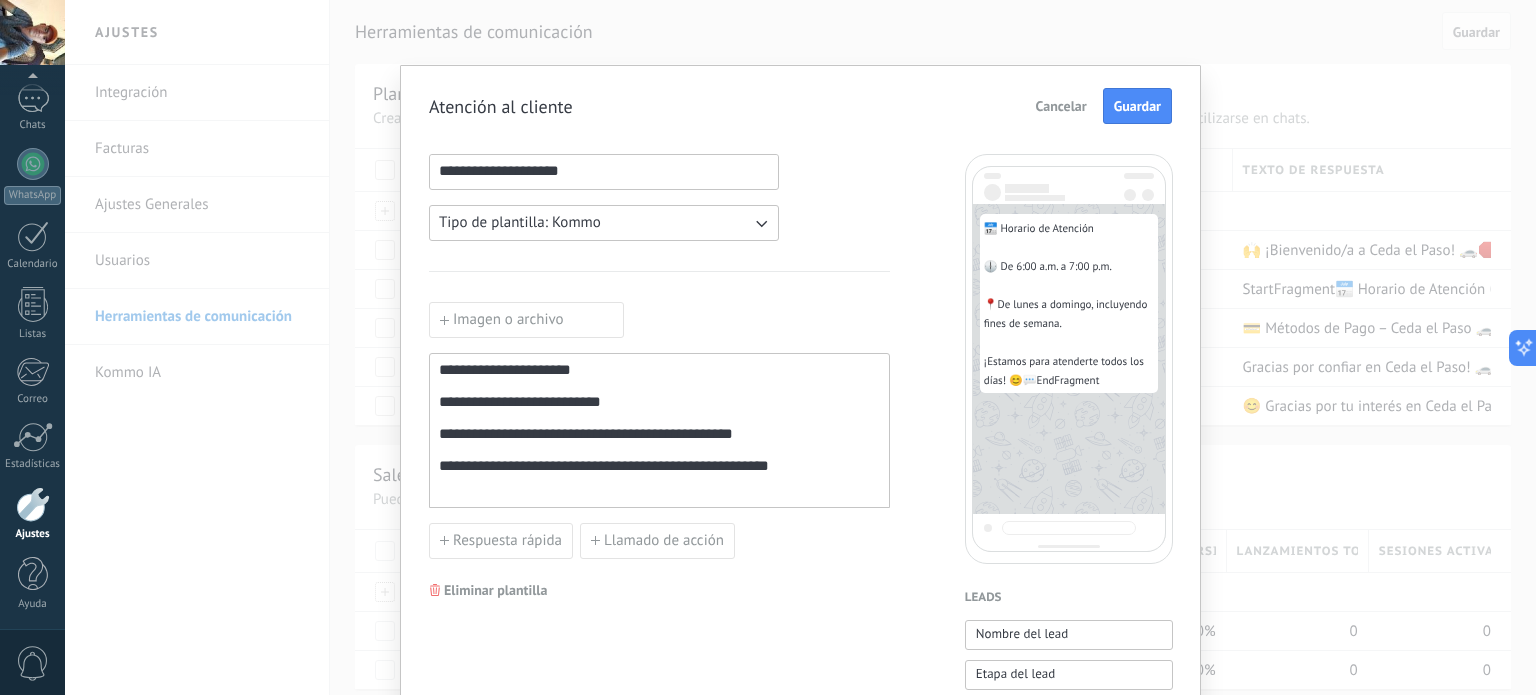 click on "**********" at bounding box center [659, 431] 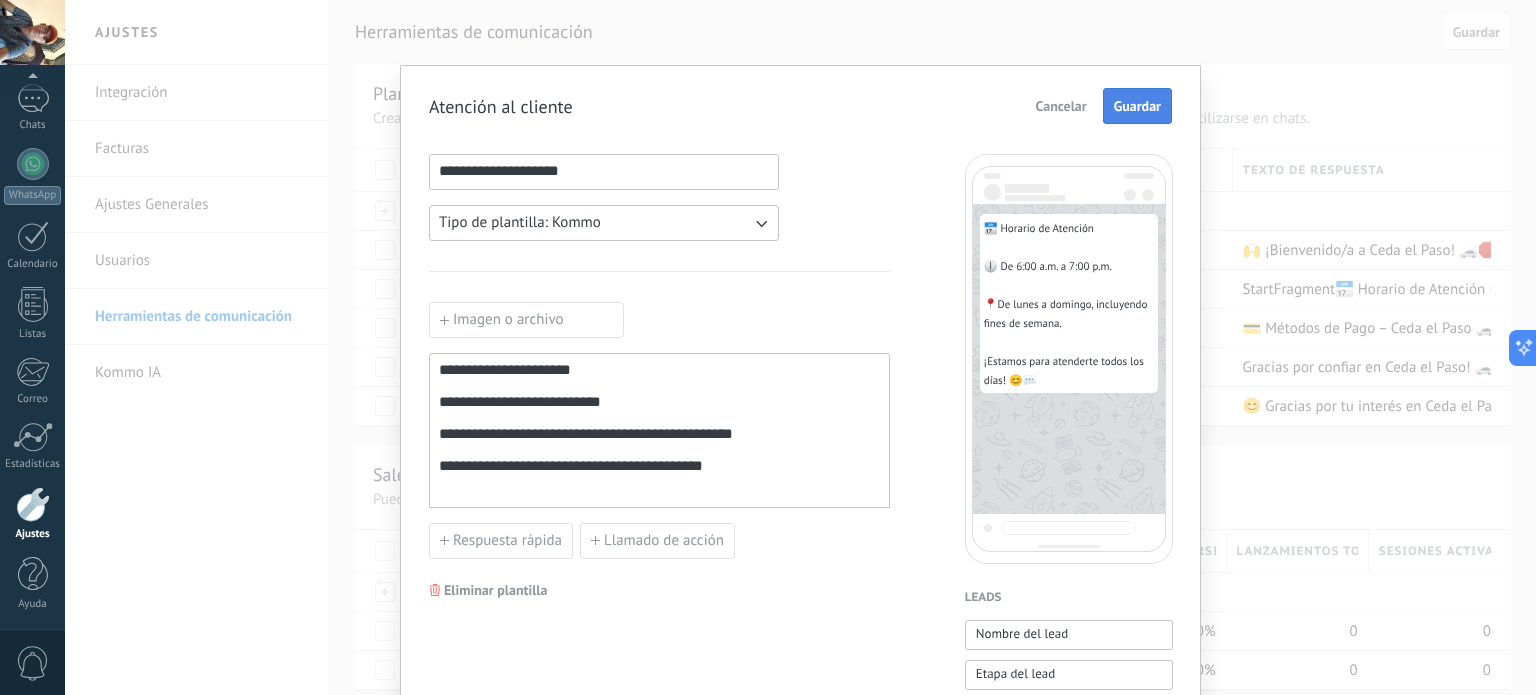 click on "Guardar" at bounding box center (1137, 106) 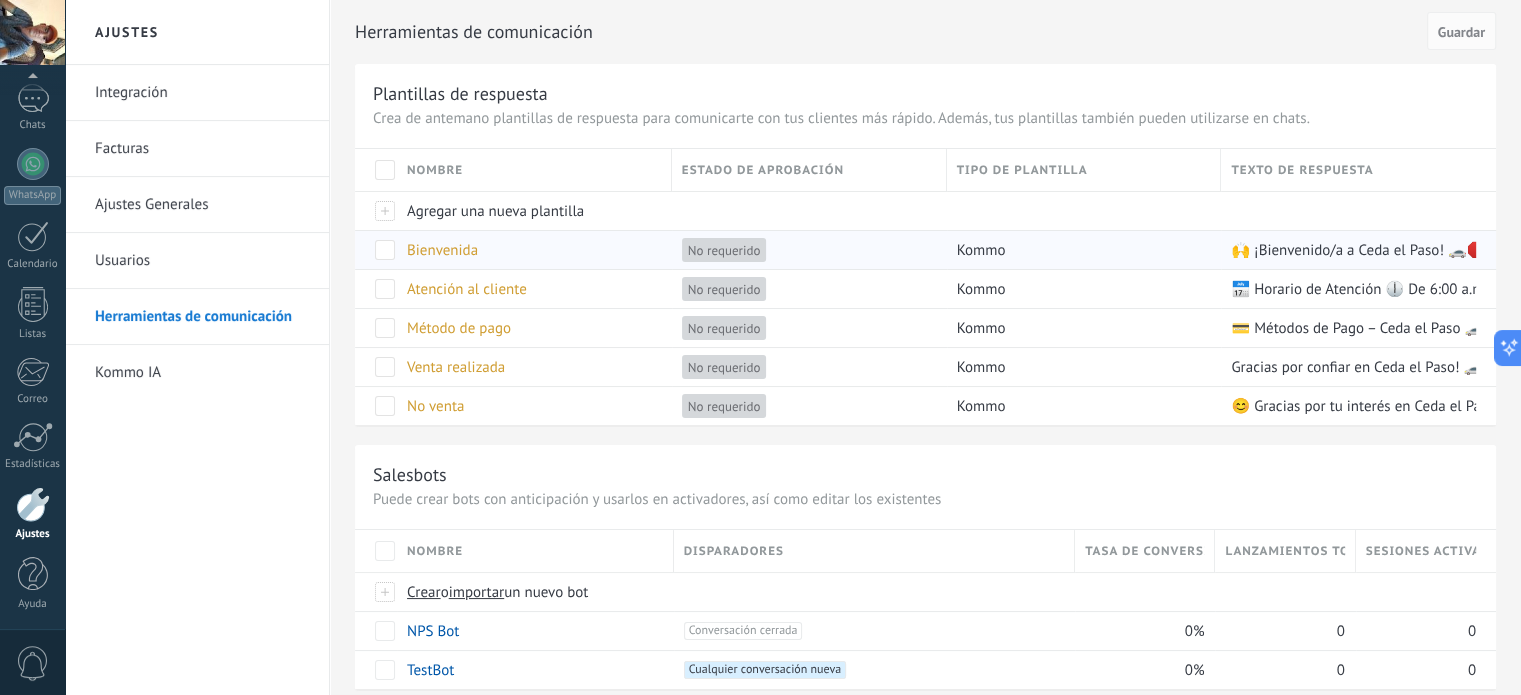 click on "Bienvenida" at bounding box center (529, 250) 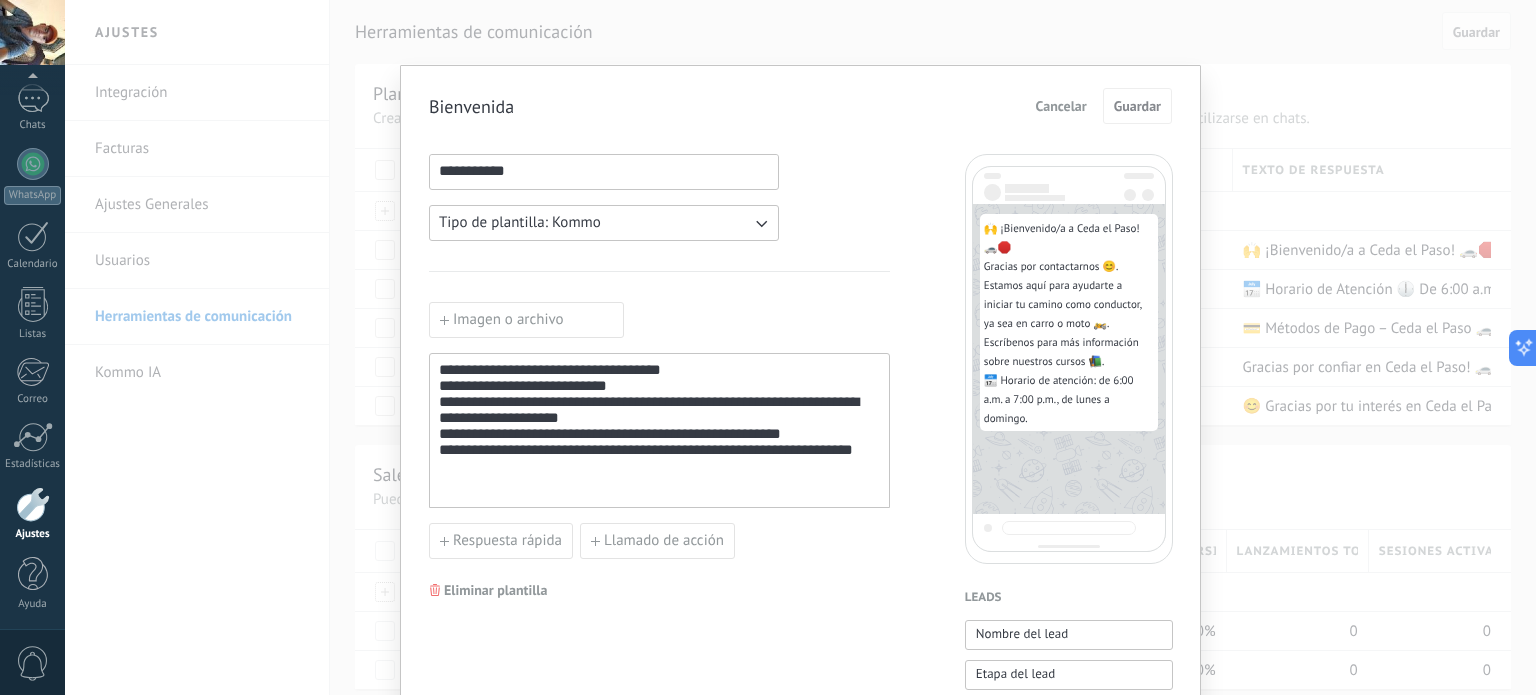 click on "Cancelar" at bounding box center [1061, 106] 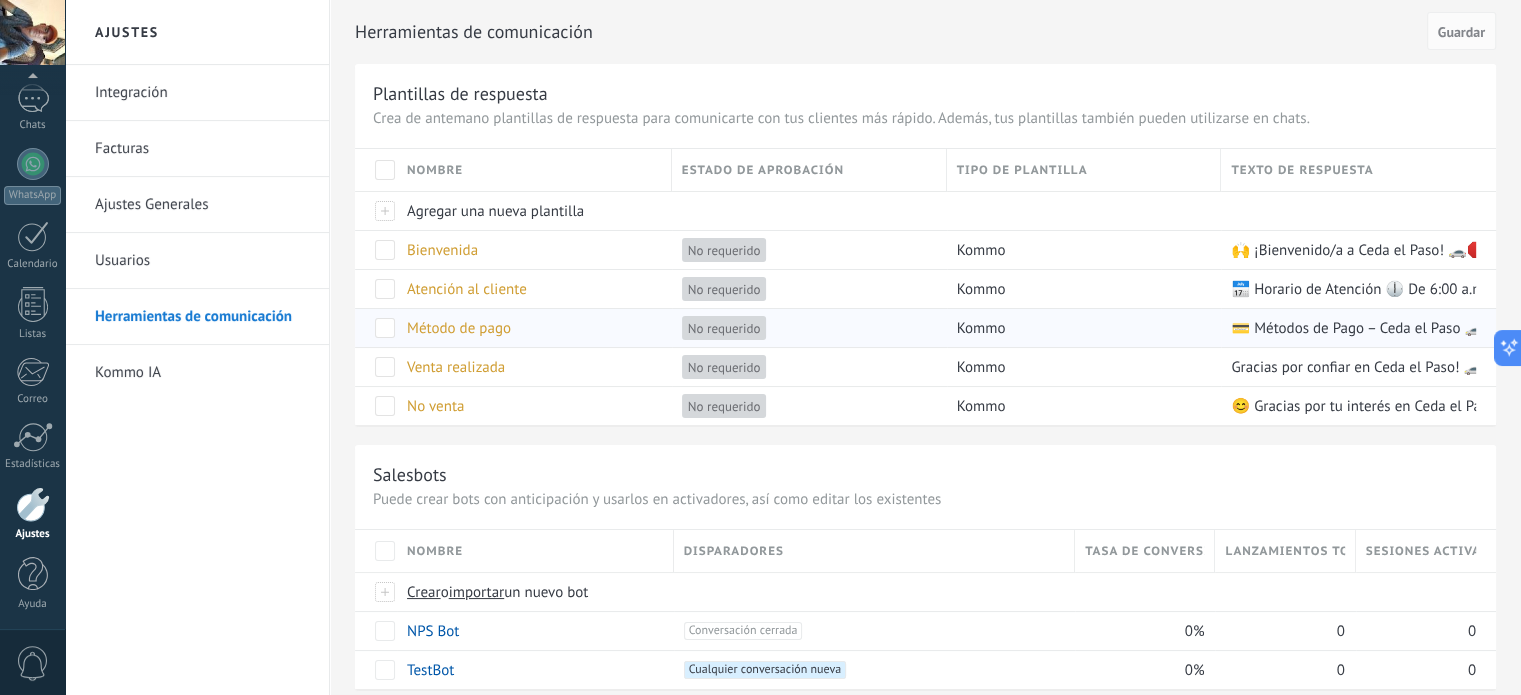 click on "Método de pago" at bounding box center [442, 250] 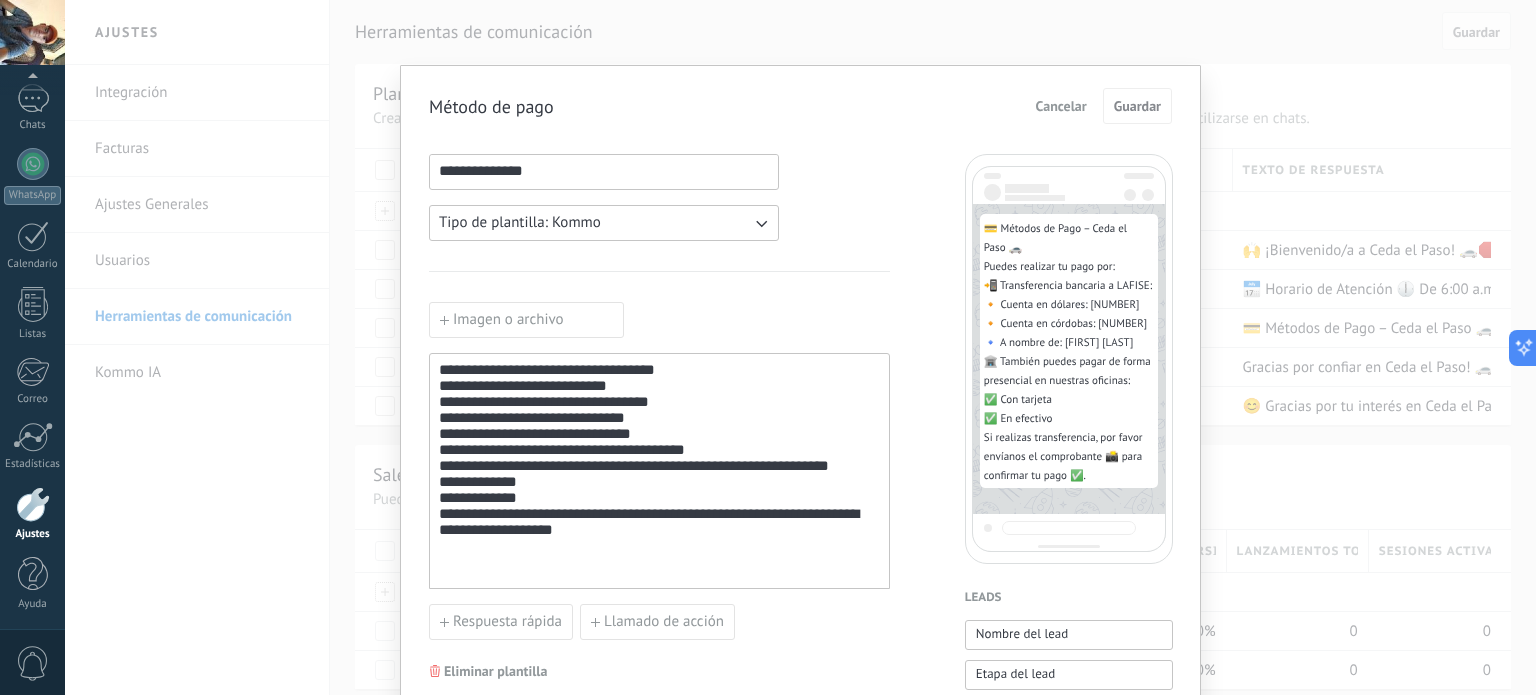 click on "Cancelar Guardar" at bounding box center [1099, 106] 